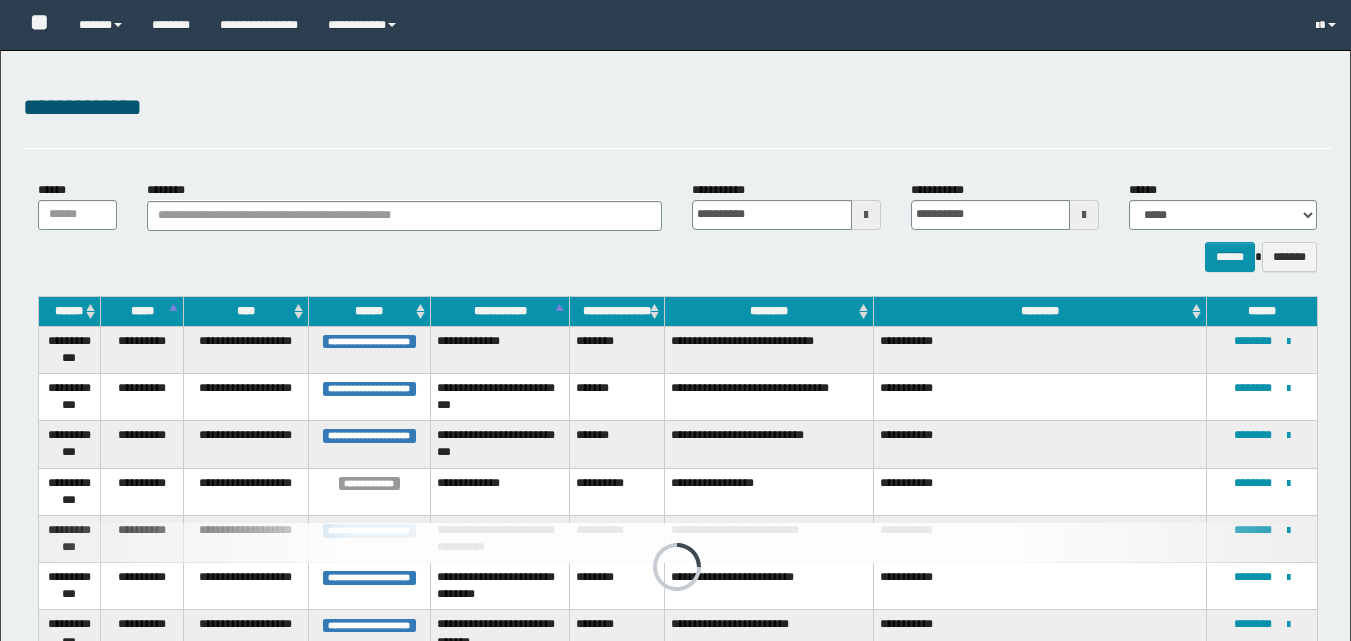 select on "***" 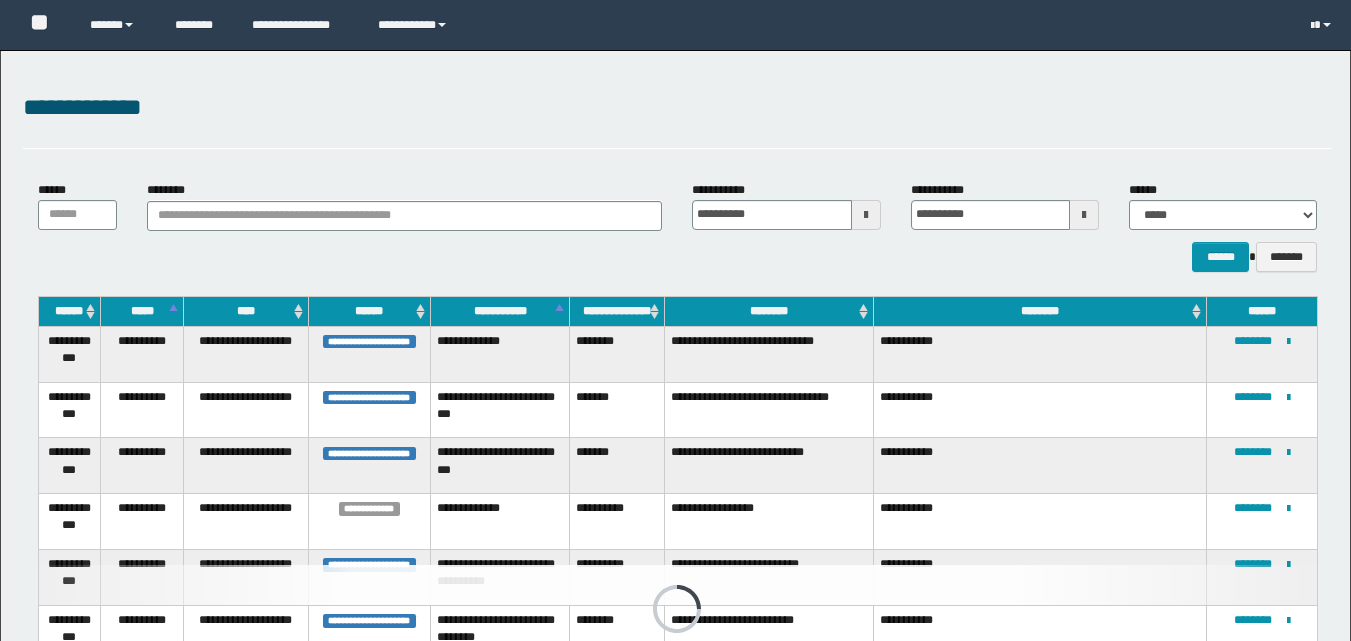 scroll, scrollTop: 200, scrollLeft: 0, axis: vertical 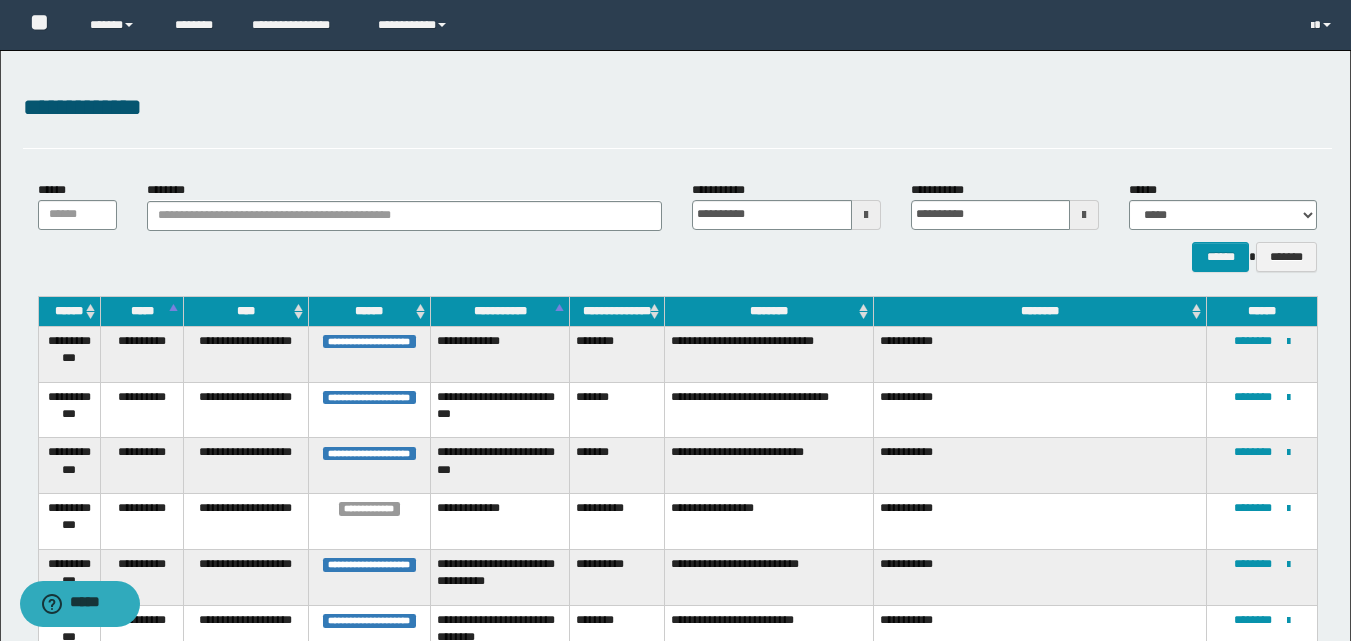 click at bounding box center (866, 215) 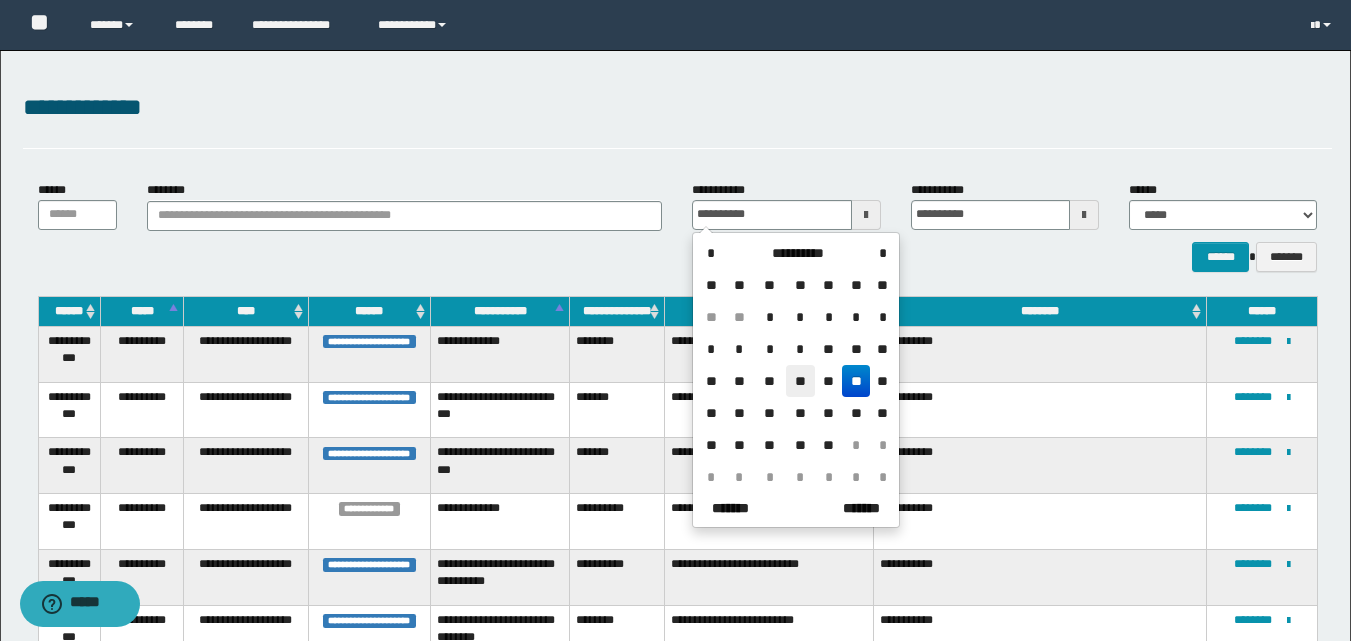 click on "**" at bounding box center [800, 381] 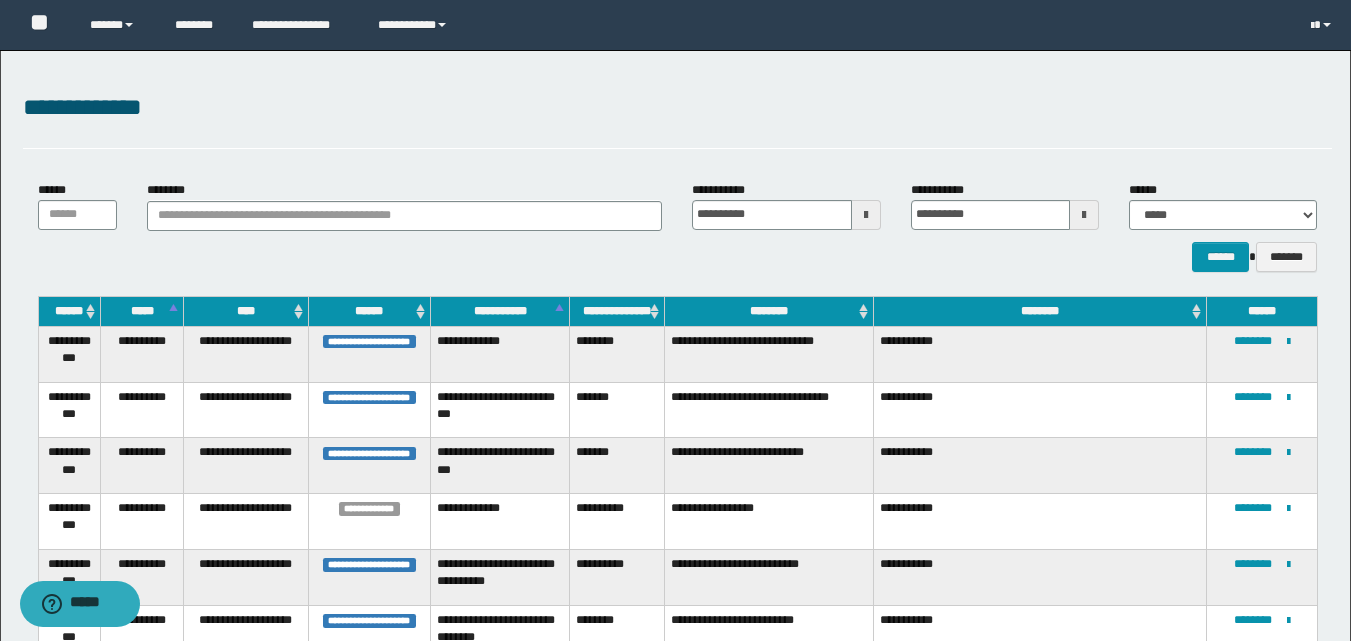 click at bounding box center (1084, 215) 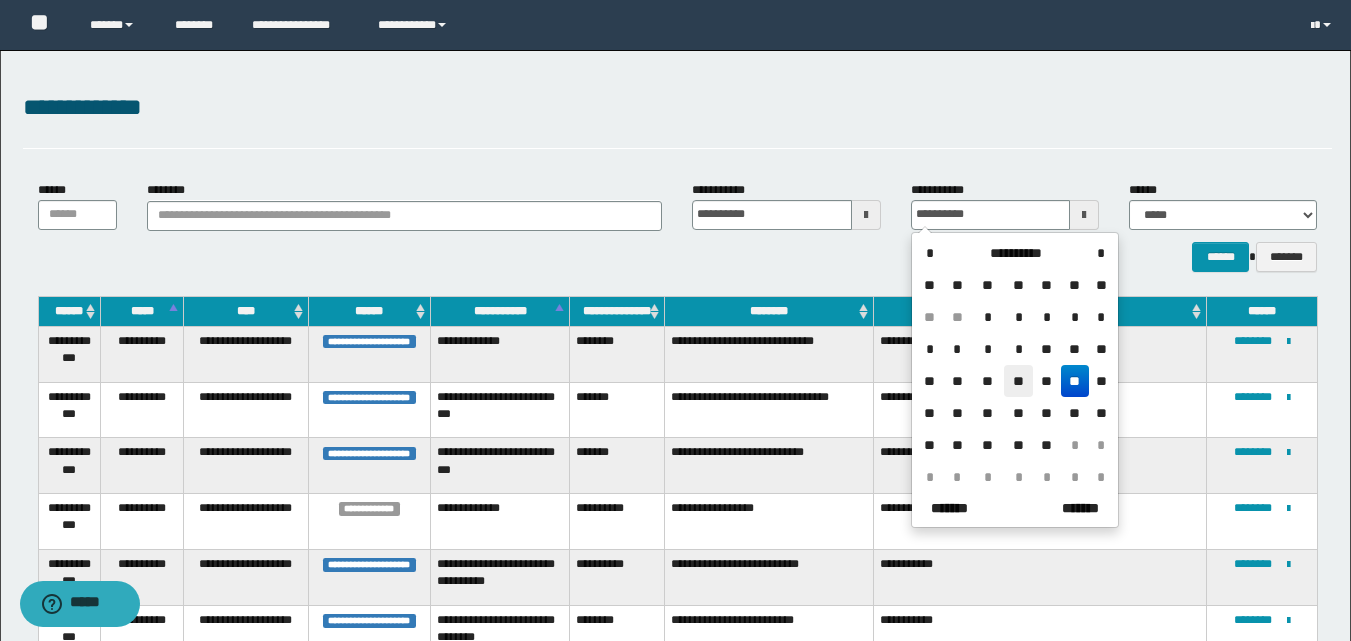 click on "**" at bounding box center [1018, 381] 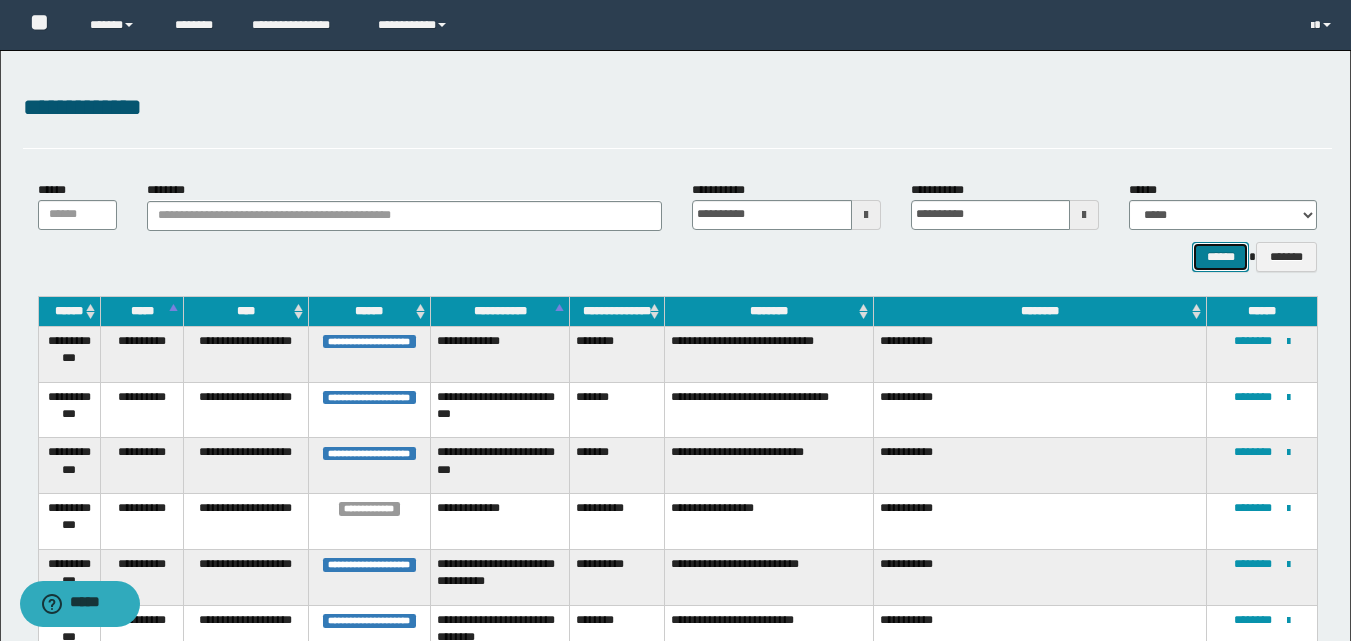 click on "******" at bounding box center [1220, 257] 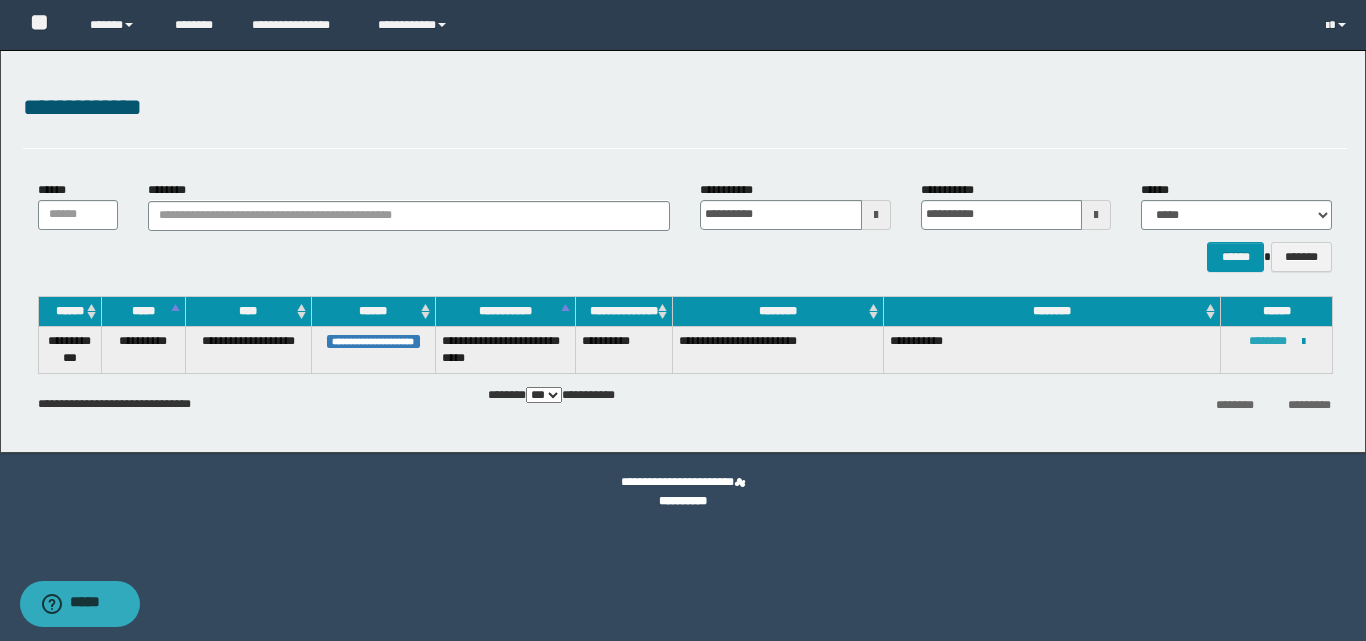 click on "********" at bounding box center [1268, 341] 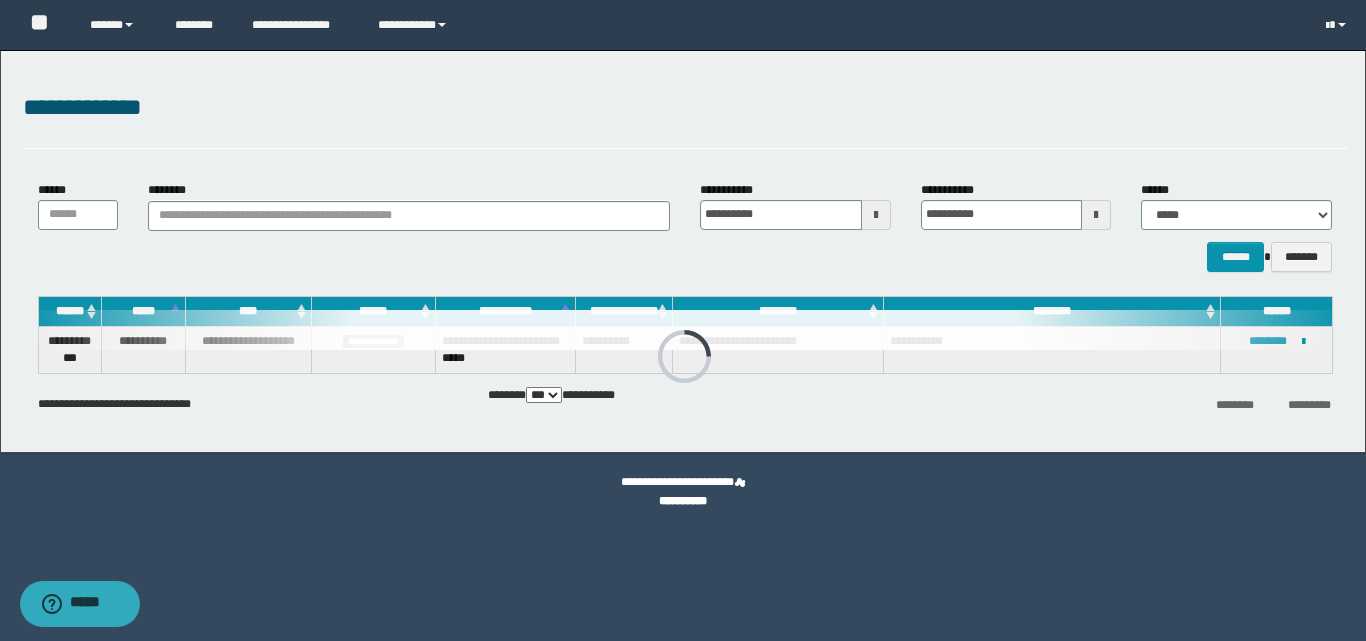 click at bounding box center [876, 215] 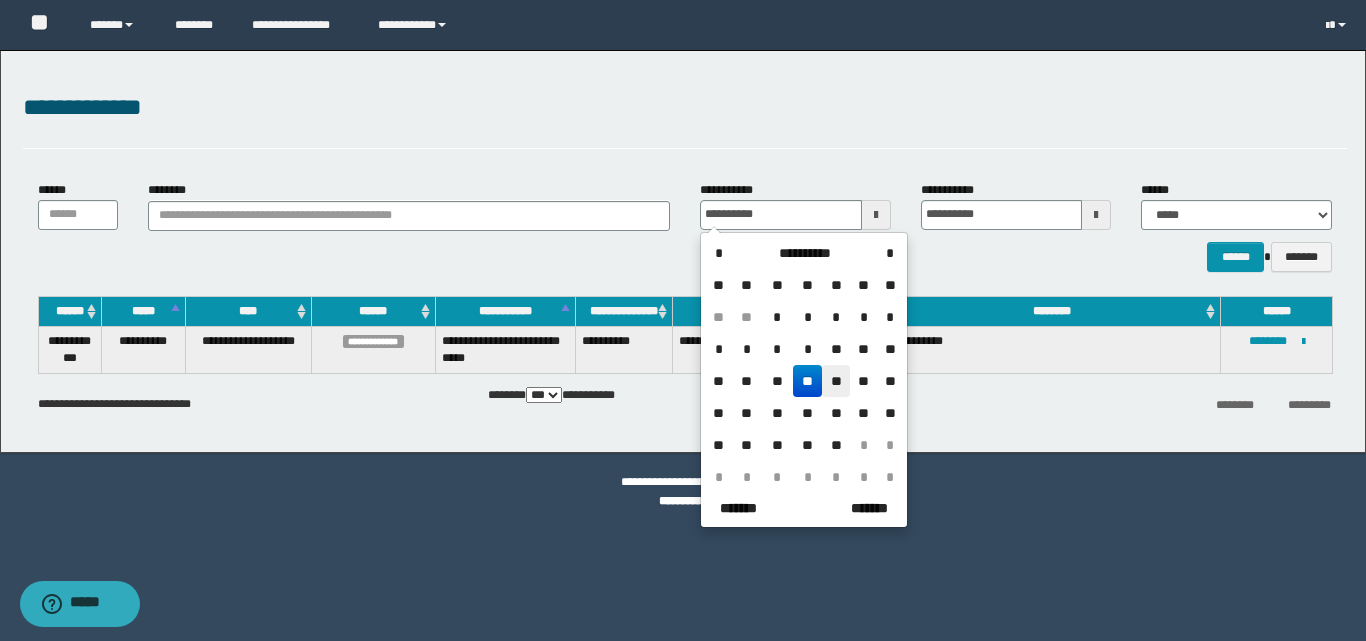 click on "**" at bounding box center [836, 381] 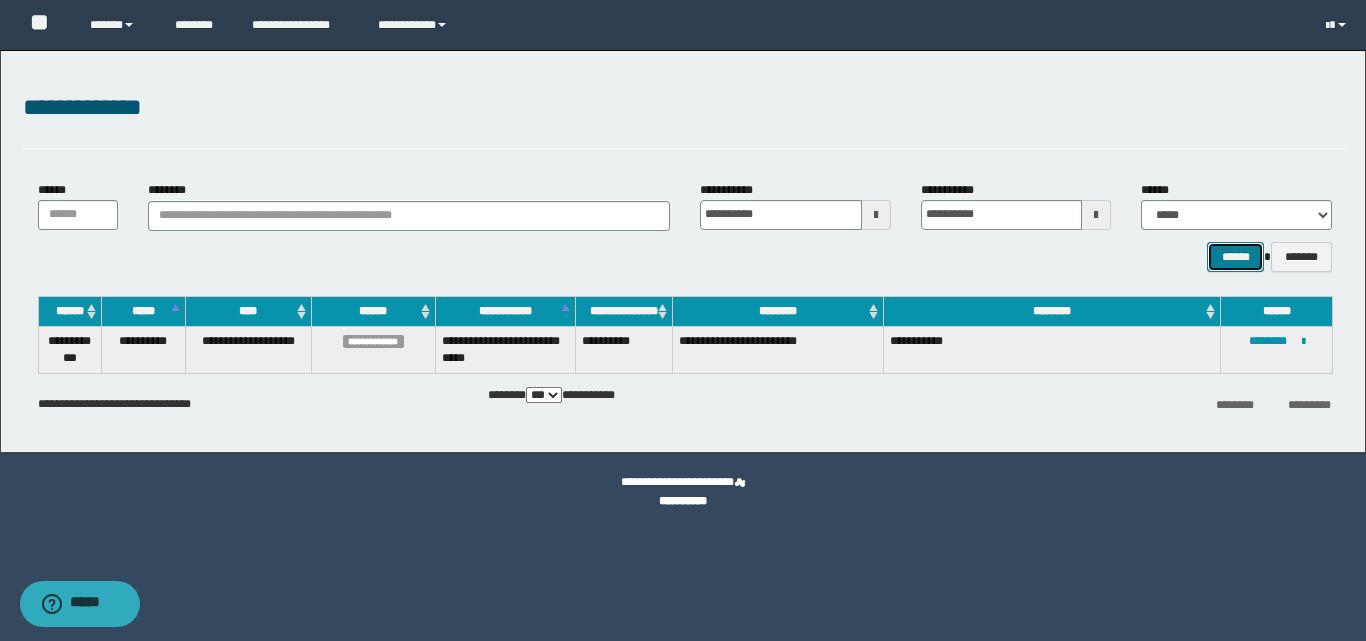 click on "******" at bounding box center (1235, 257) 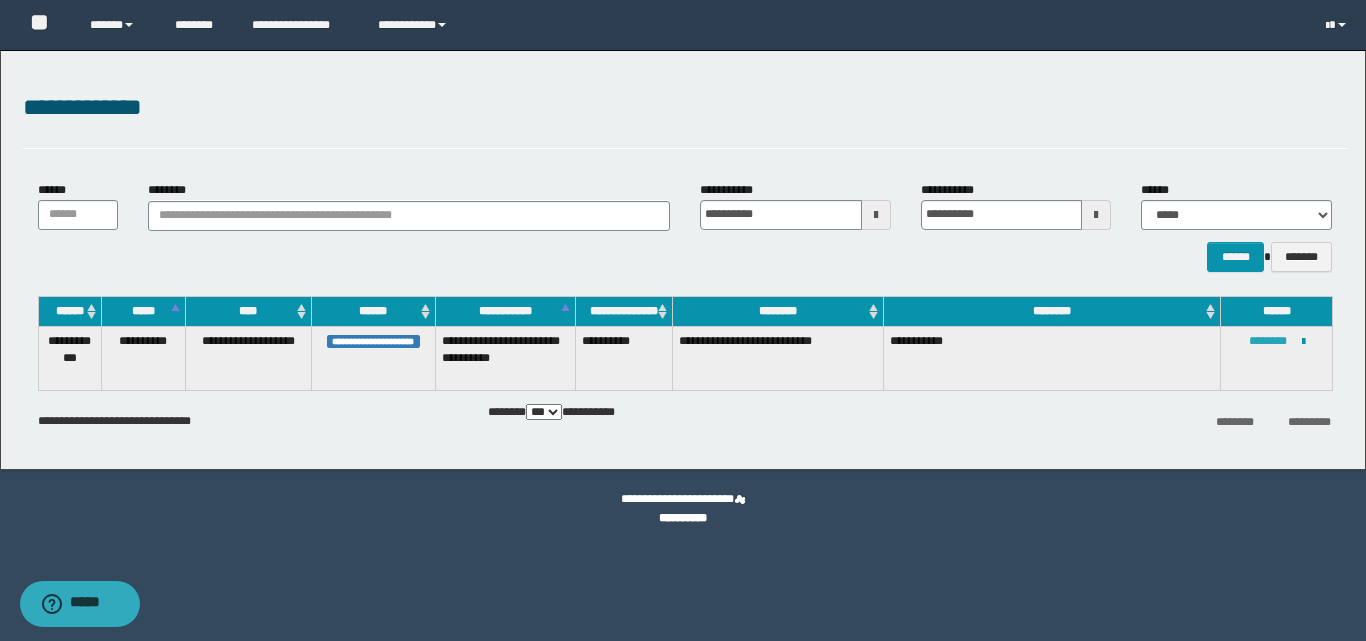 click on "********" at bounding box center [1268, 341] 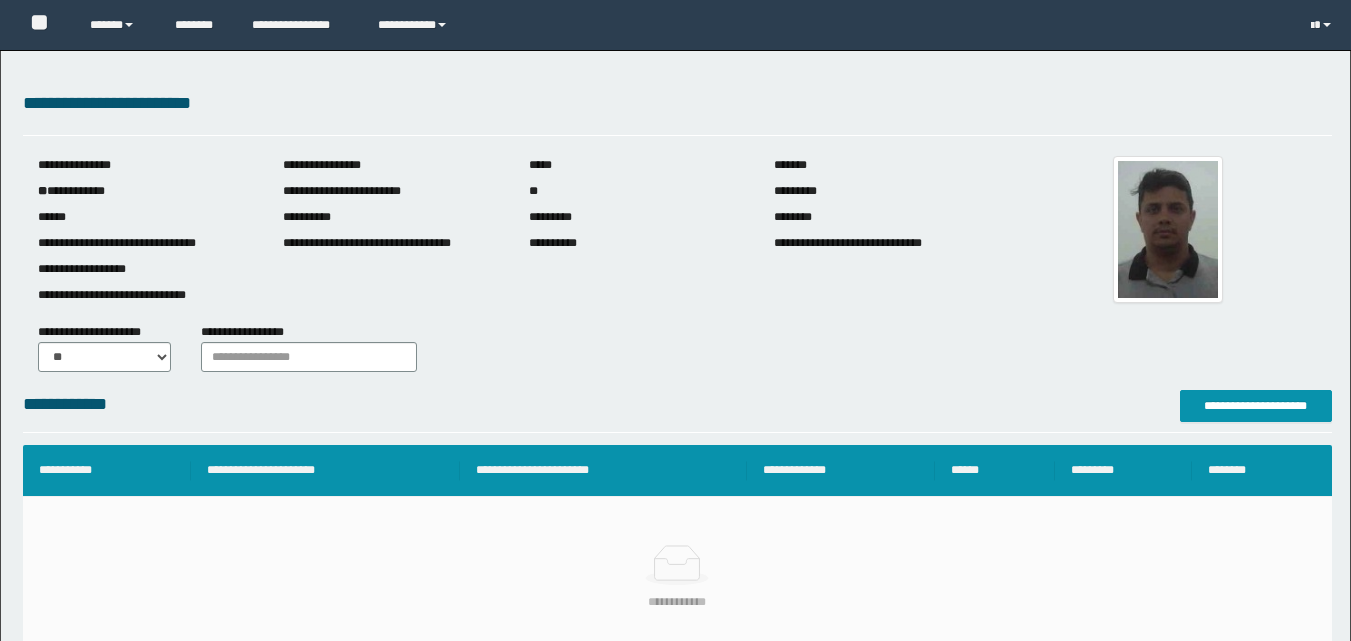 scroll, scrollTop: 0, scrollLeft: 0, axis: both 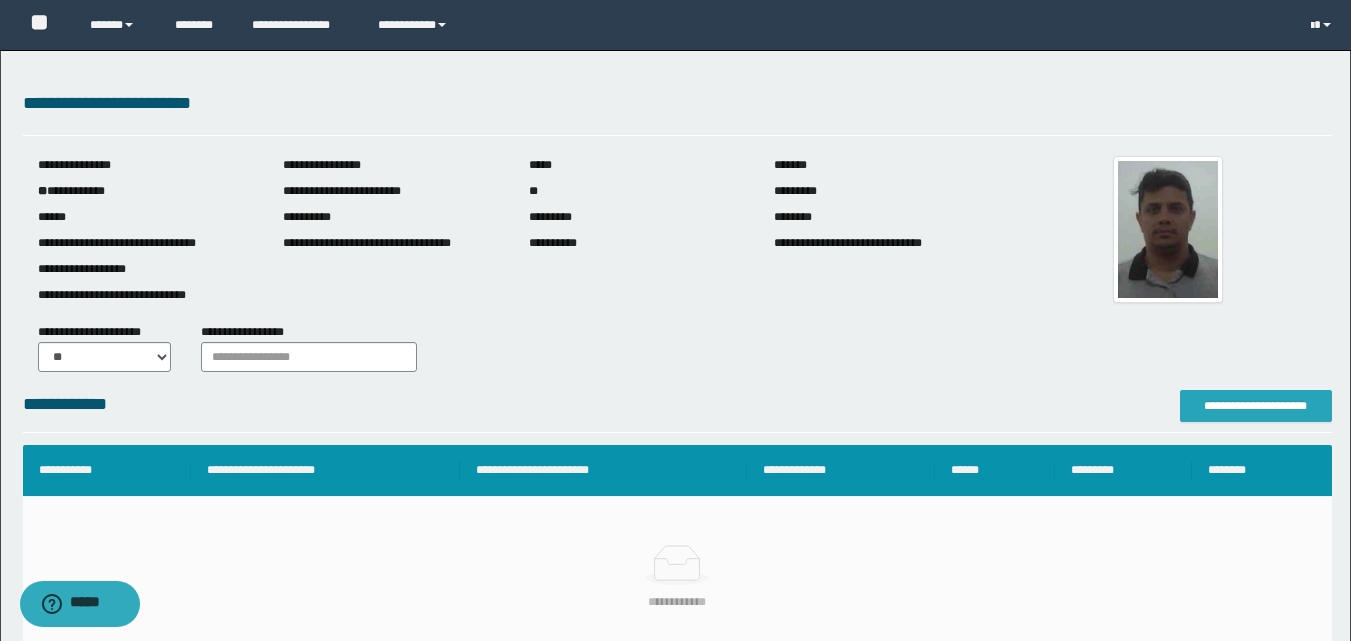 click on "**********" at bounding box center [1256, 406] 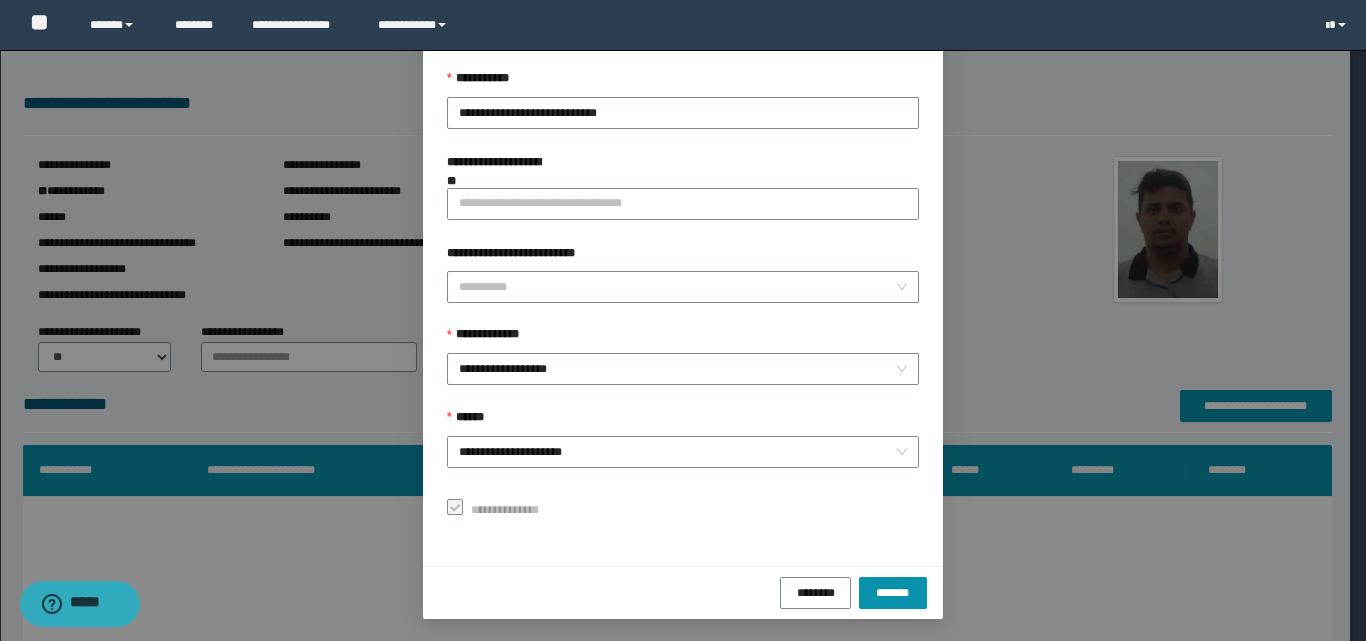 scroll, scrollTop: 111, scrollLeft: 0, axis: vertical 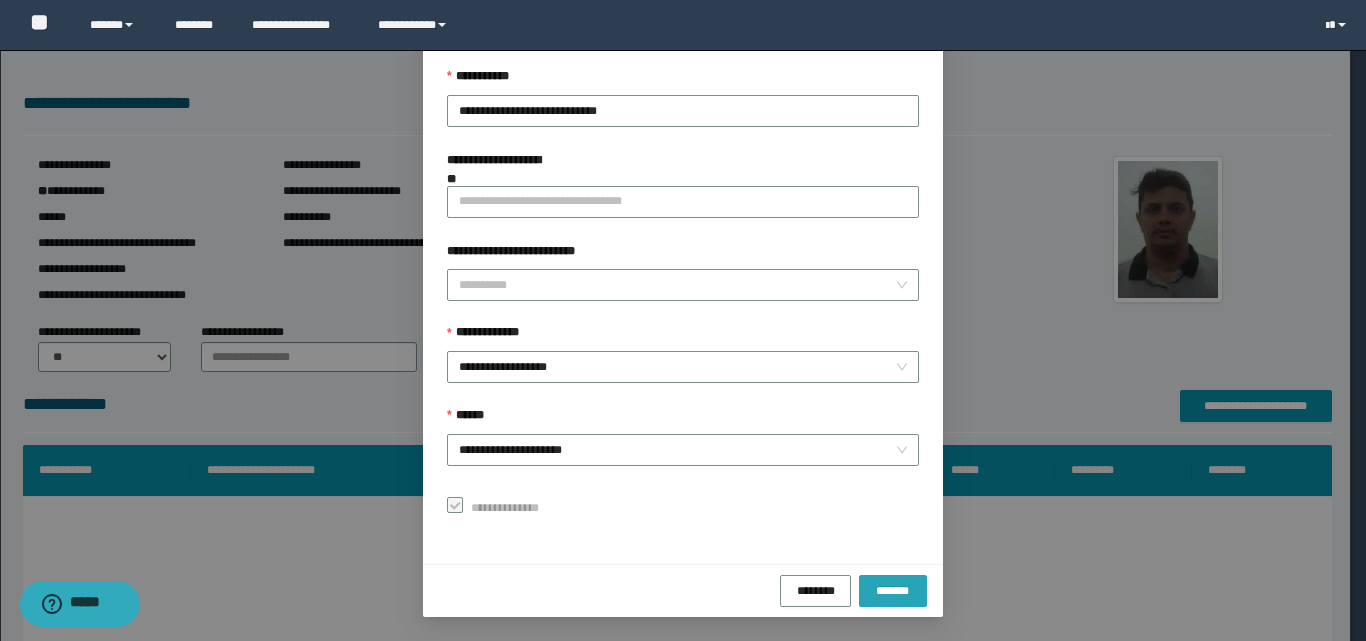 click on "*******" at bounding box center (893, 590) 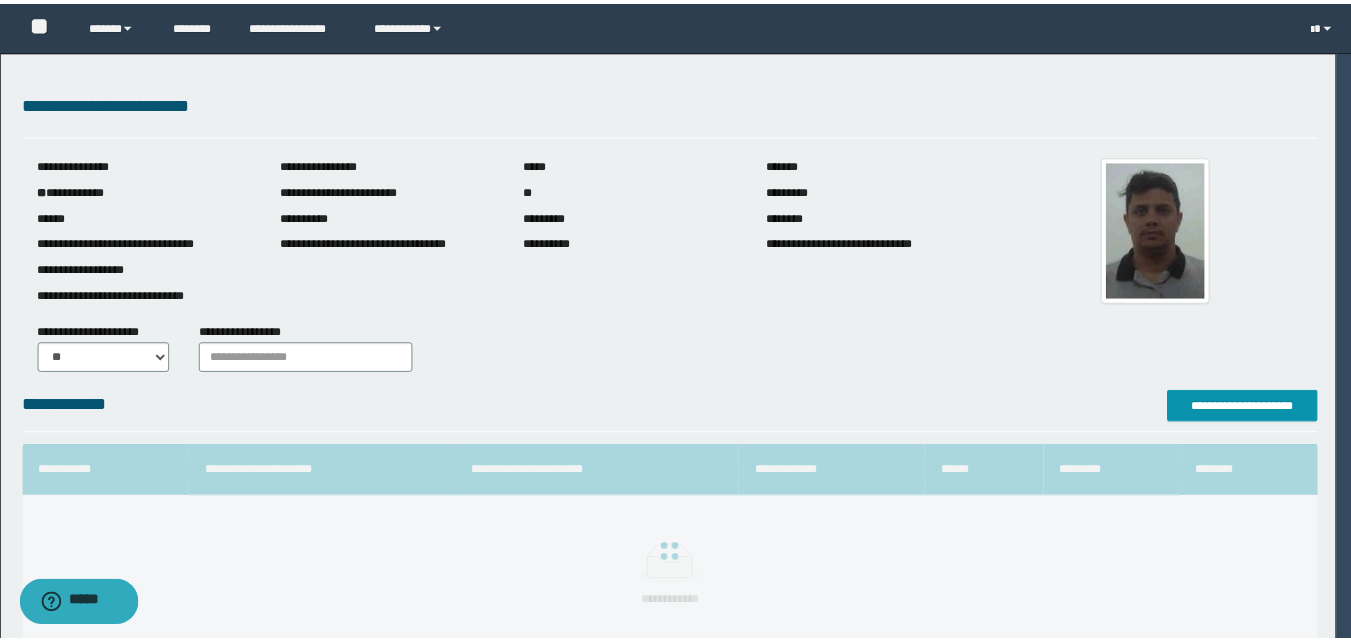 scroll, scrollTop: 64, scrollLeft: 0, axis: vertical 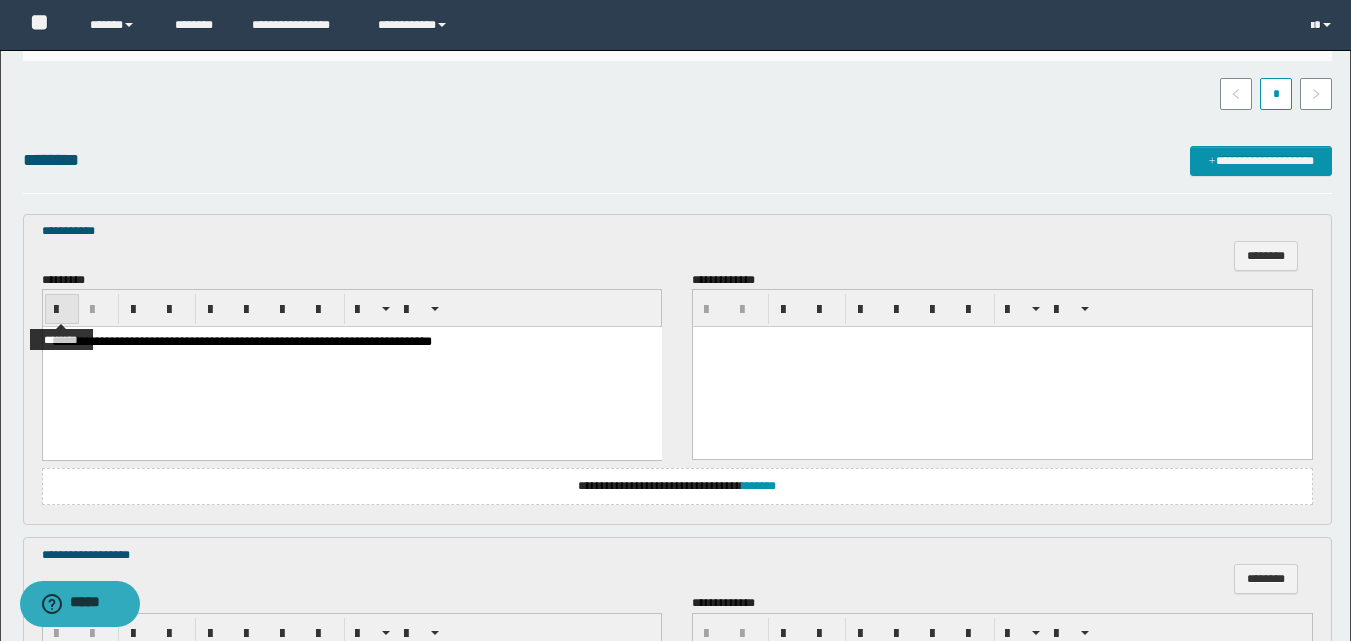click at bounding box center [62, 310] 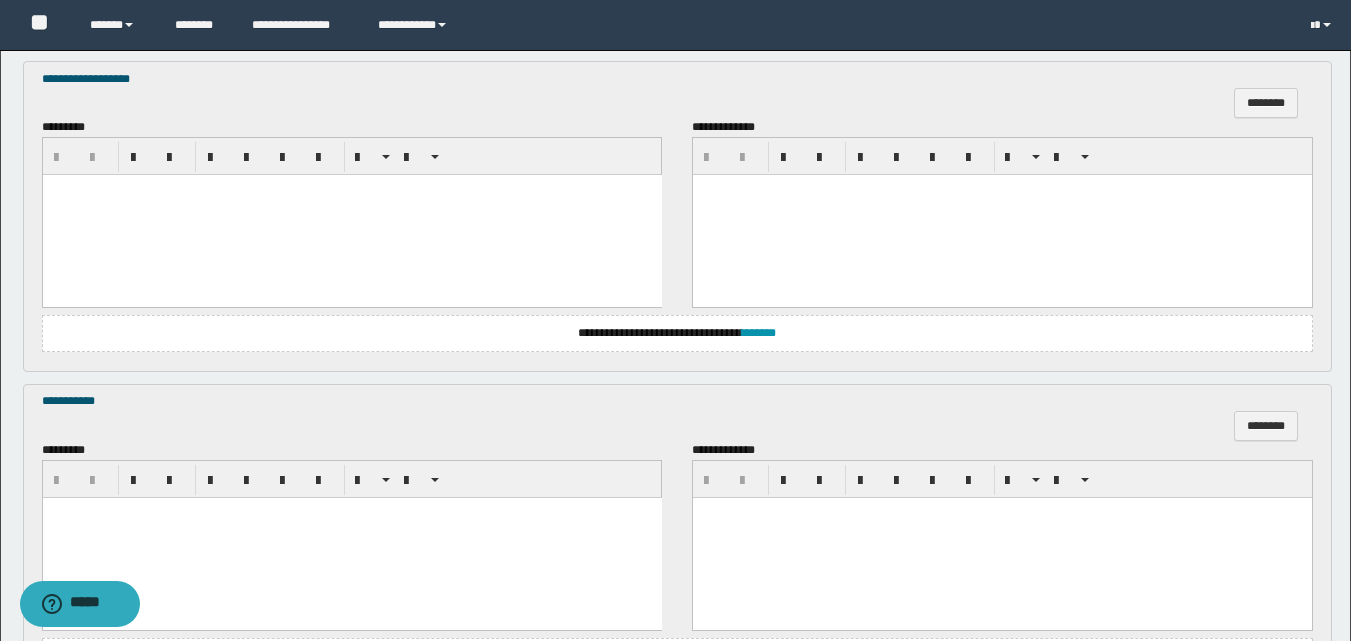 scroll, scrollTop: 1179, scrollLeft: 0, axis: vertical 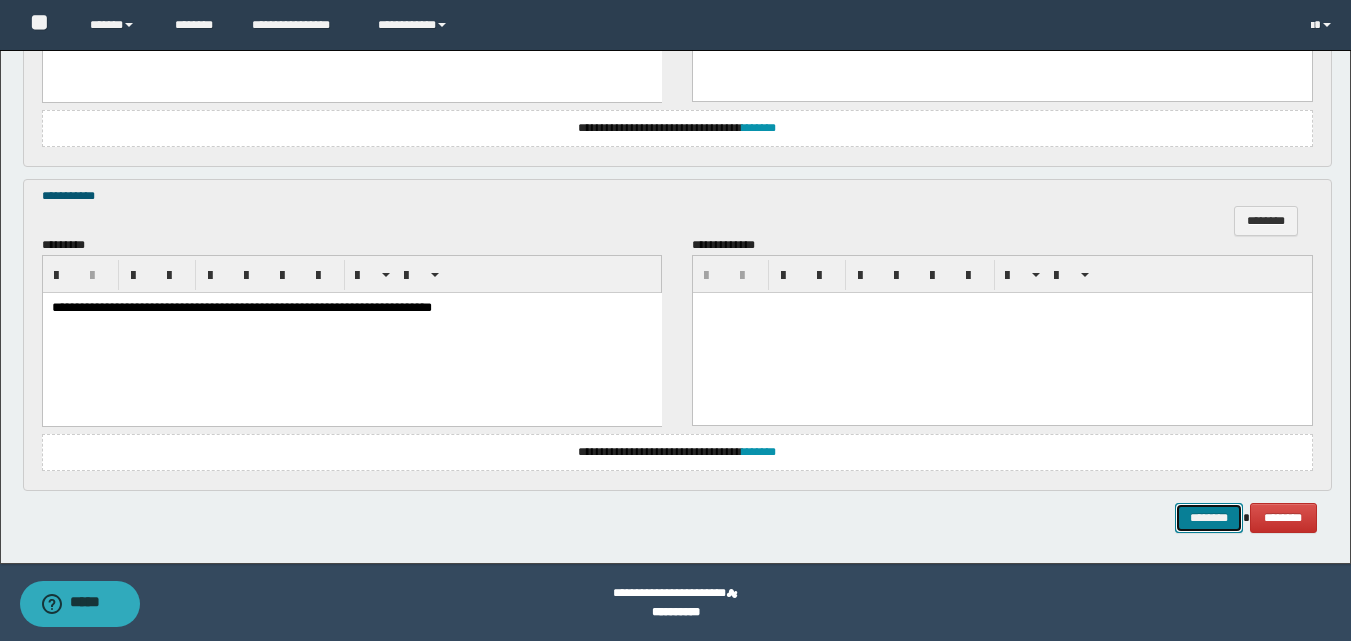 click on "********" at bounding box center (1209, 518) 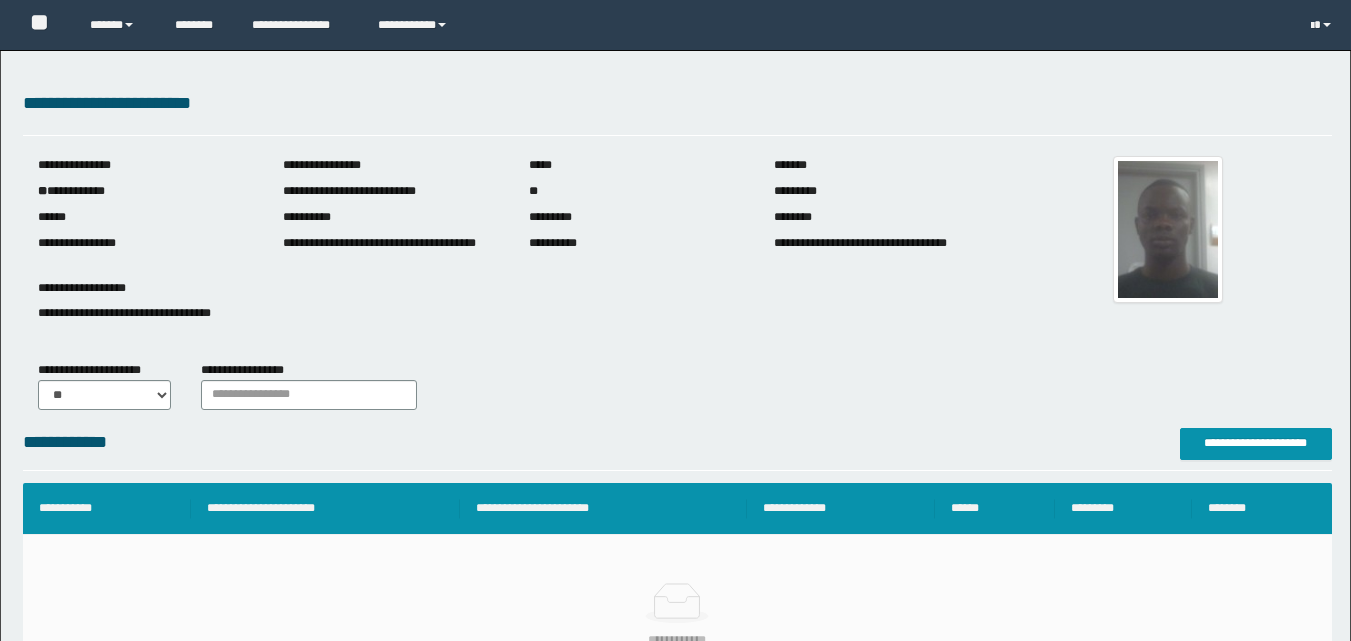 scroll, scrollTop: 0, scrollLeft: 0, axis: both 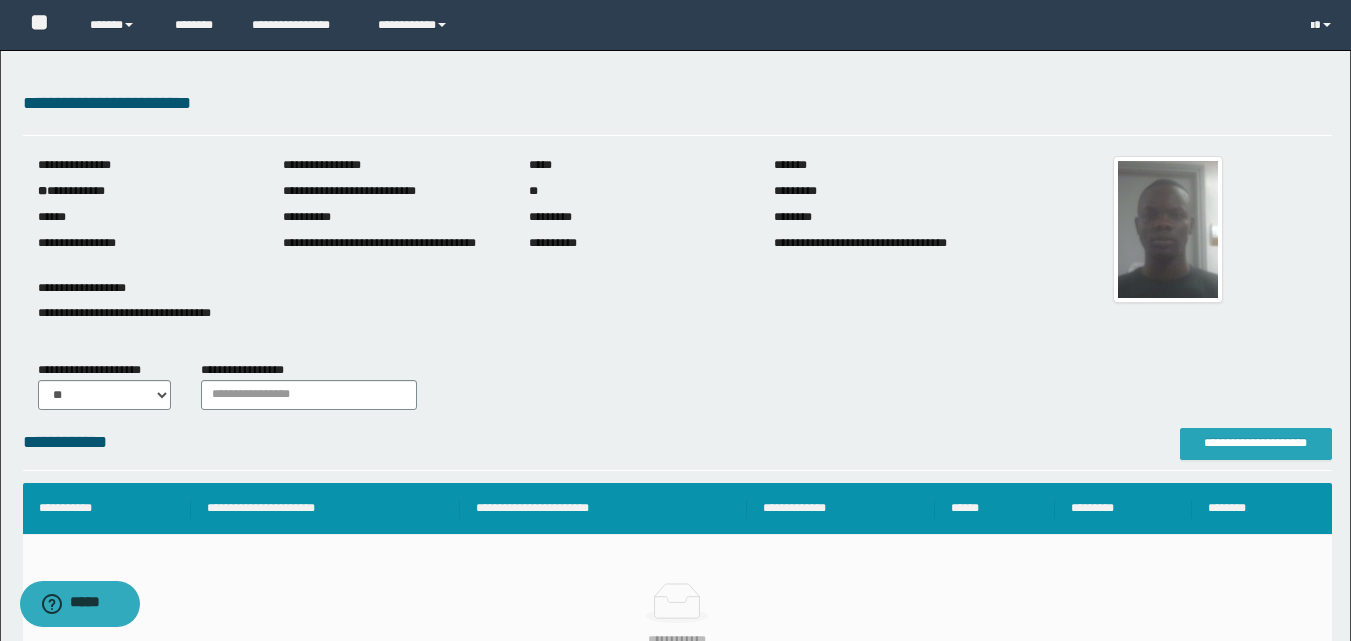 click on "**********" at bounding box center [1256, 443] 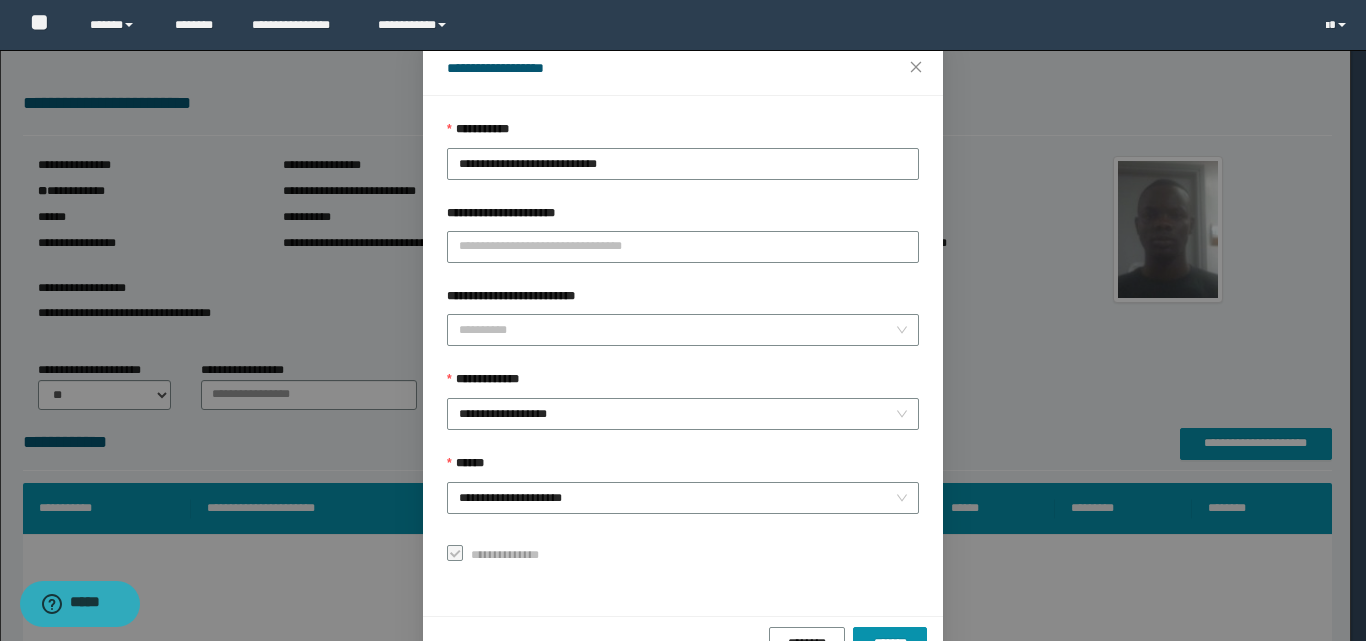 scroll, scrollTop: 111, scrollLeft: 0, axis: vertical 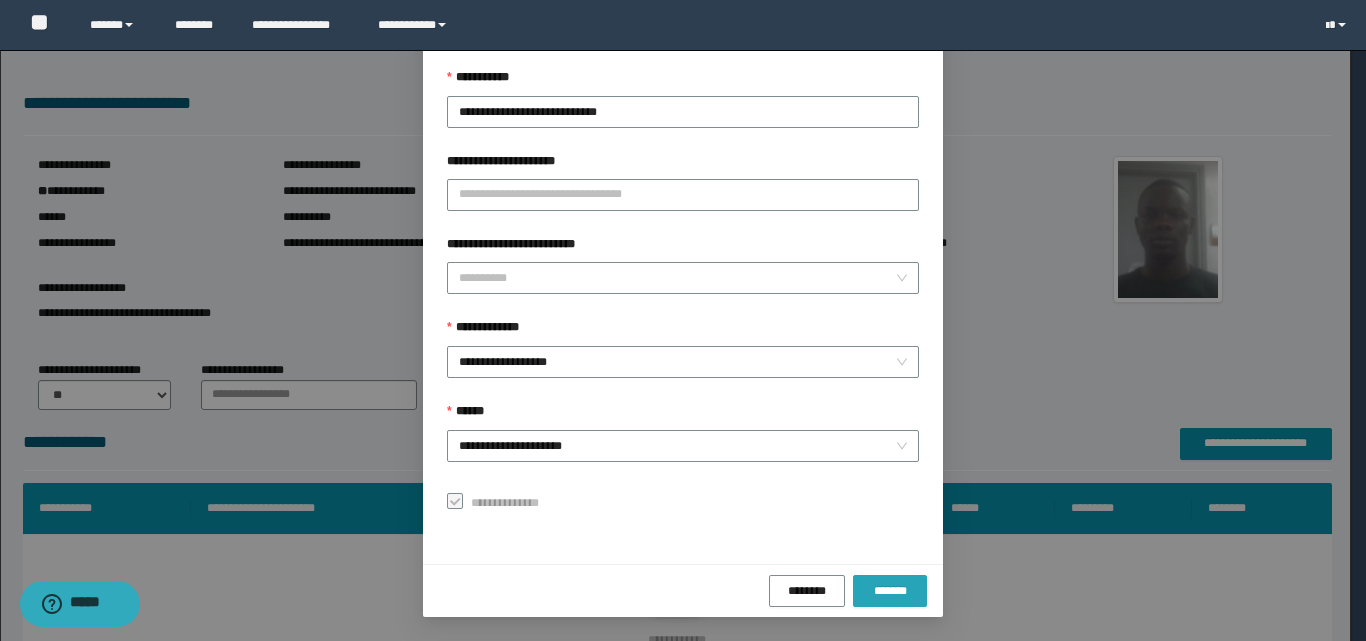 click on "*******" at bounding box center (890, 591) 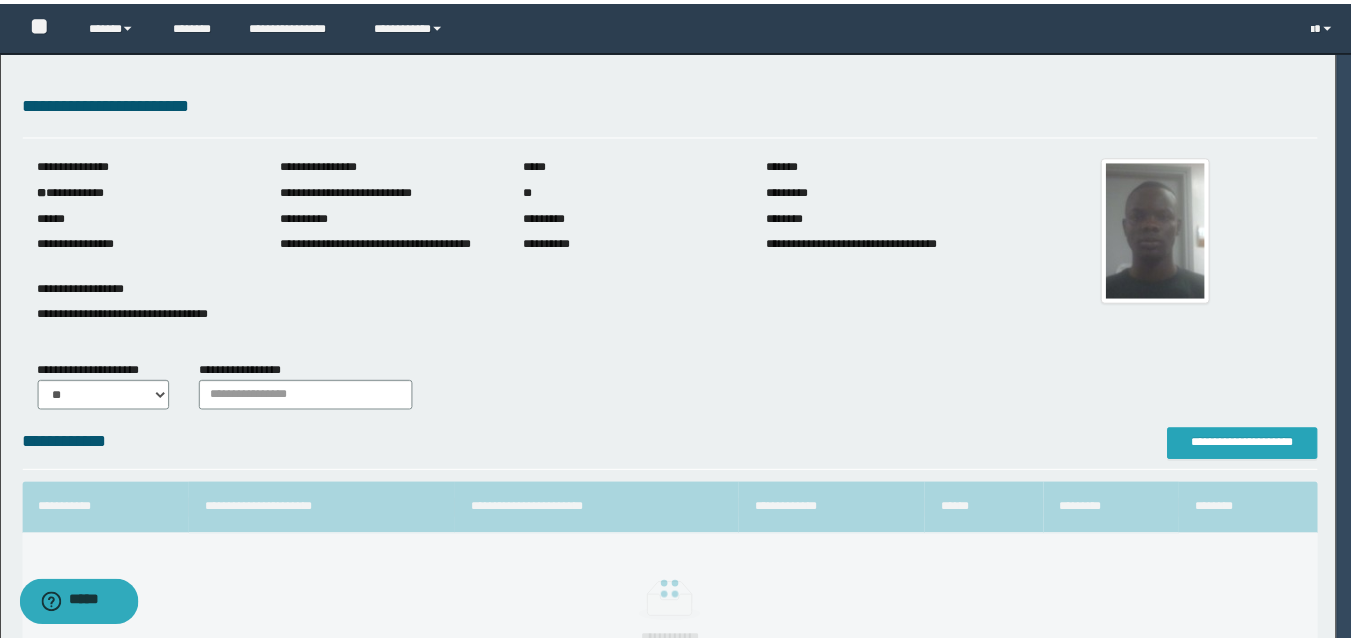 scroll, scrollTop: 0, scrollLeft: 0, axis: both 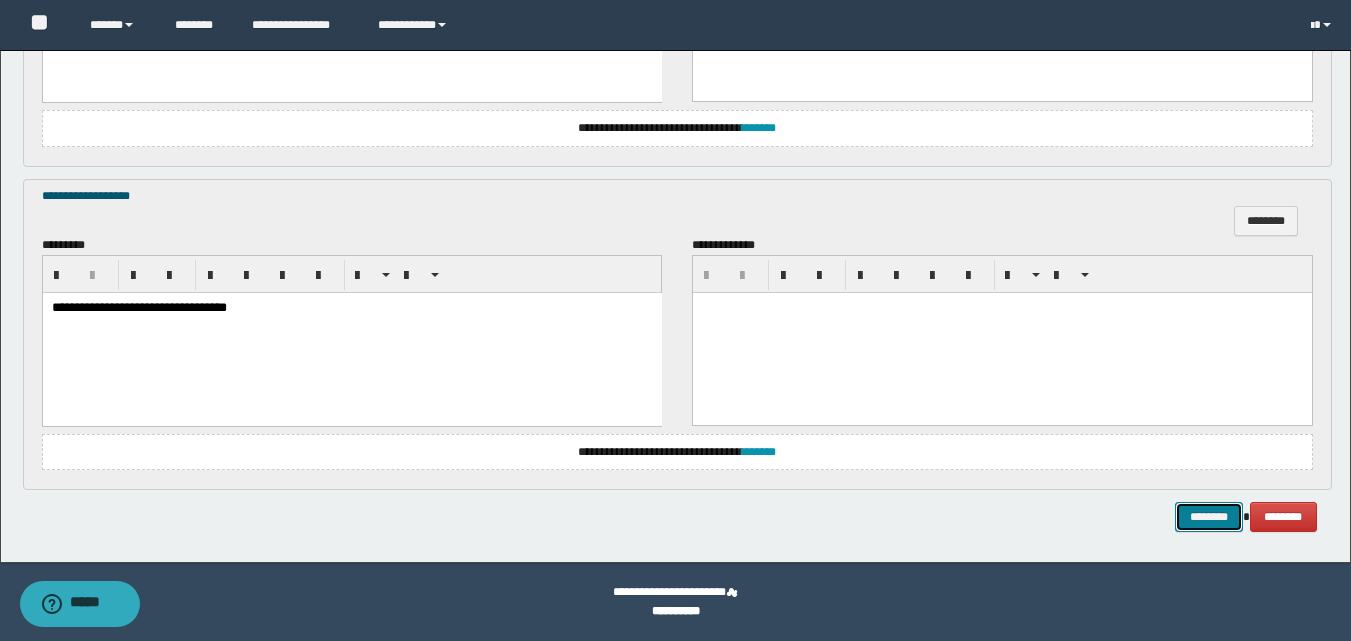 click on "********" at bounding box center (1209, 517) 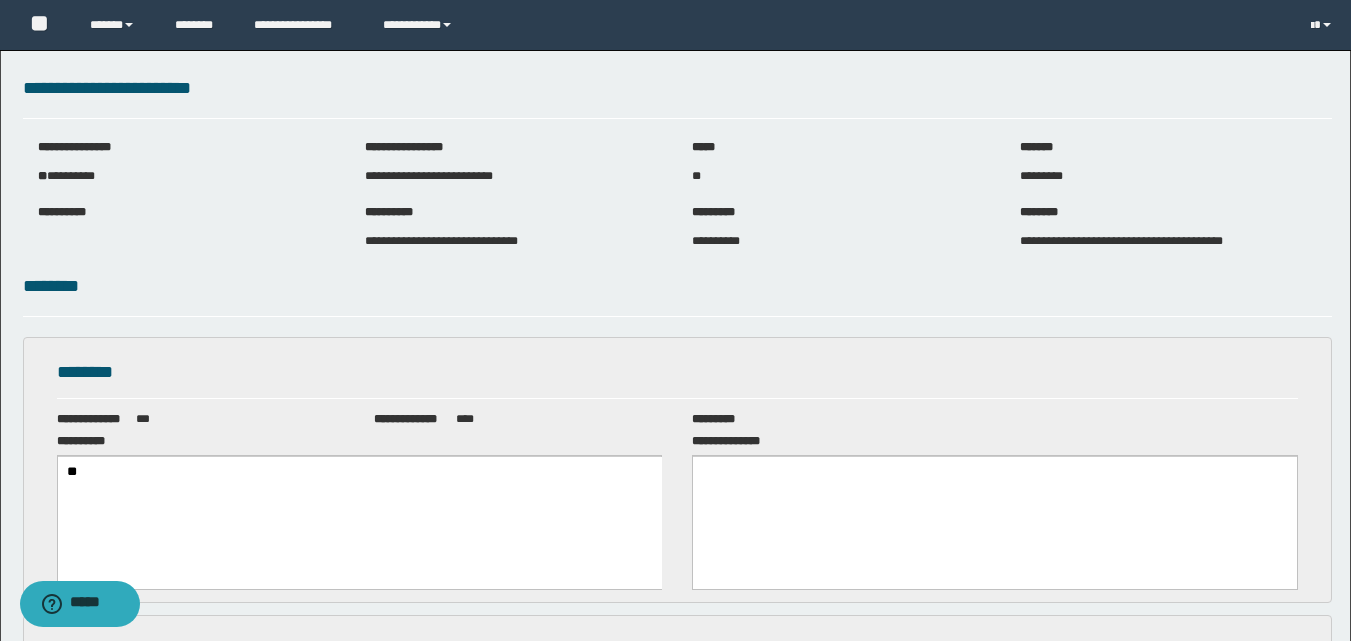 scroll, scrollTop: 0, scrollLeft: 0, axis: both 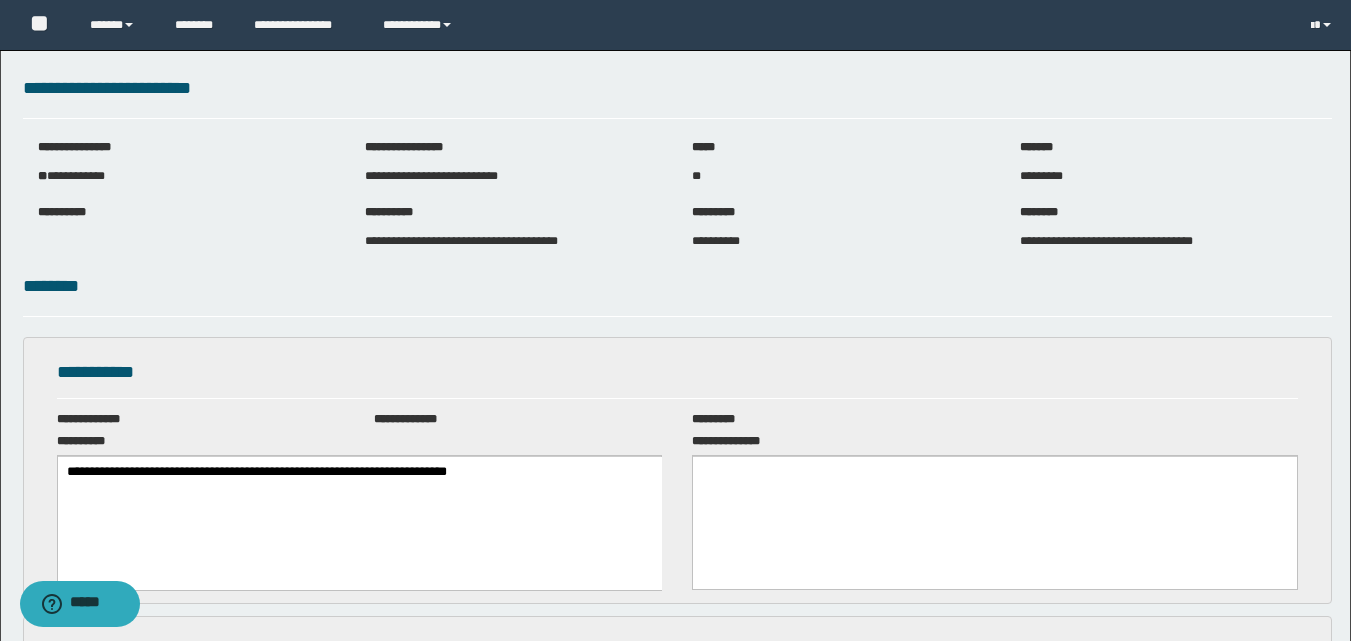 click at bounding box center [995, 497] 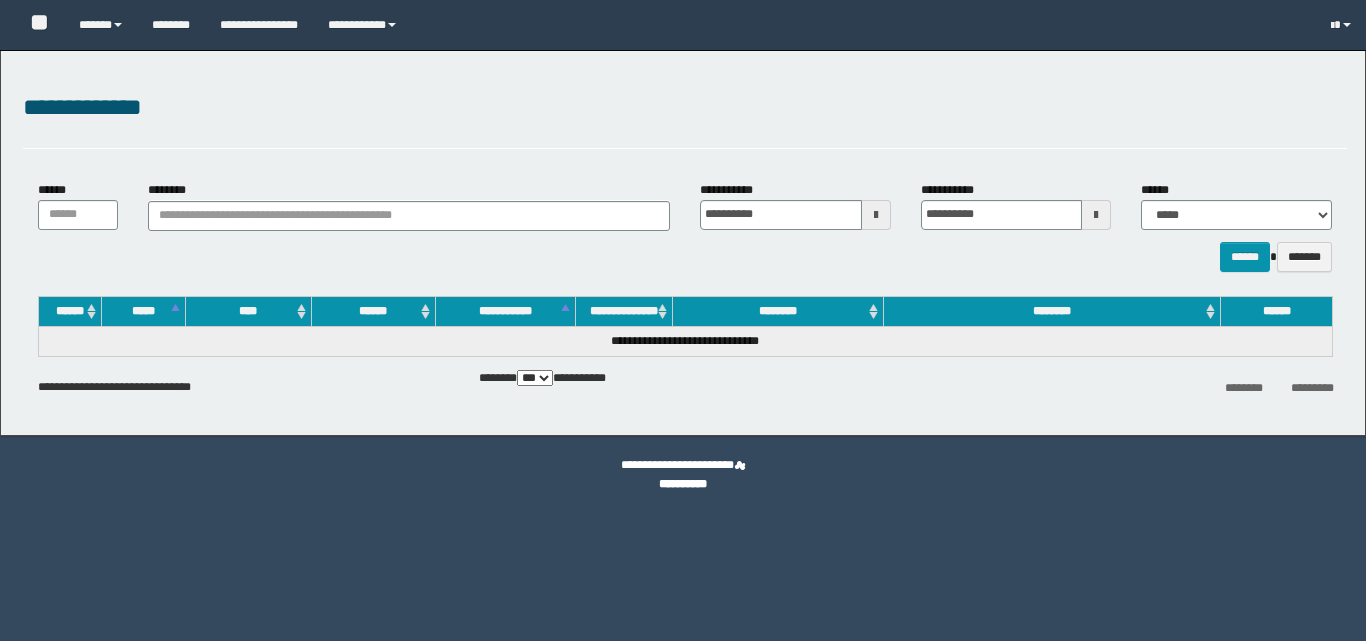 select on "***" 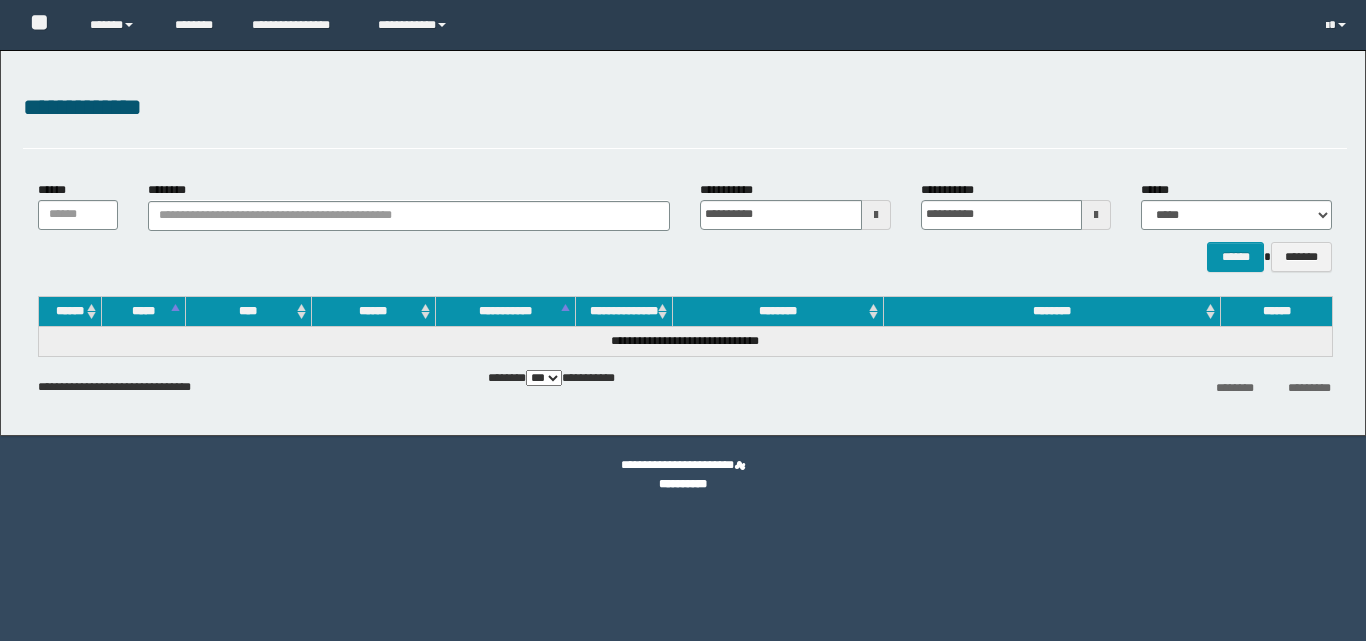 scroll, scrollTop: 0, scrollLeft: 0, axis: both 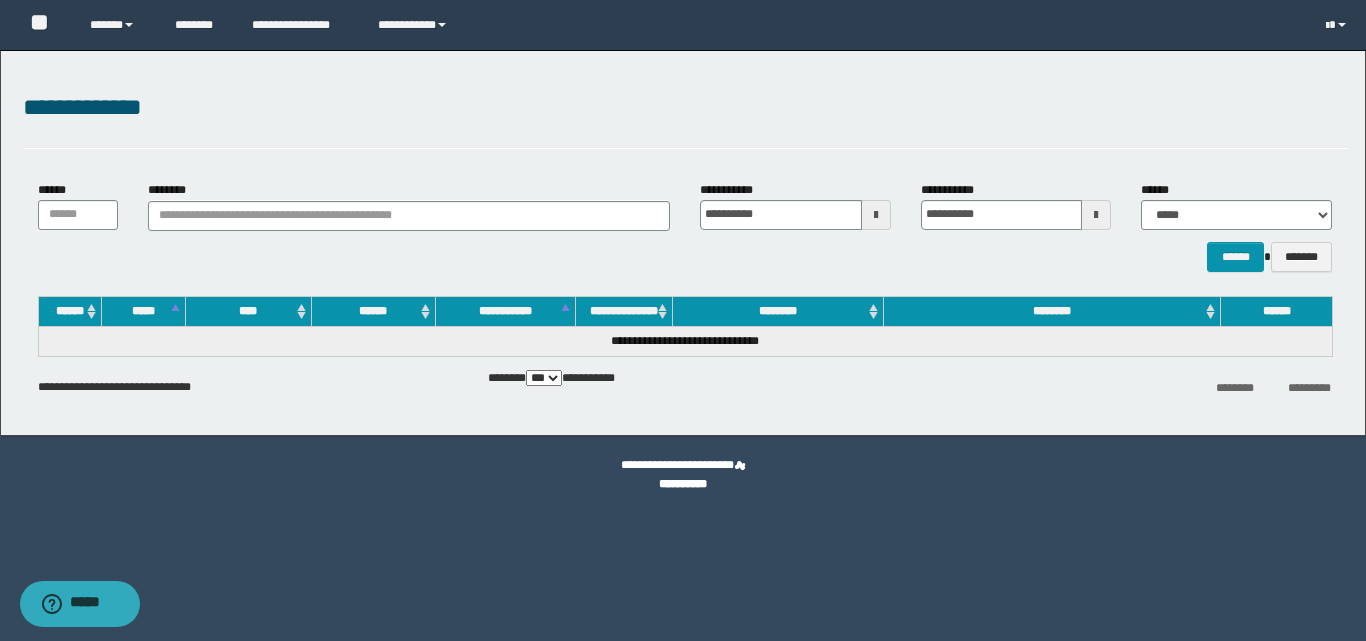 click at bounding box center (876, 215) 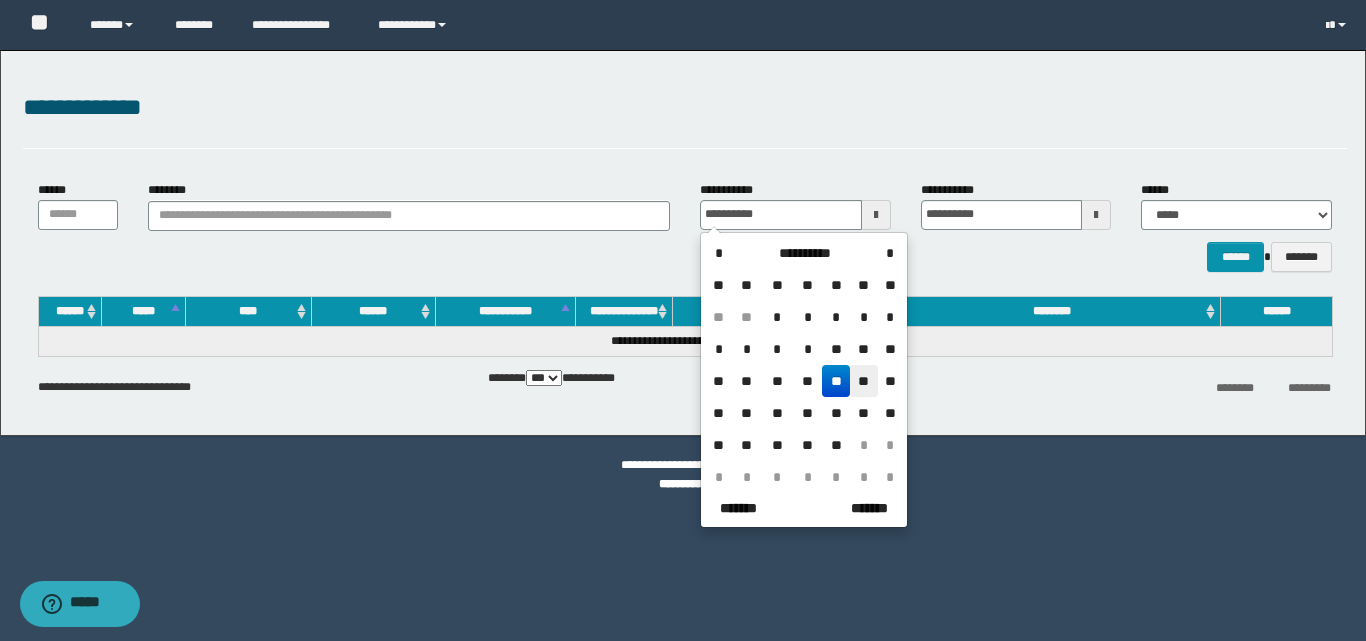 click on "**" at bounding box center (864, 381) 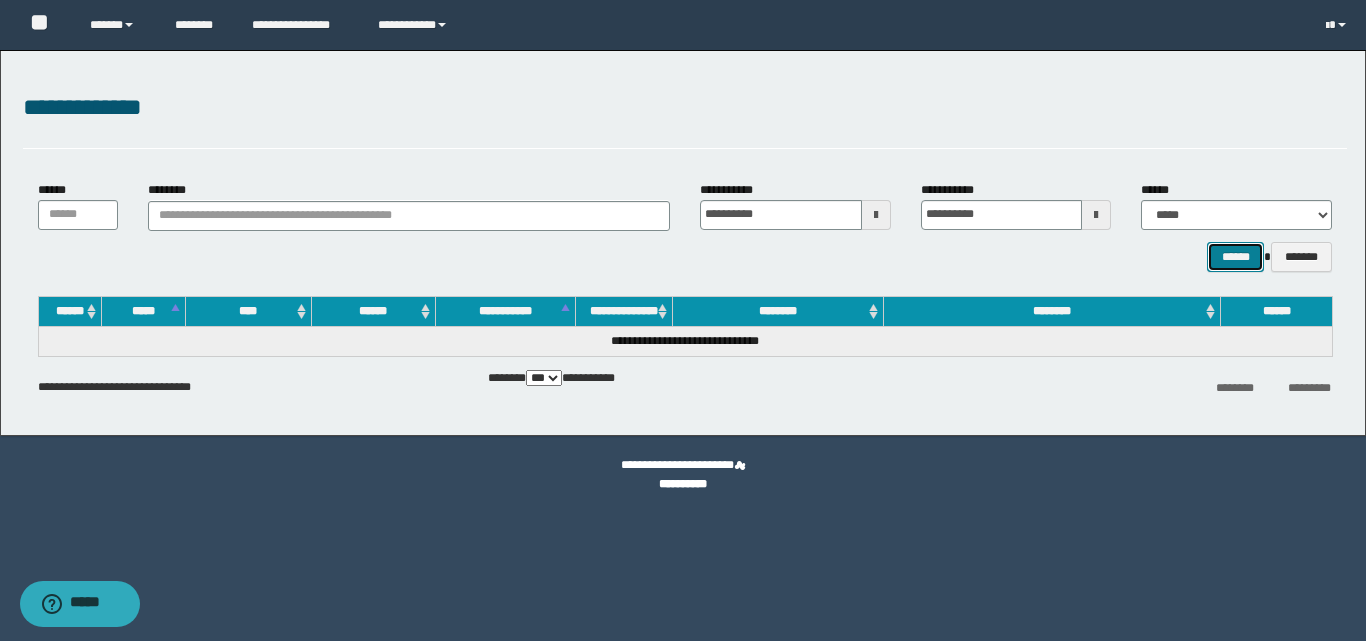 click on "******" at bounding box center (1235, 257) 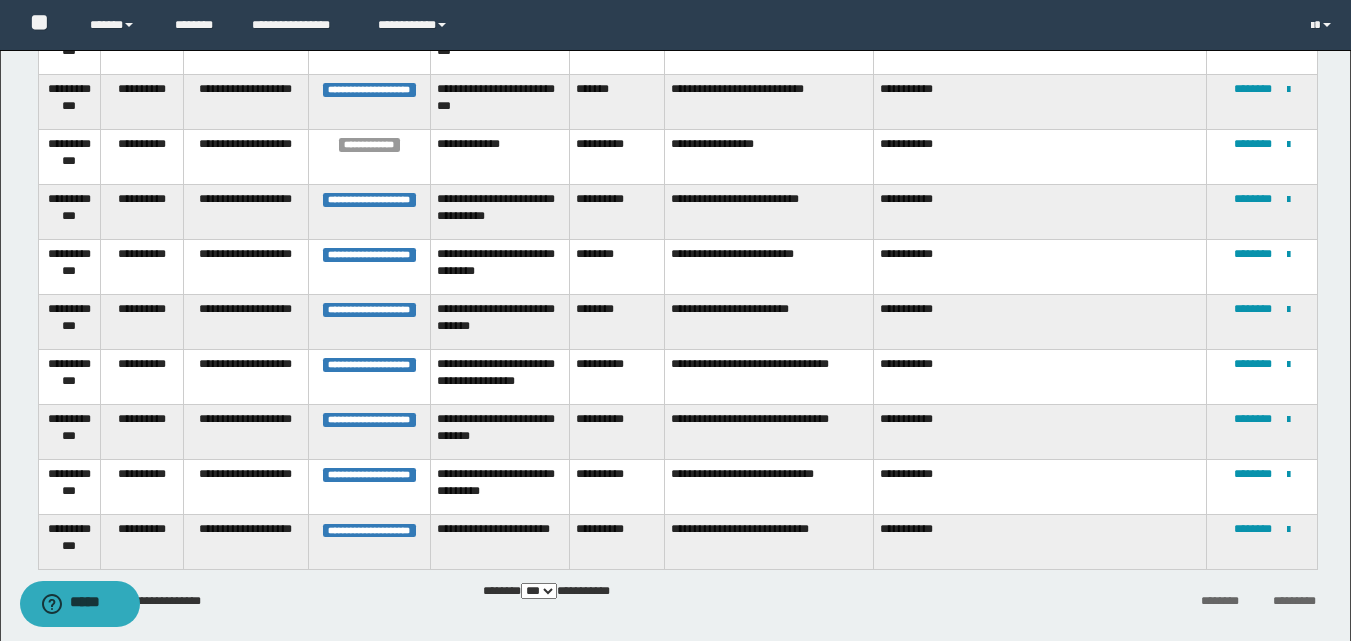 scroll, scrollTop: 400, scrollLeft: 0, axis: vertical 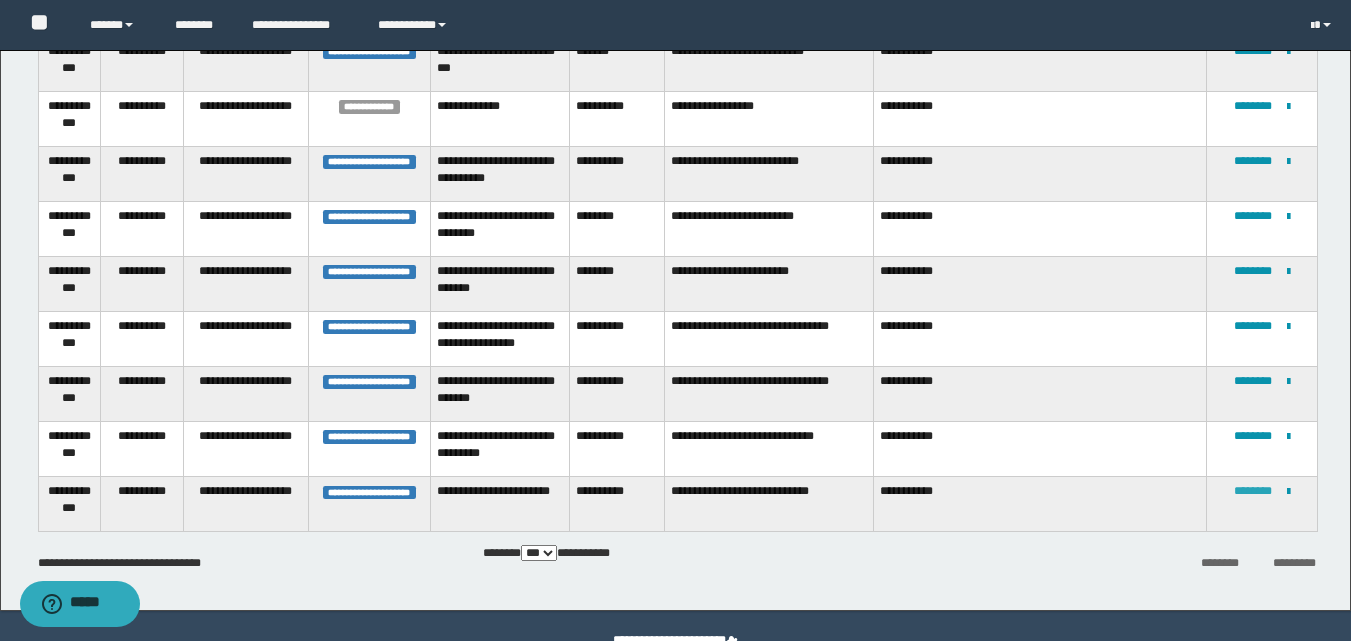 click on "********" at bounding box center (1253, 491) 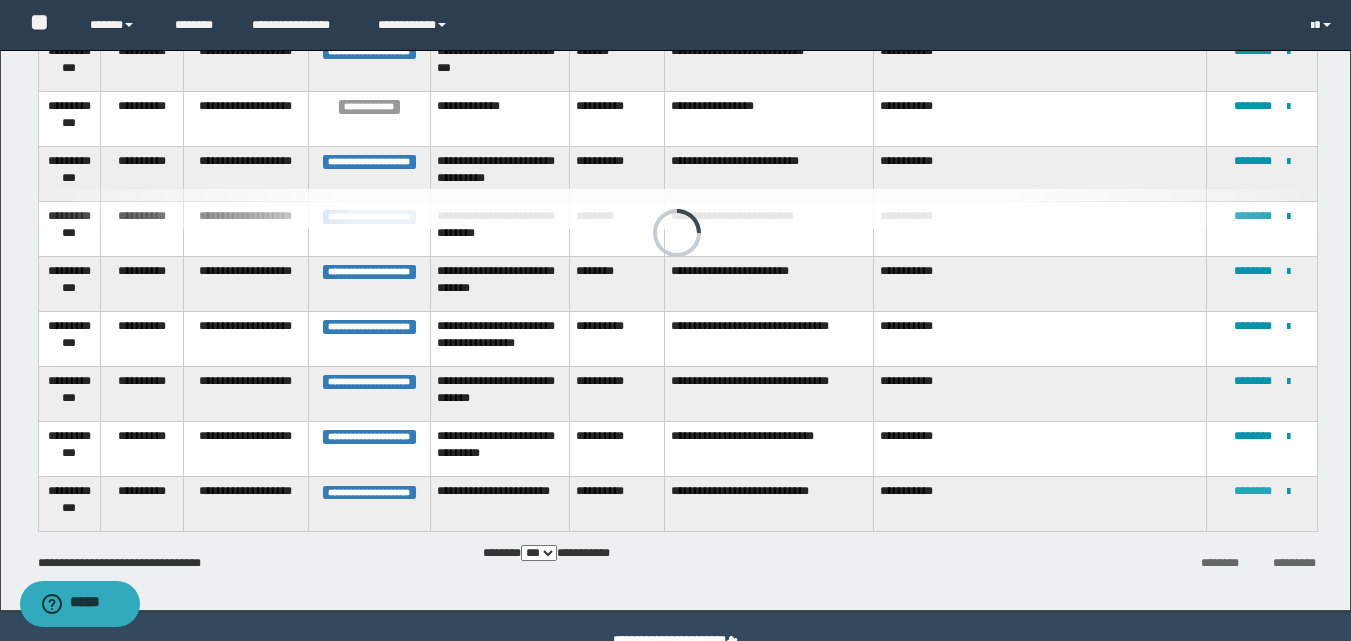scroll, scrollTop: 0, scrollLeft: 0, axis: both 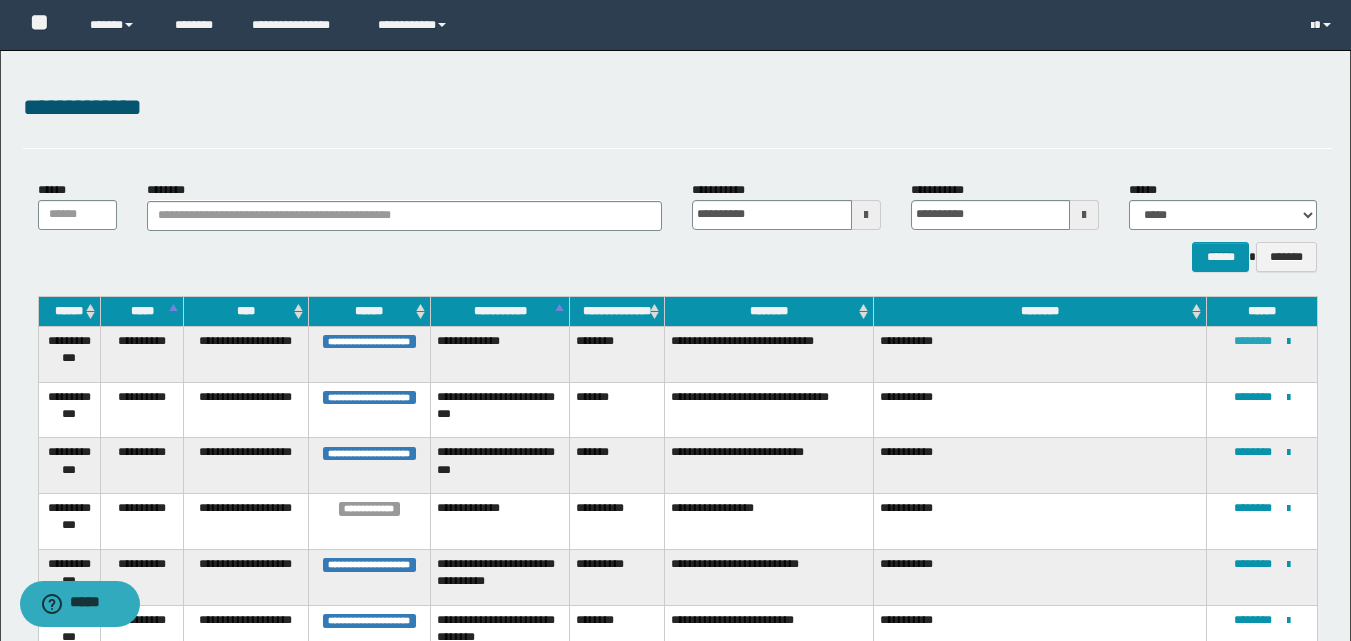 click on "********" at bounding box center [1253, 341] 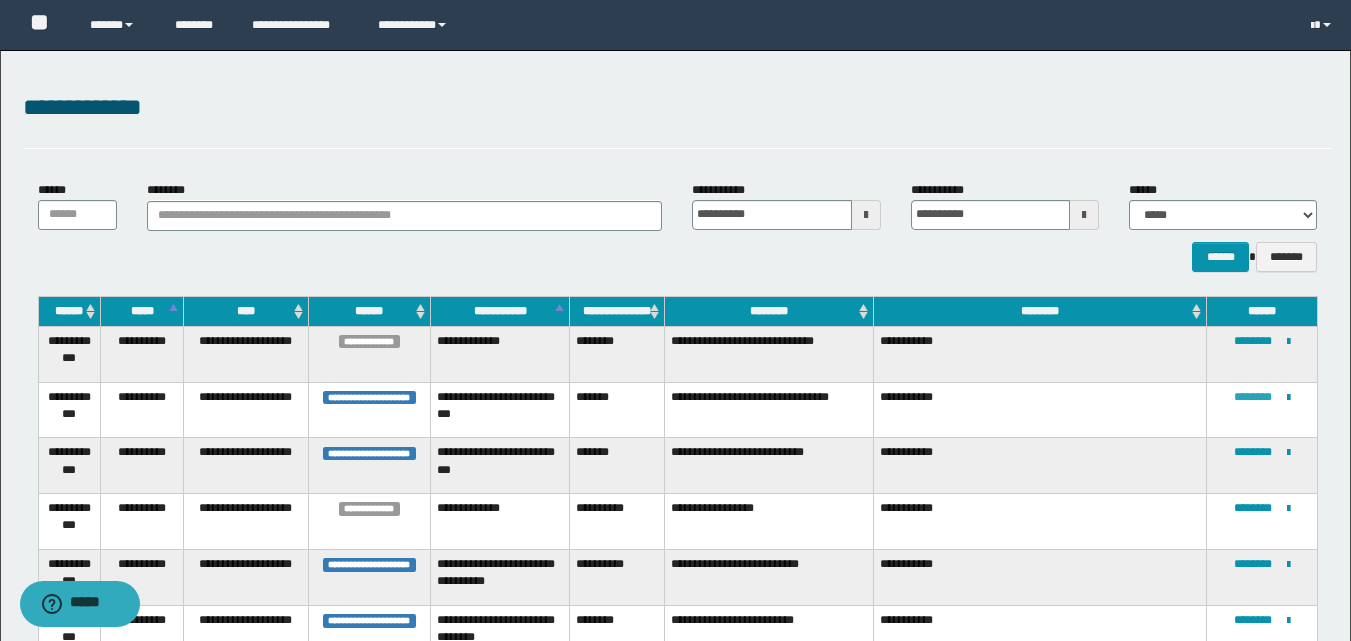 click on "********" at bounding box center [1253, 397] 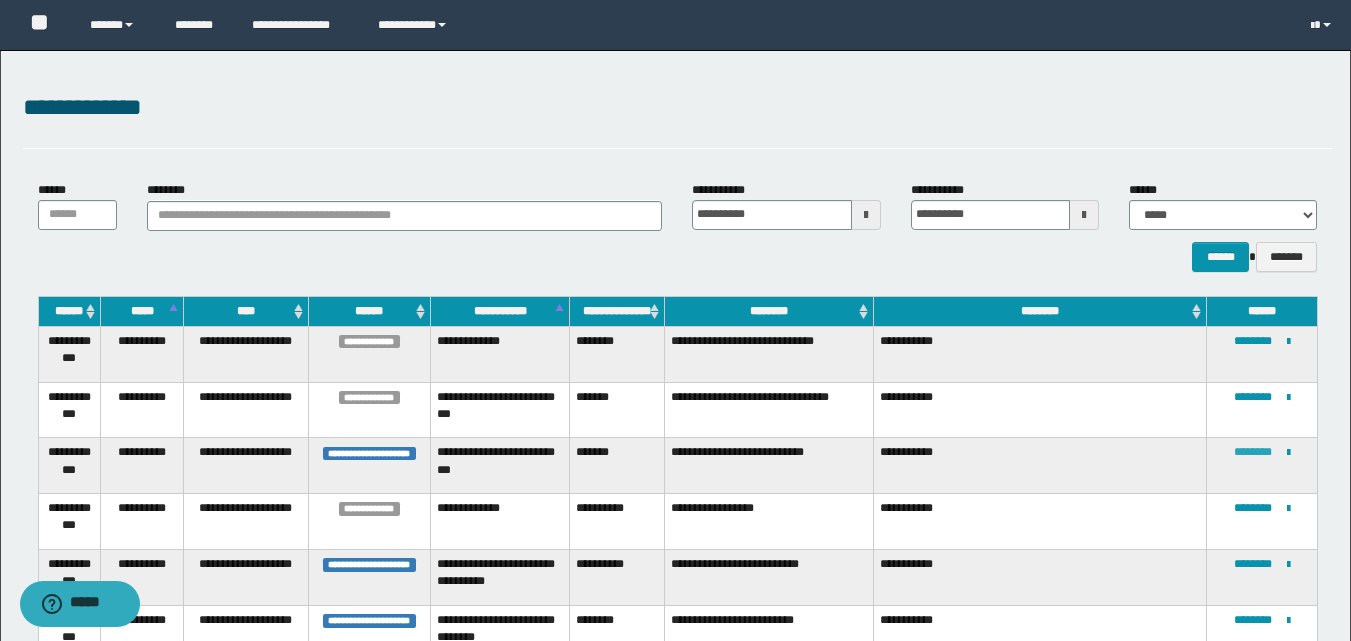 click on "********" at bounding box center [1253, 452] 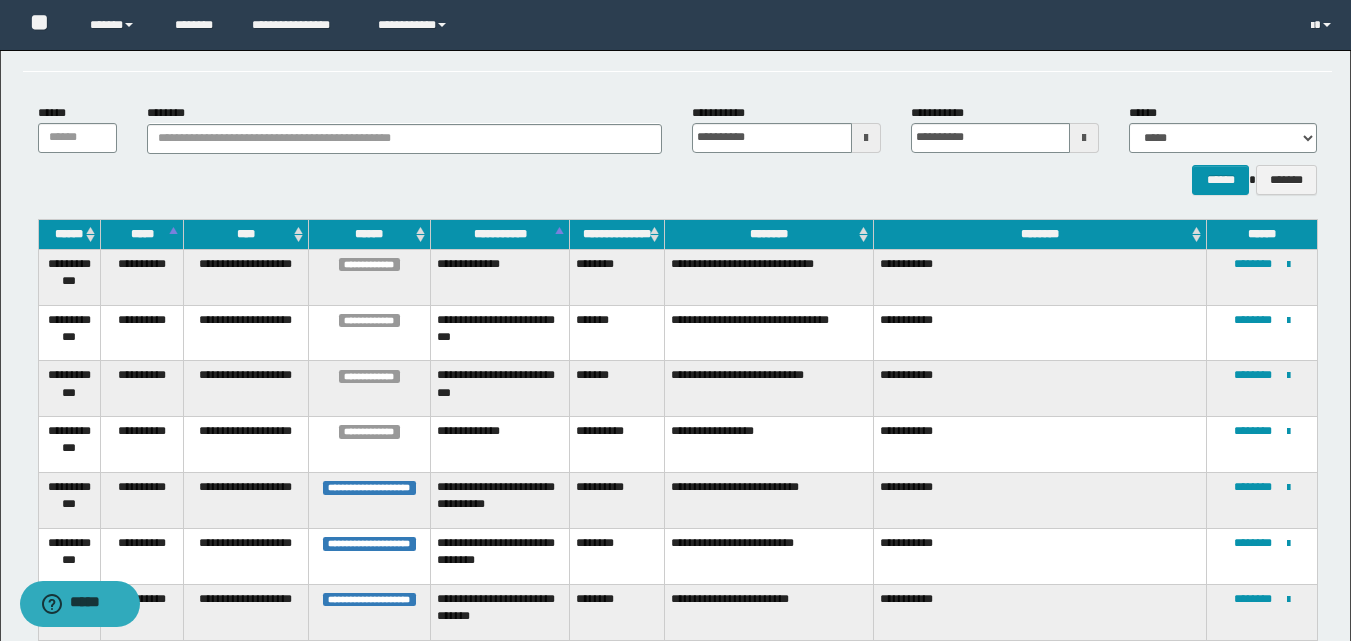 scroll, scrollTop: 200, scrollLeft: 0, axis: vertical 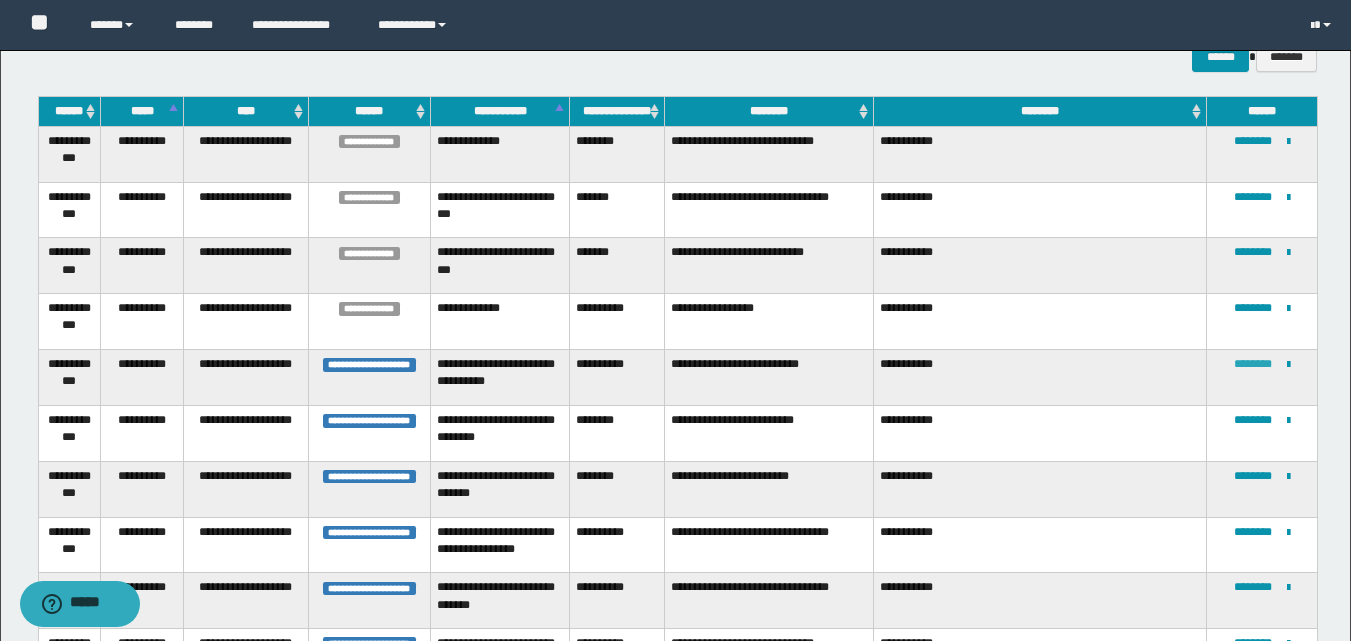 click on "********" at bounding box center (1253, 364) 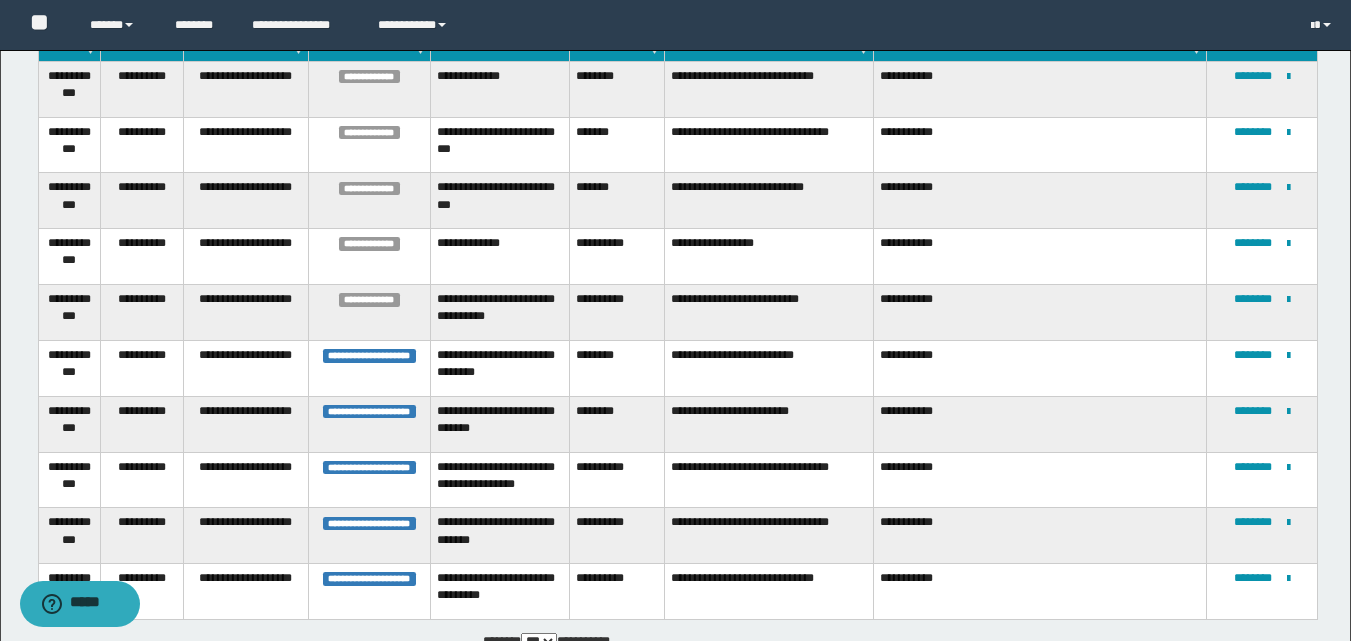 scroll, scrollTop: 300, scrollLeft: 0, axis: vertical 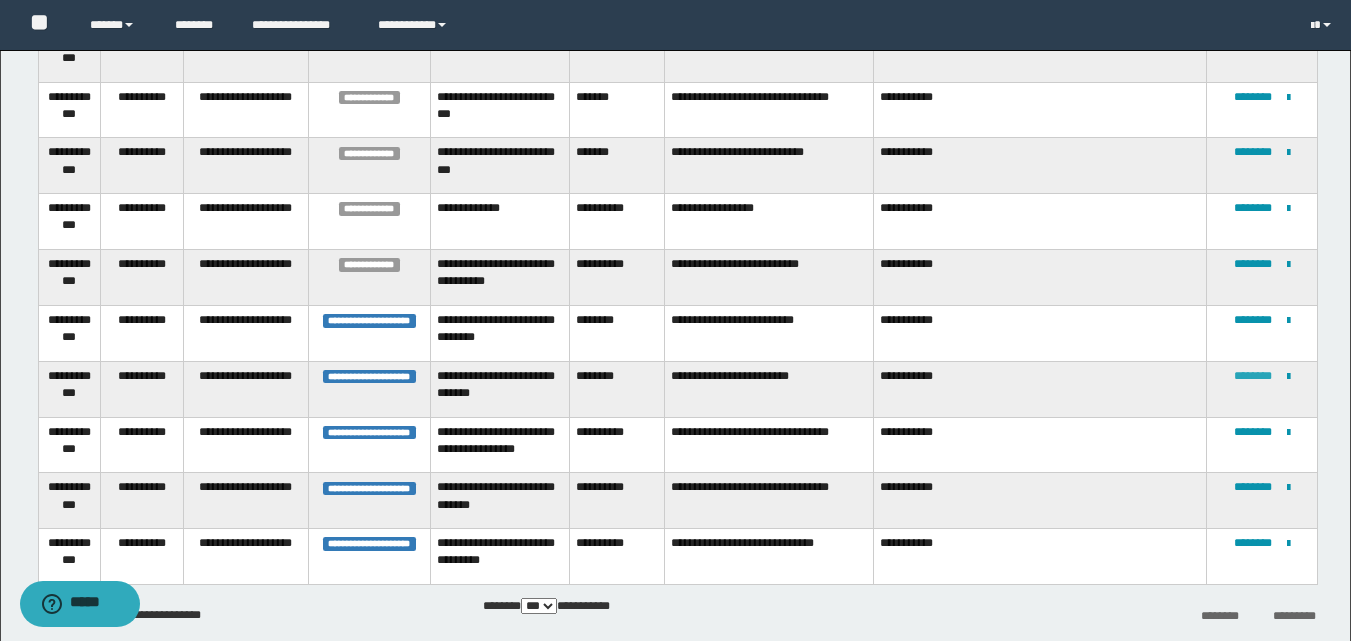 click on "********" at bounding box center [1253, 376] 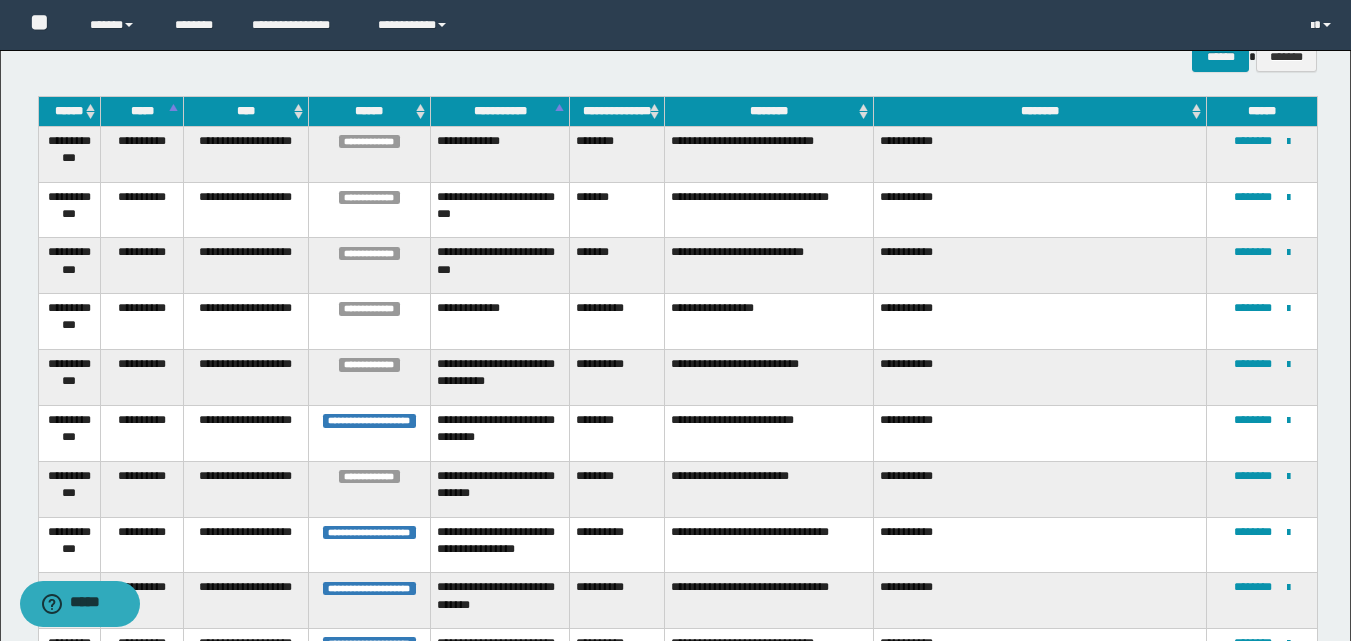 scroll, scrollTop: 383, scrollLeft: 0, axis: vertical 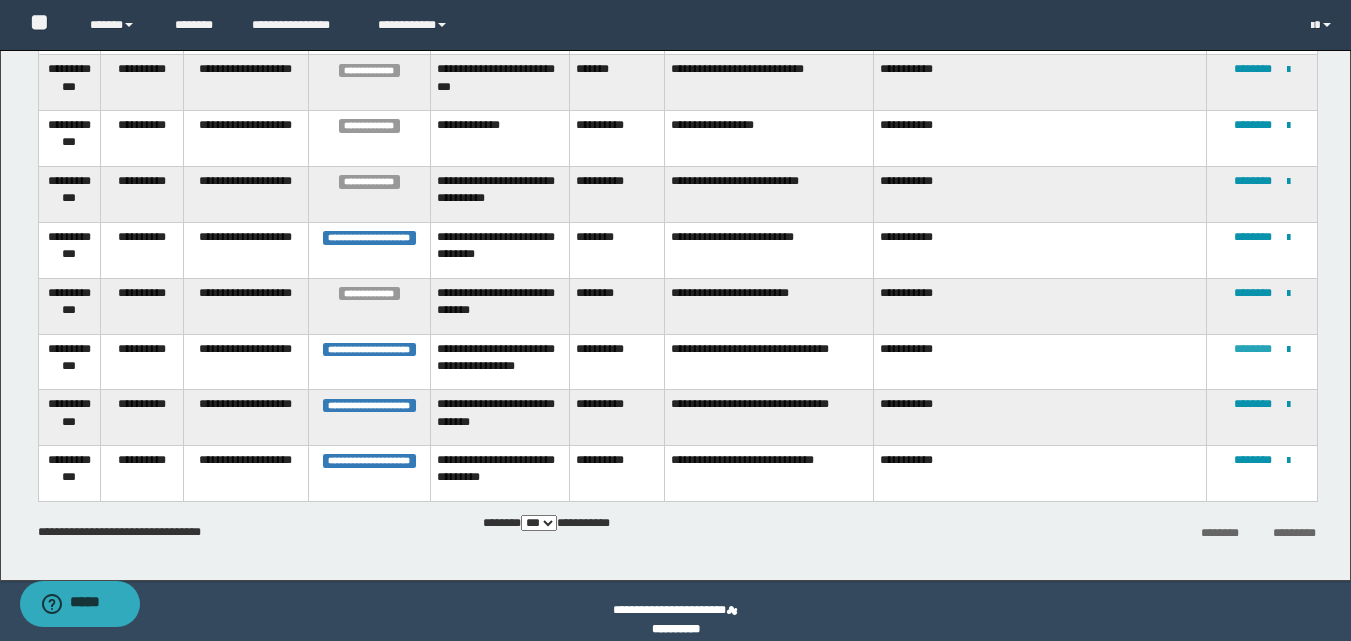 click on "********" at bounding box center (1253, 349) 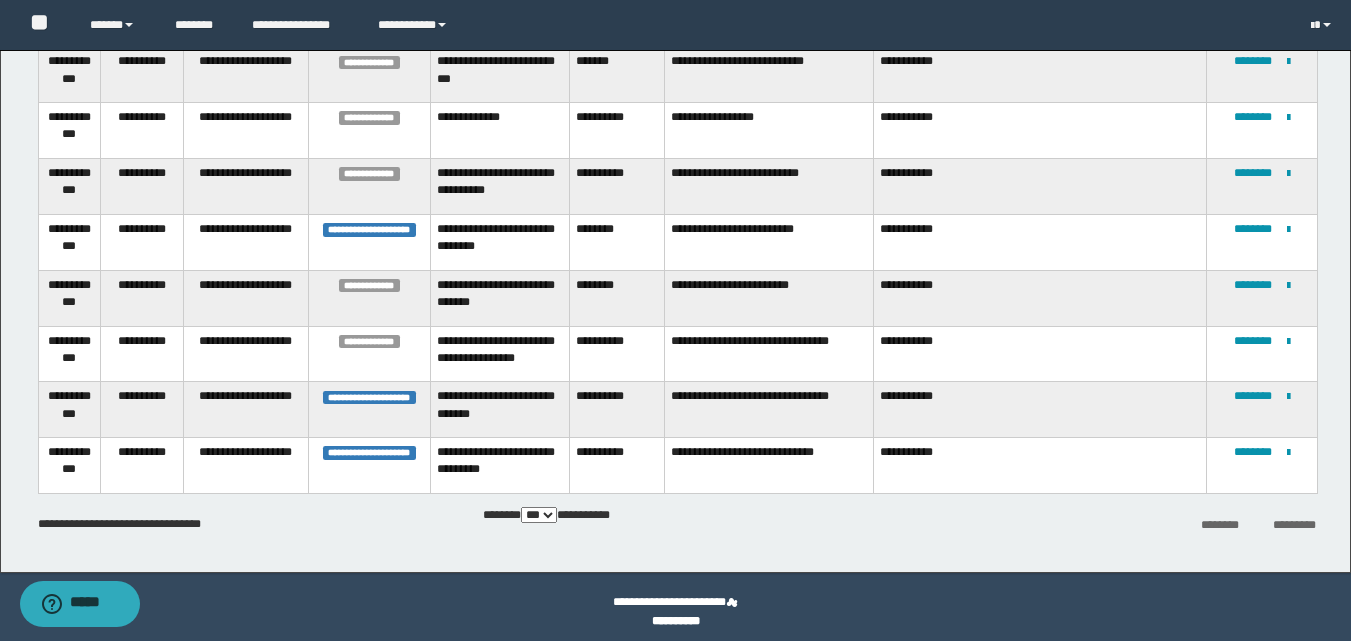 scroll, scrollTop: 401, scrollLeft: 0, axis: vertical 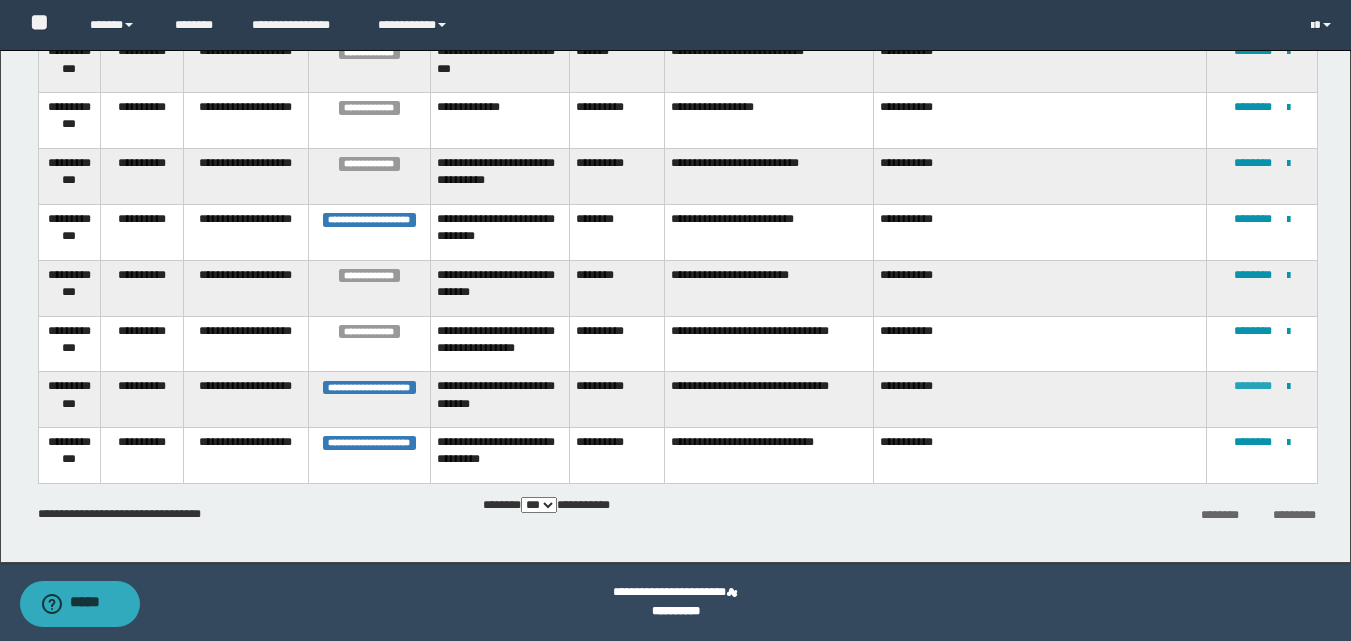 click on "********" at bounding box center [1253, 386] 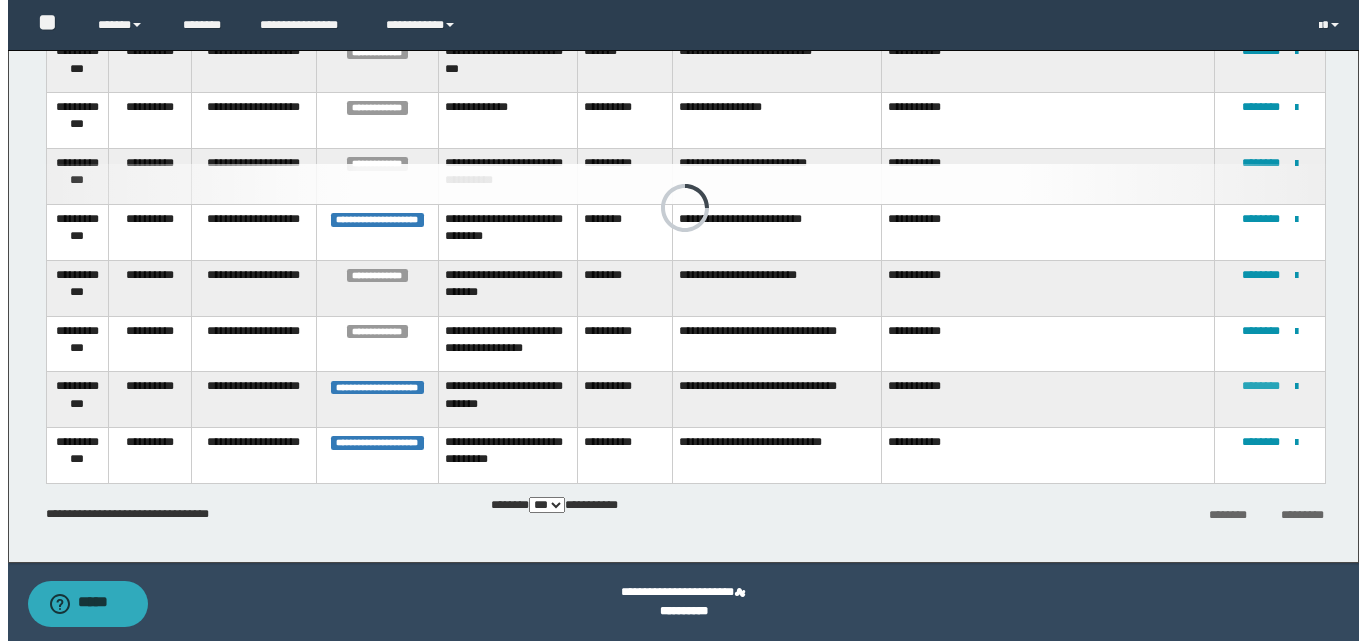 scroll, scrollTop: 0, scrollLeft: 0, axis: both 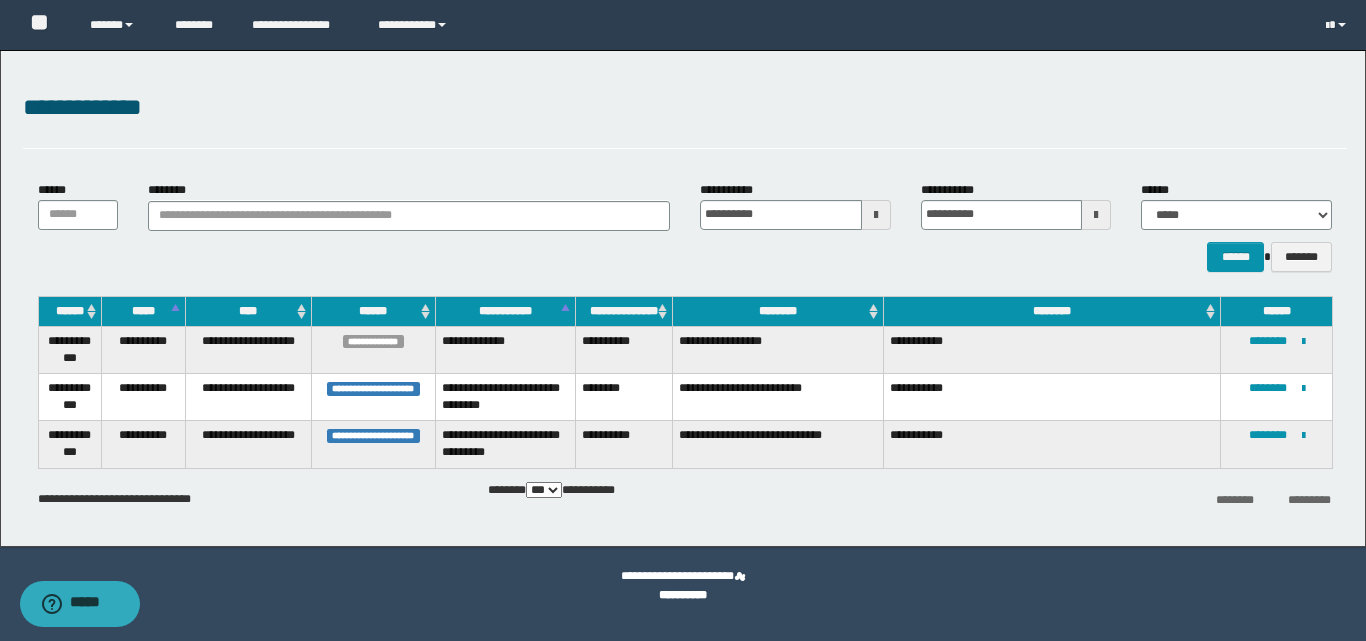 click on "**********" at bounding box center [683, 586] 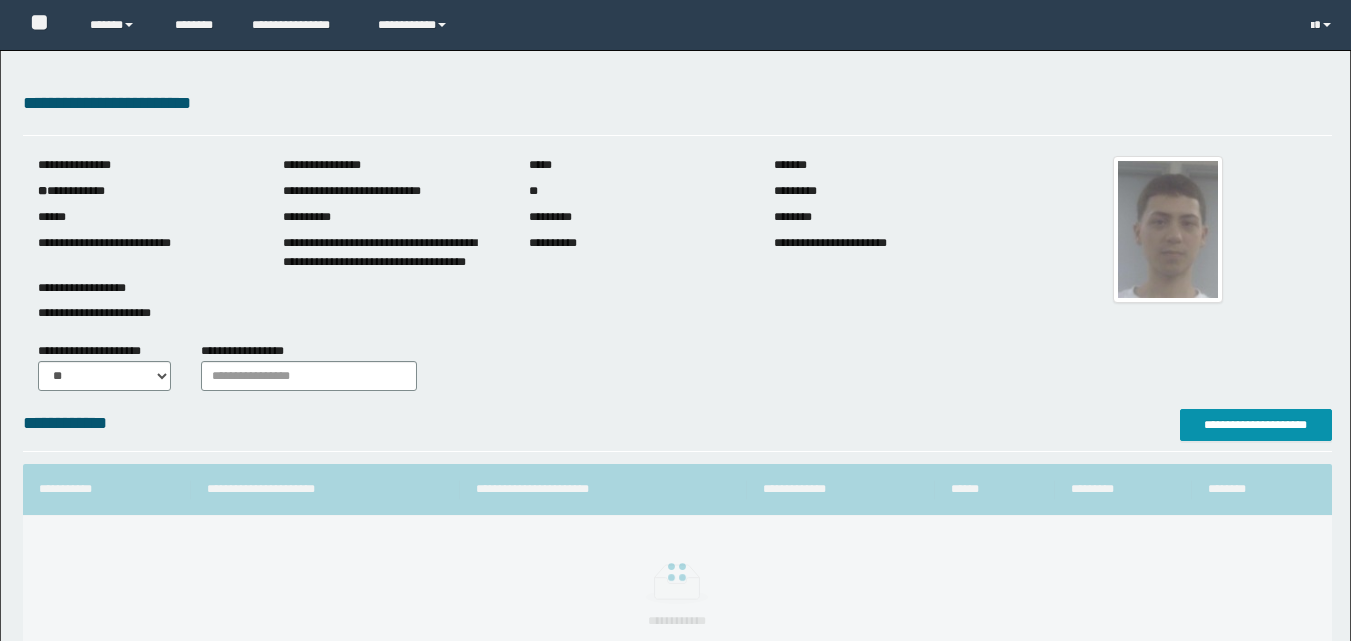 scroll, scrollTop: 0, scrollLeft: 0, axis: both 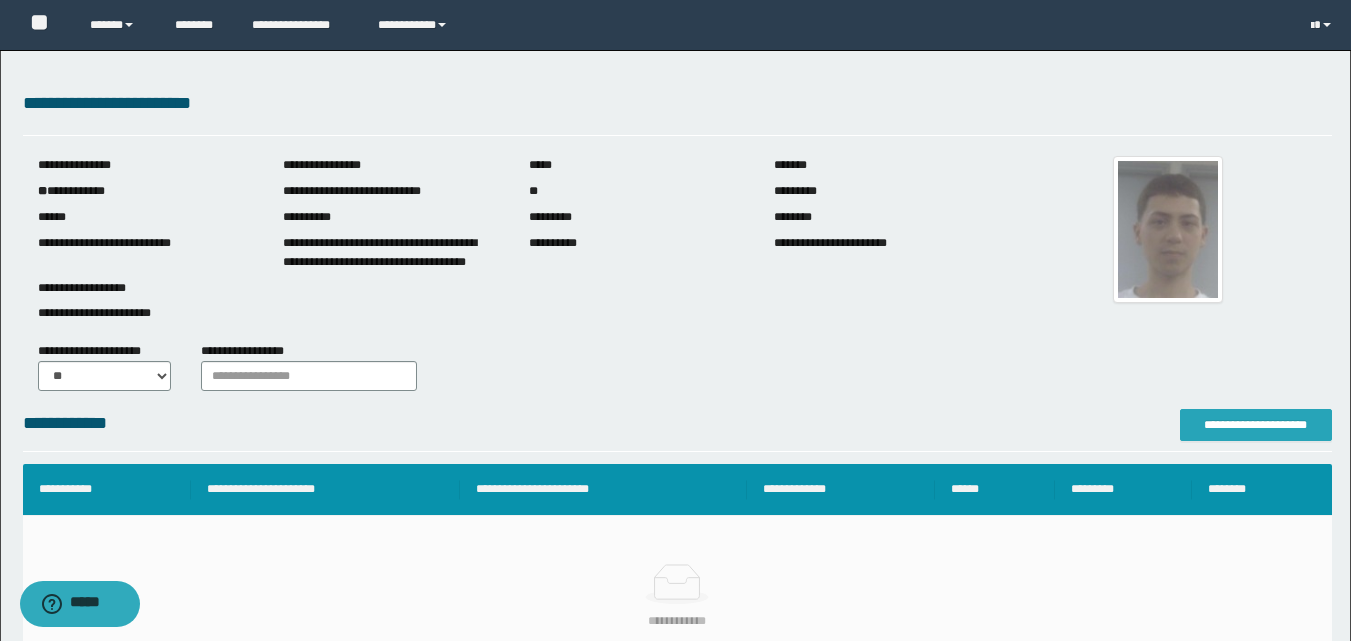 click on "**********" at bounding box center [1256, 425] 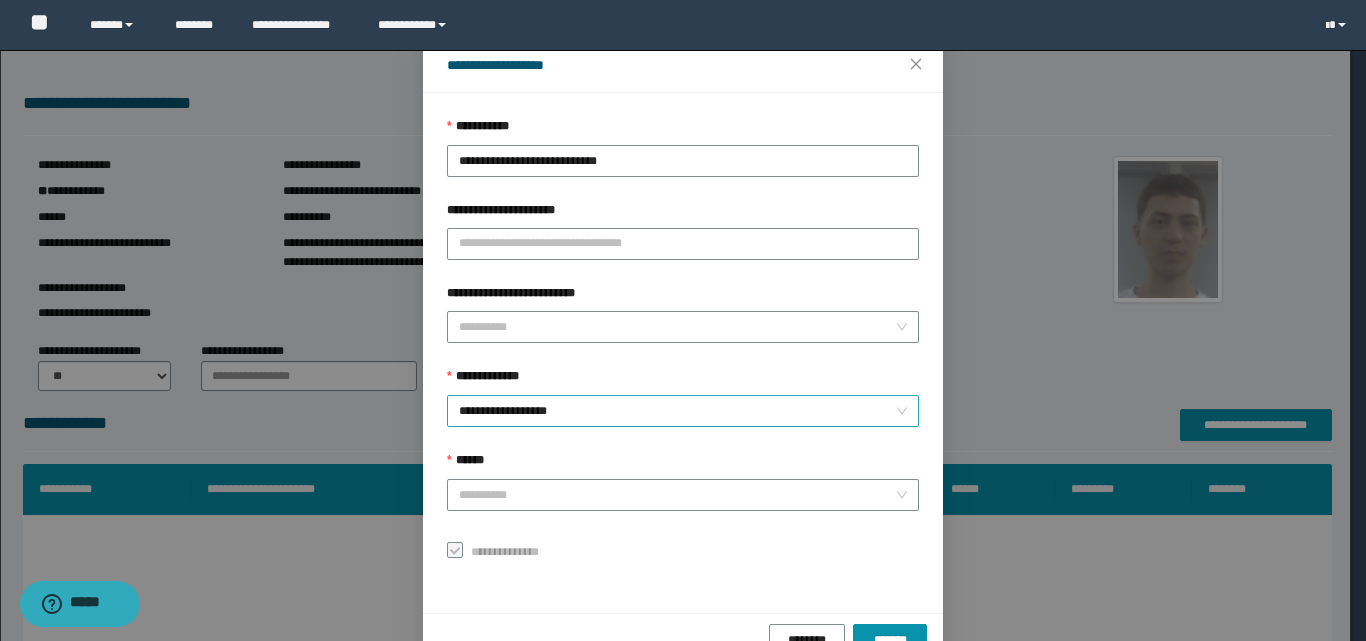 scroll, scrollTop: 111, scrollLeft: 0, axis: vertical 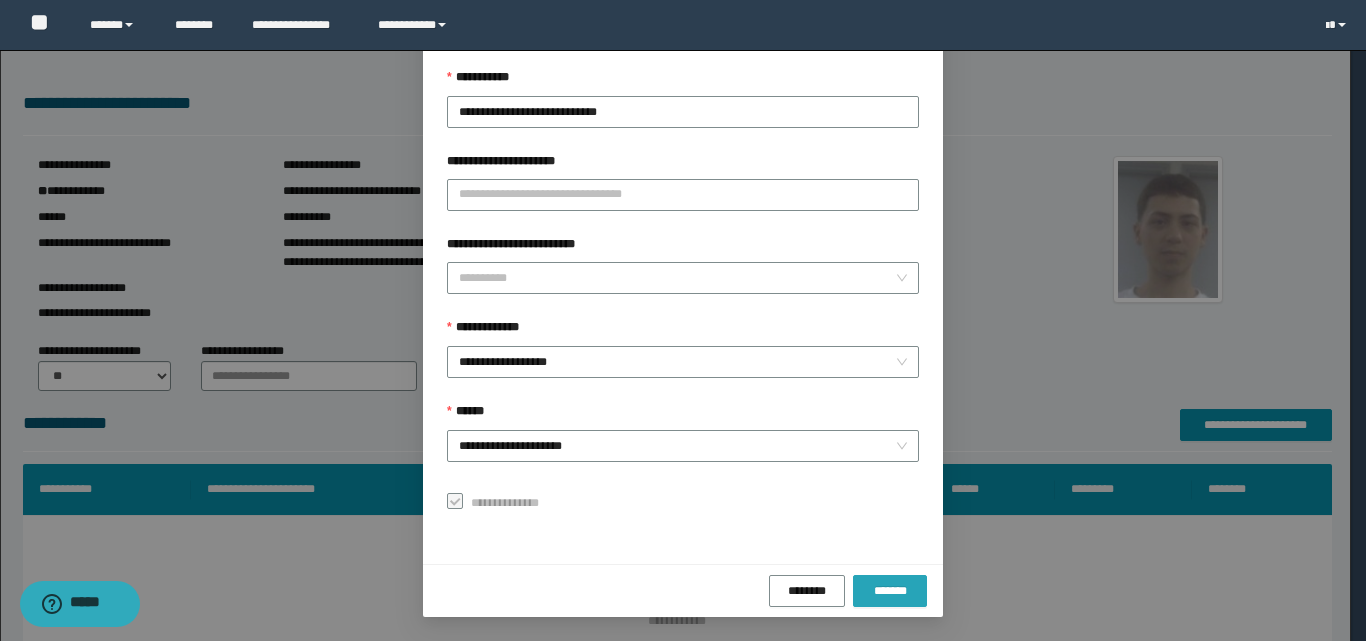 click on "*******" at bounding box center [890, 591] 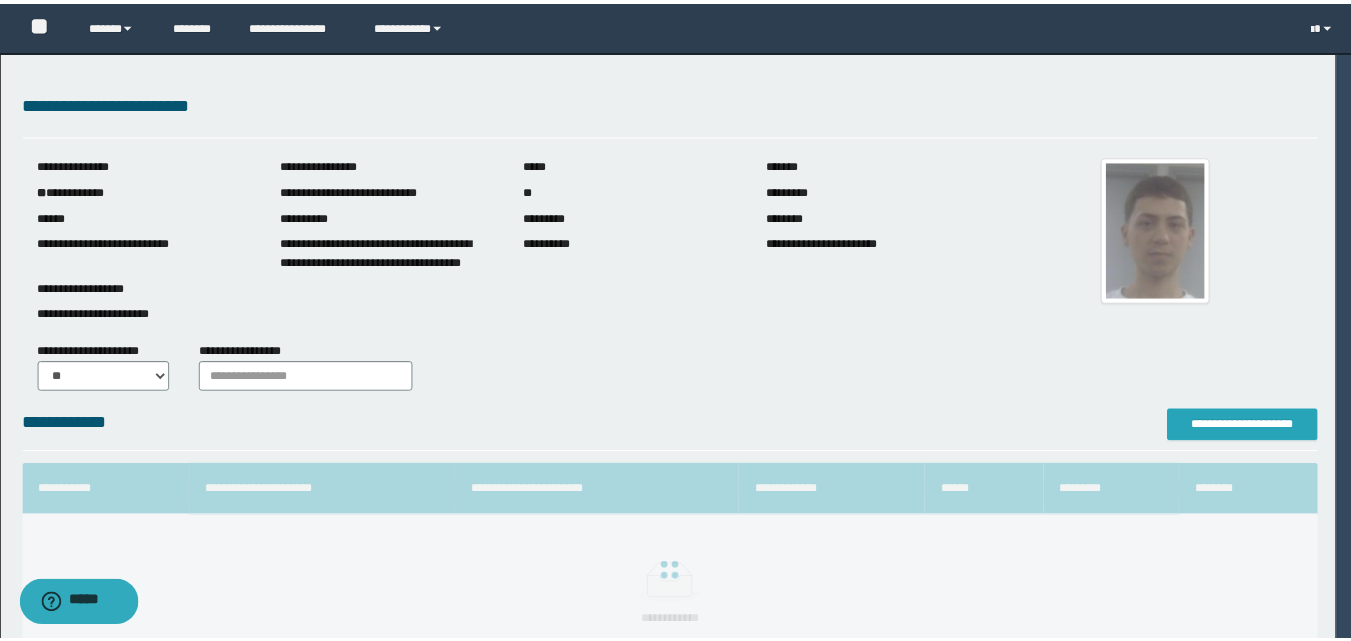scroll, scrollTop: 0, scrollLeft: 0, axis: both 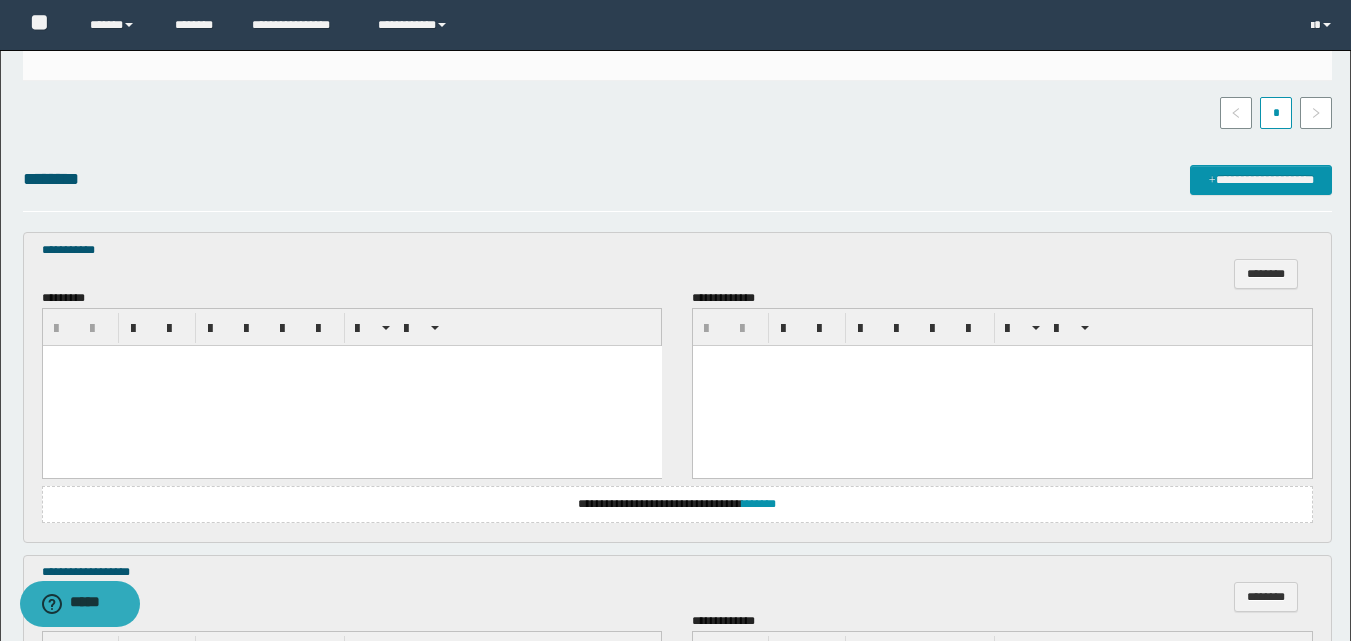 click at bounding box center (351, 386) 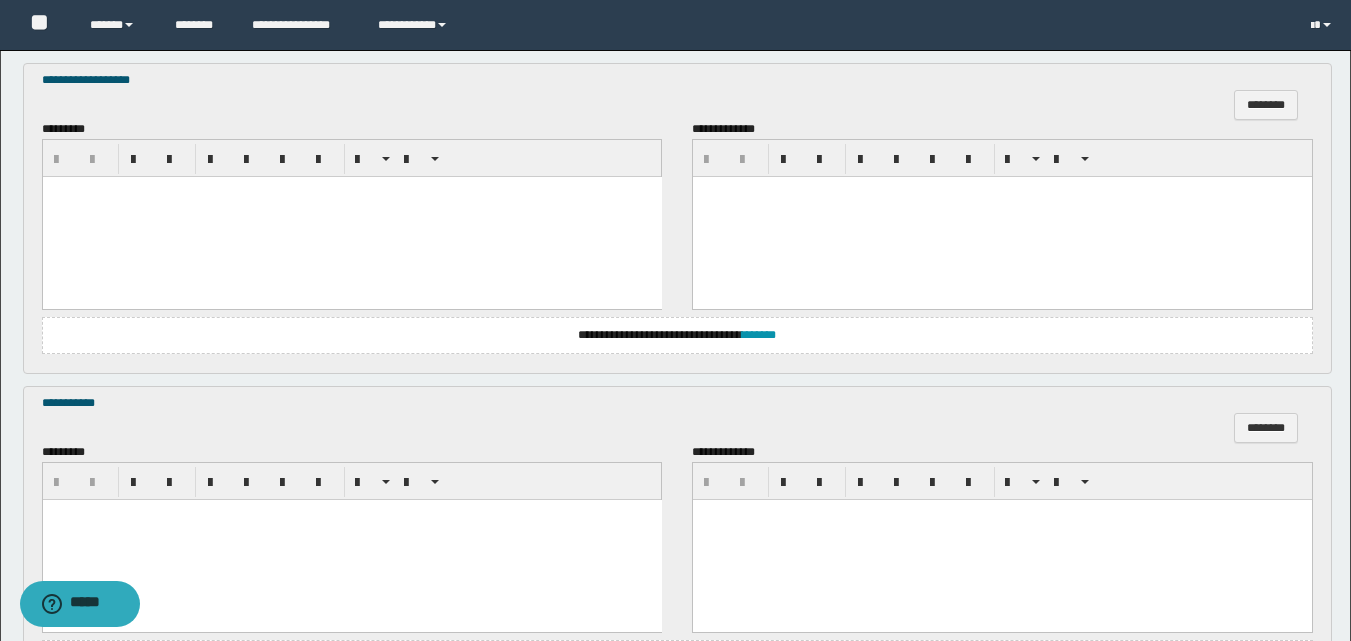scroll, scrollTop: 1000, scrollLeft: 0, axis: vertical 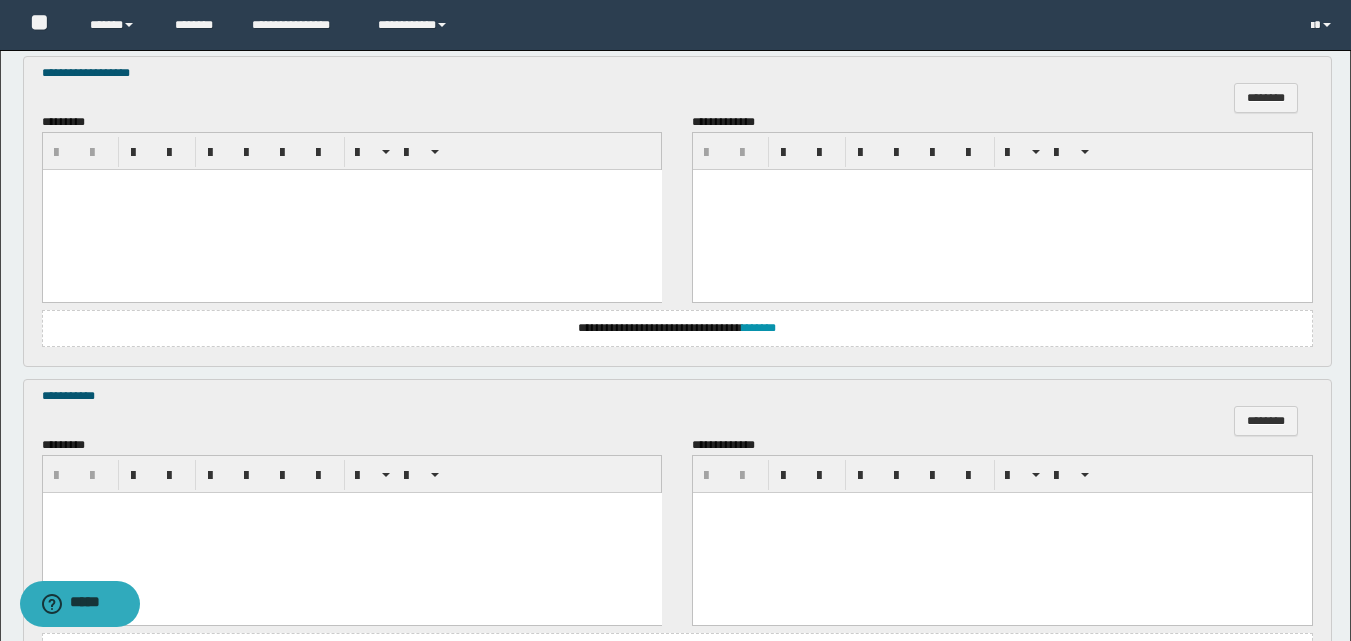 click at bounding box center (351, 210) 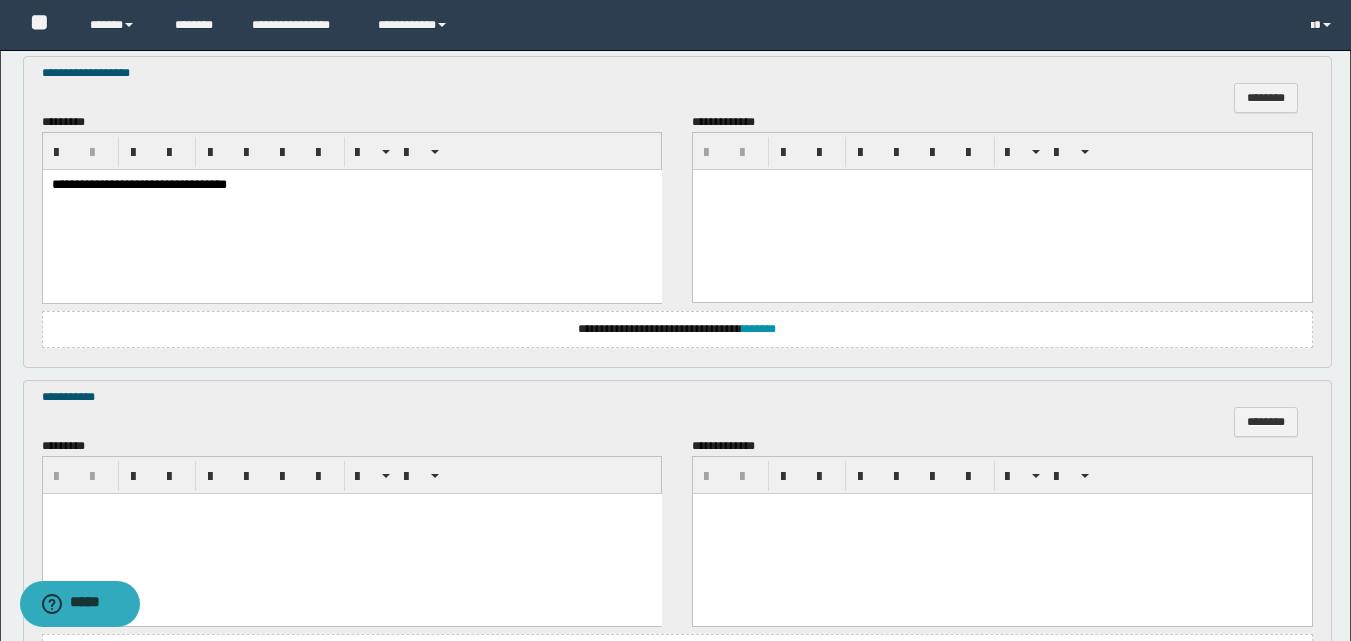 scroll, scrollTop: 1200, scrollLeft: 0, axis: vertical 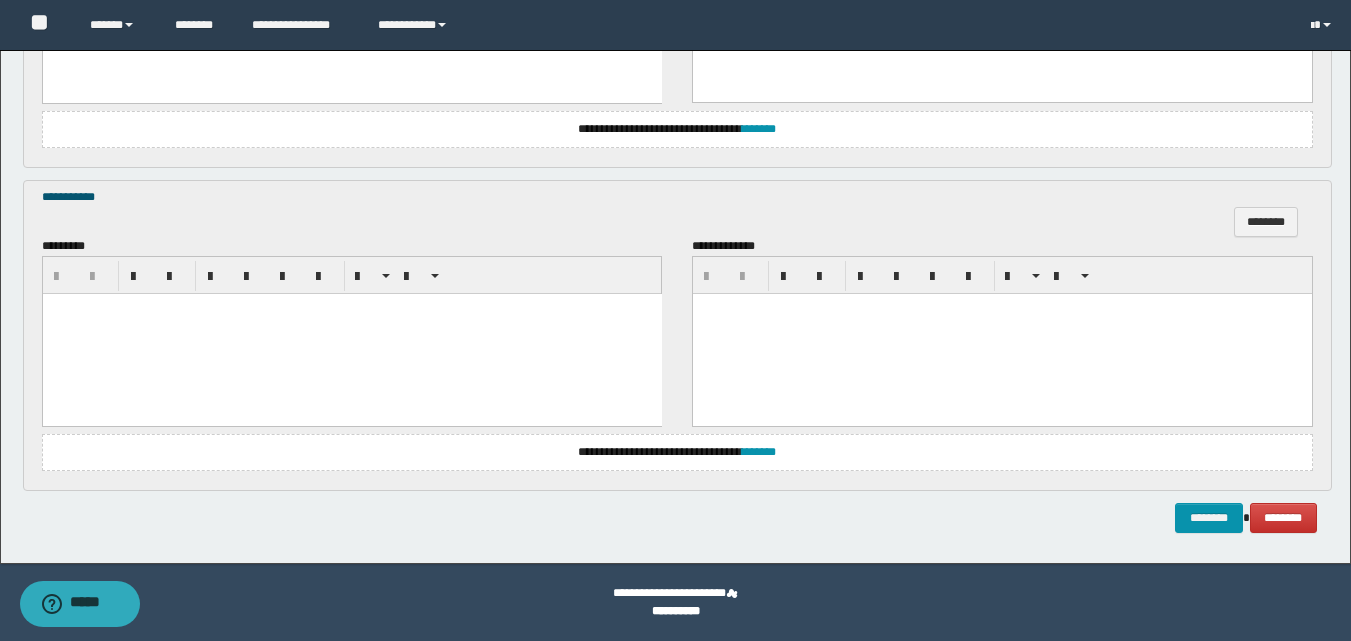drag, startPoint x: 126, startPoint y: 353, endPoint x: 146, endPoint y: 310, distance: 47.423622 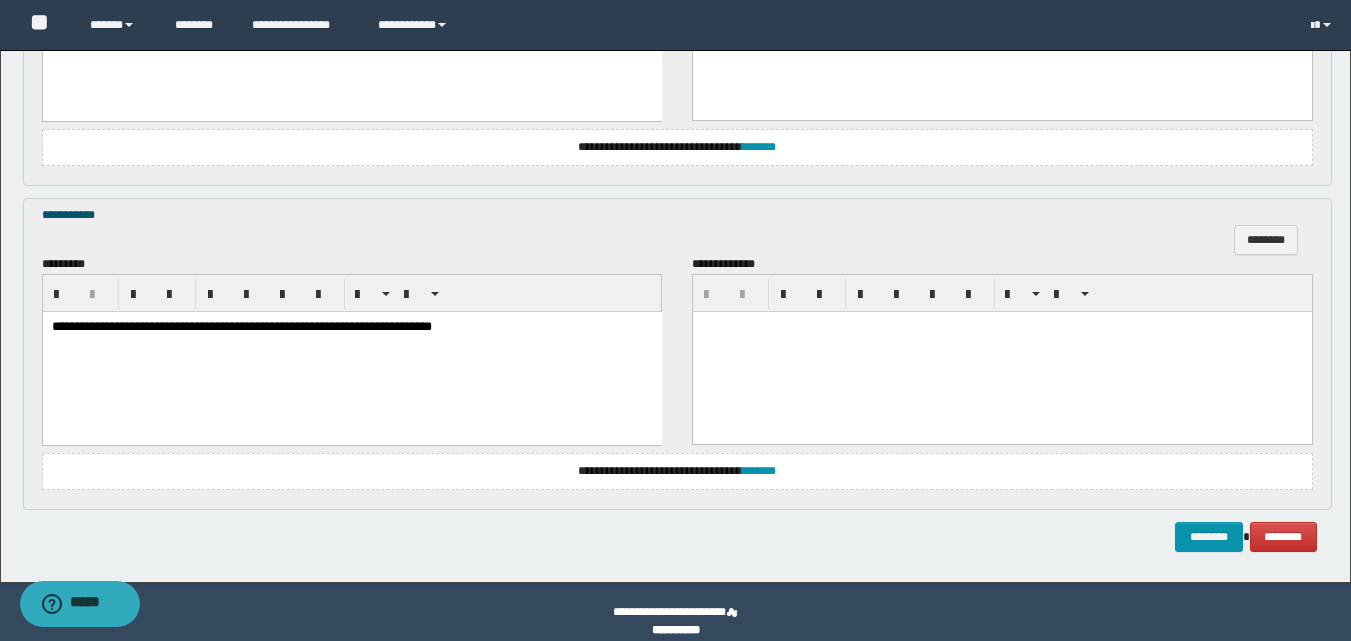 scroll, scrollTop: 1201, scrollLeft: 0, axis: vertical 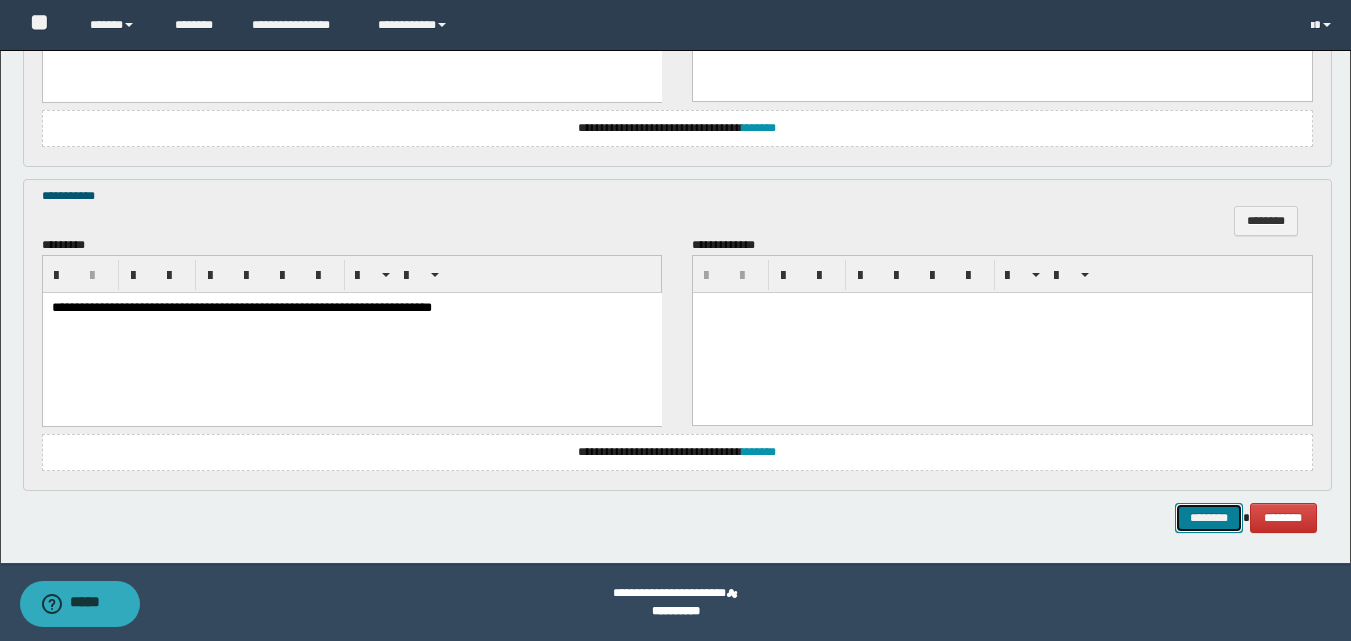 click on "********" at bounding box center (1209, 518) 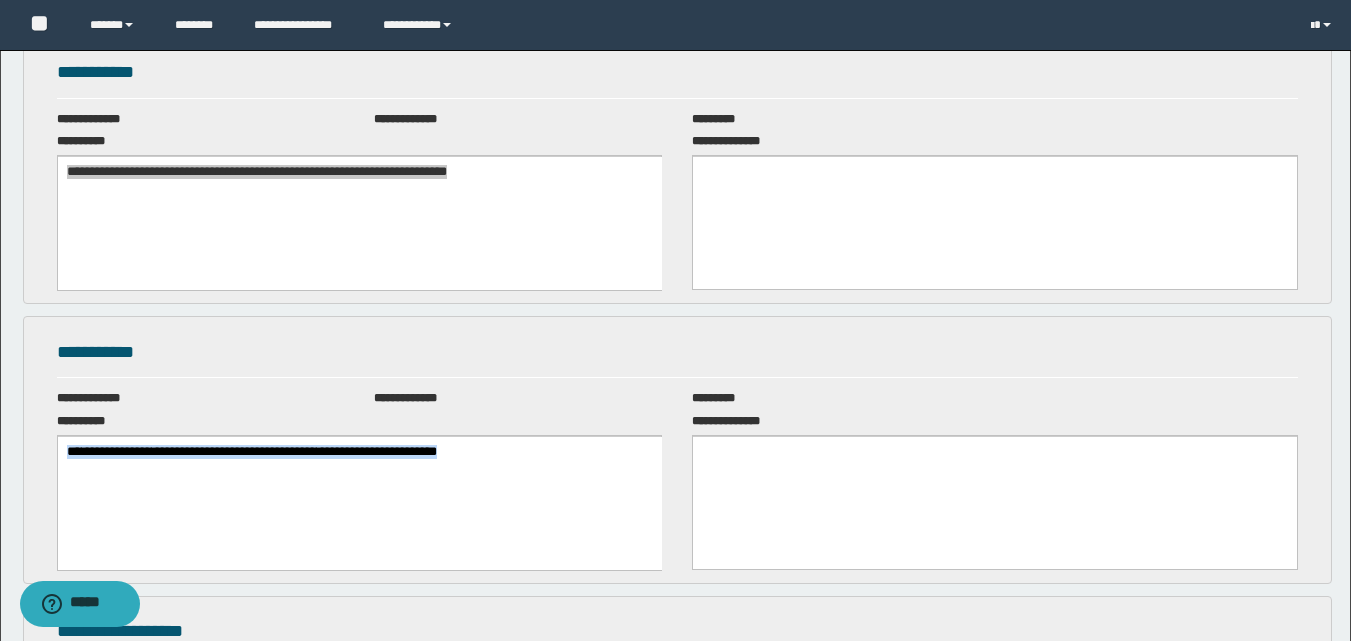 scroll, scrollTop: 0, scrollLeft: 0, axis: both 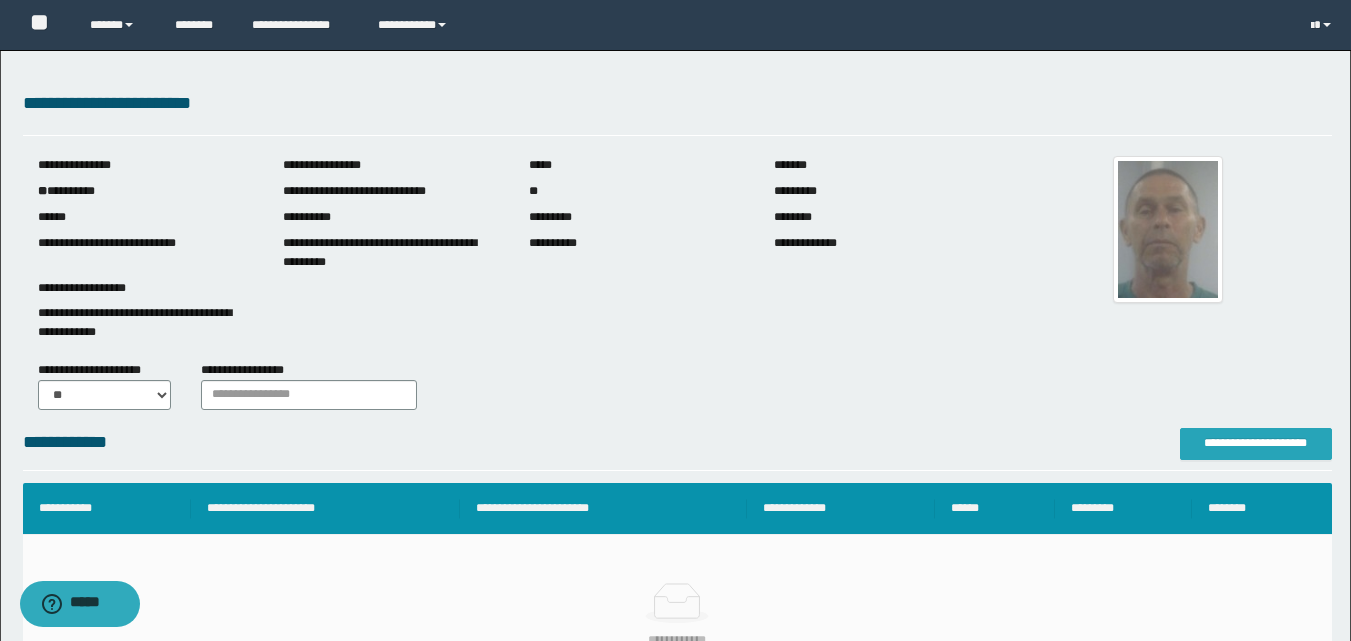 click on "**********" at bounding box center (1256, 444) 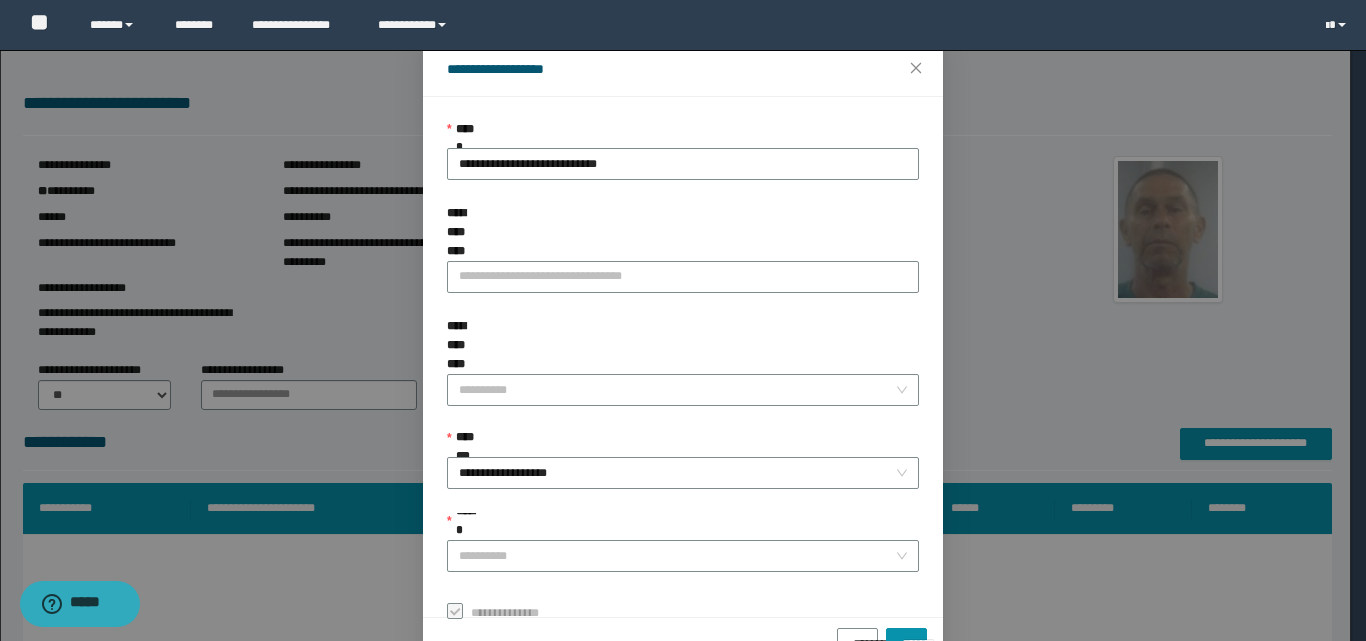 scroll, scrollTop: 111, scrollLeft: 0, axis: vertical 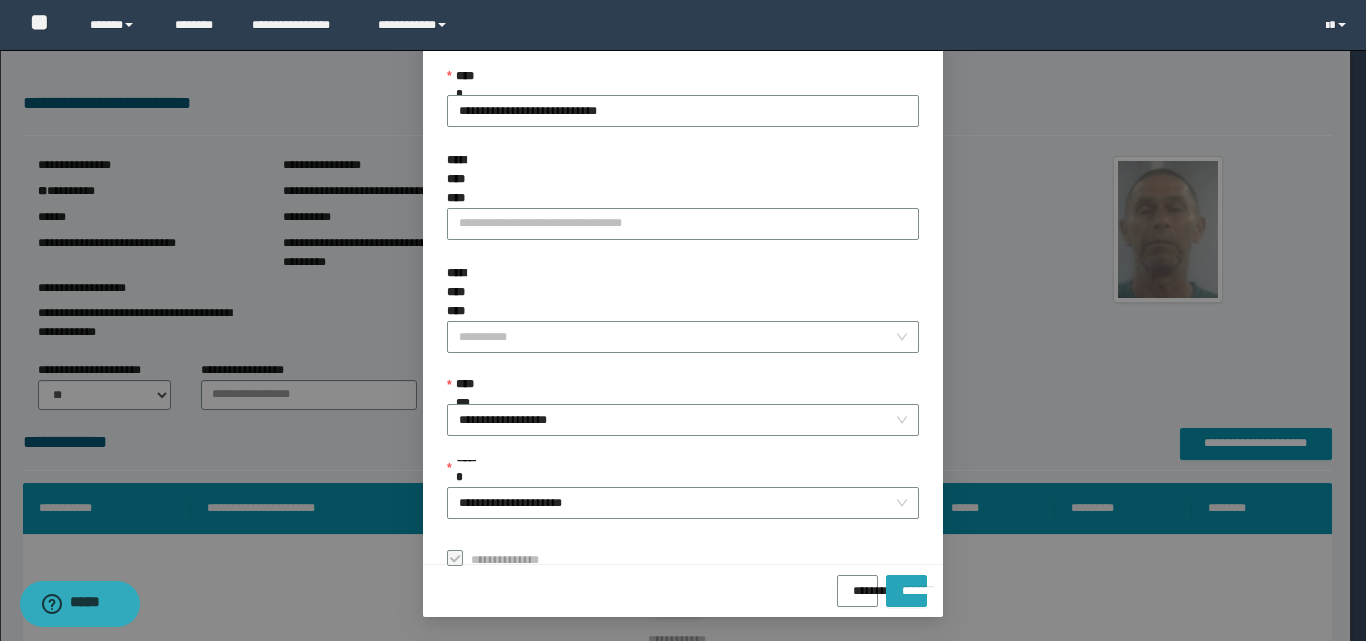 click on "*******" at bounding box center (906, 584) 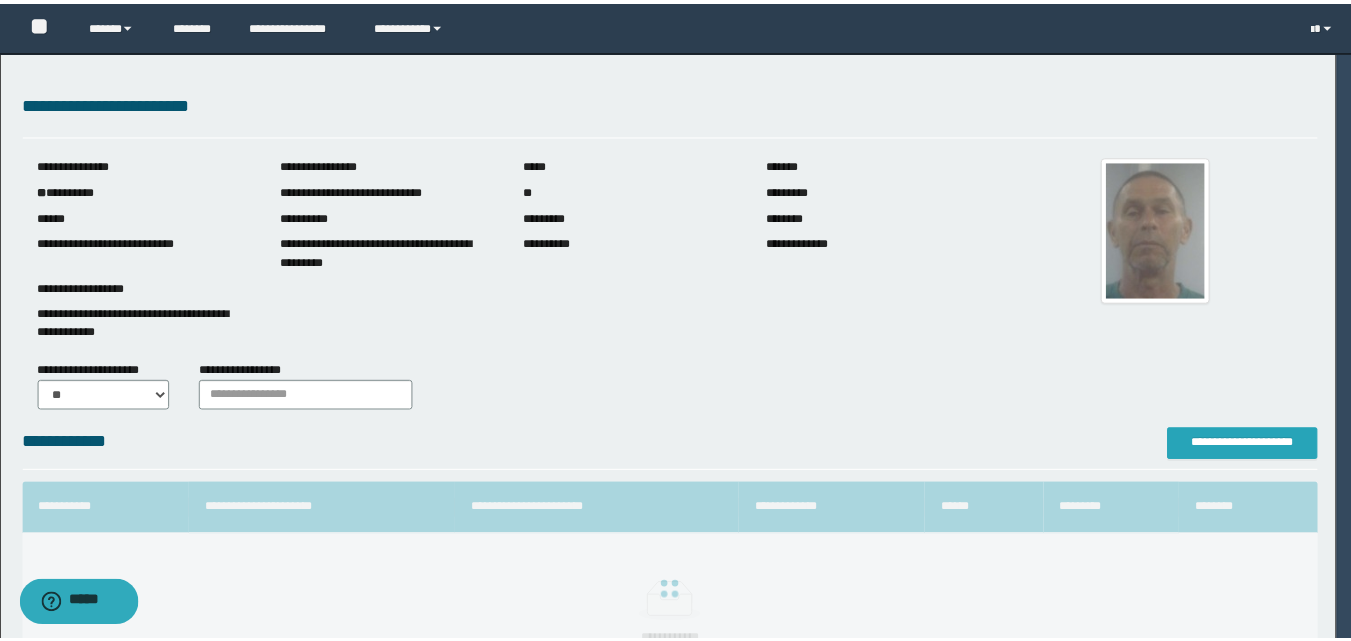 scroll, scrollTop: 0, scrollLeft: 0, axis: both 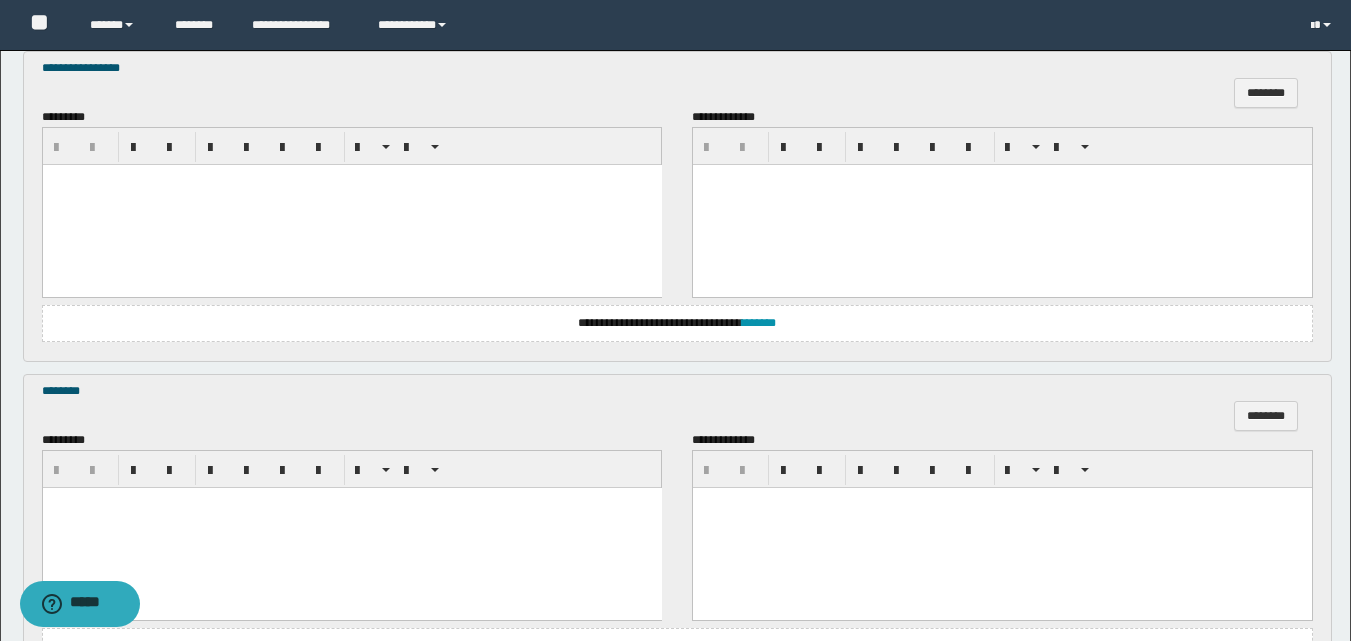 click at bounding box center [351, 205] 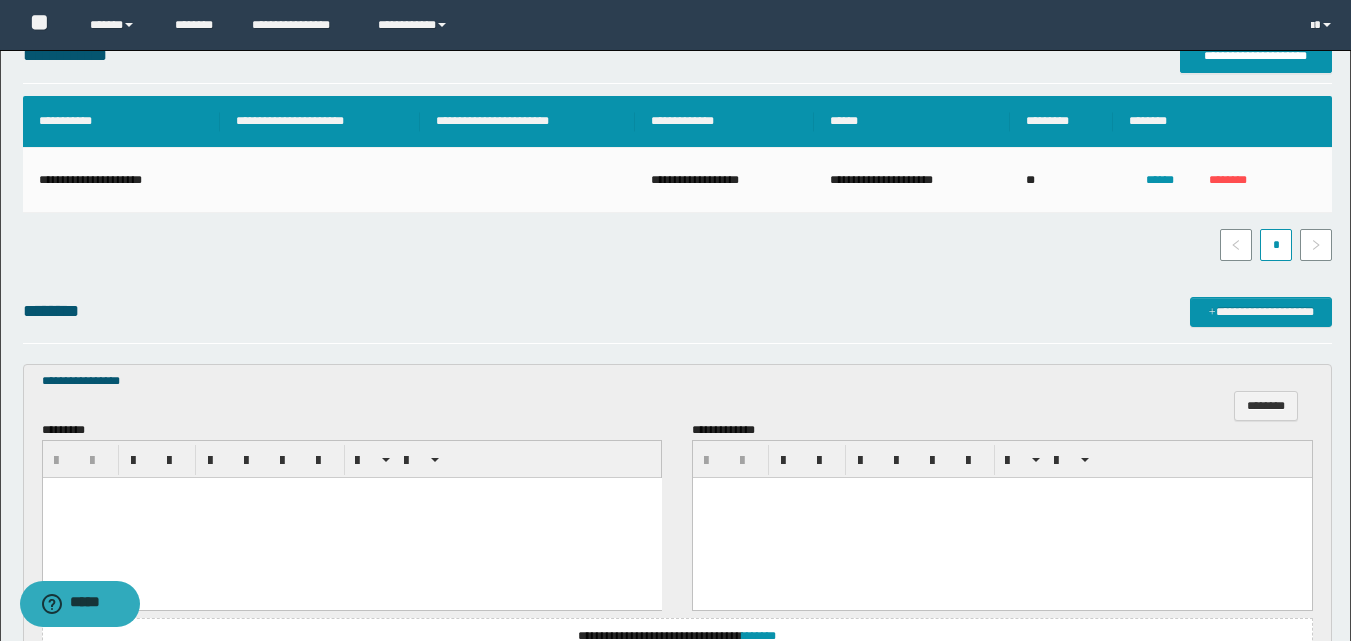 scroll, scrollTop: 400, scrollLeft: 0, axis: vertical 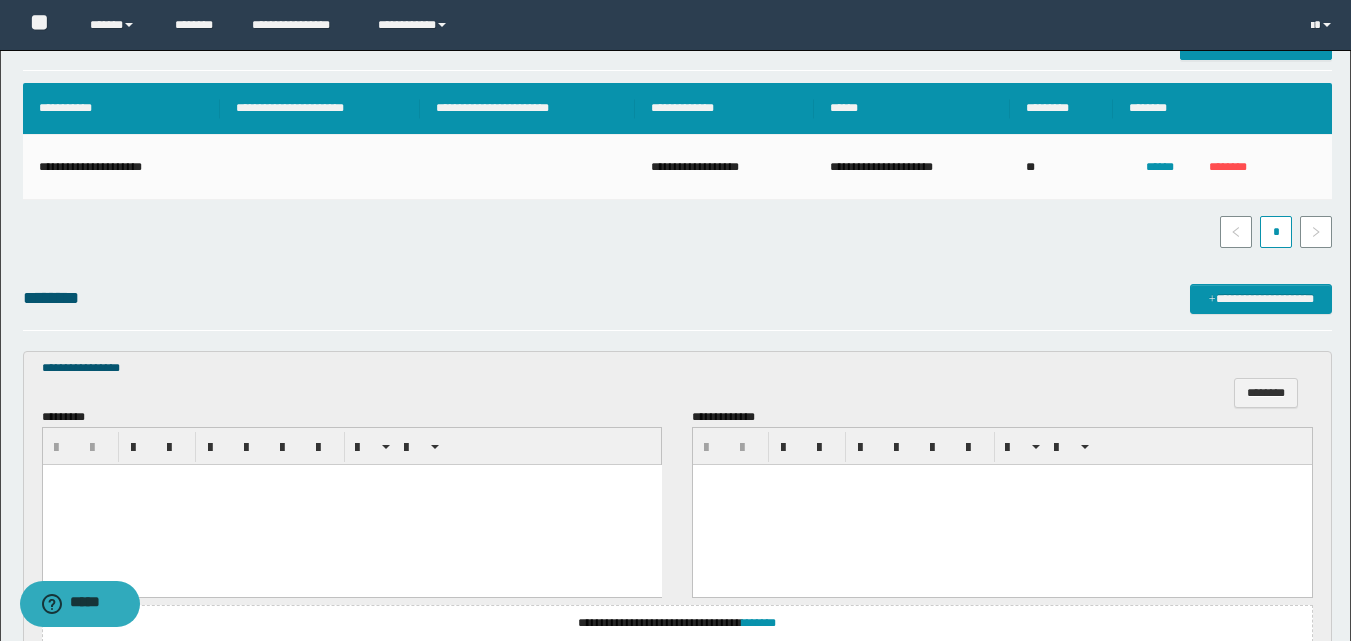 type 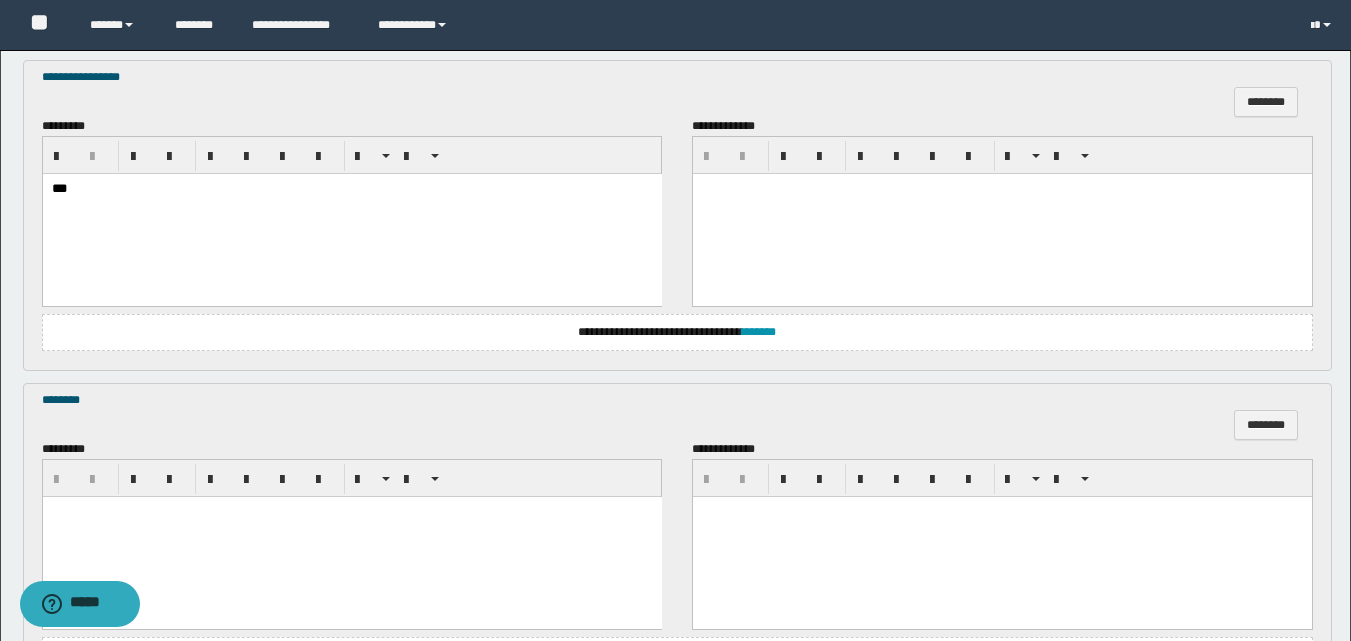 scroll, scrollTop: 800, scrollLeft: 0, axis: vertical 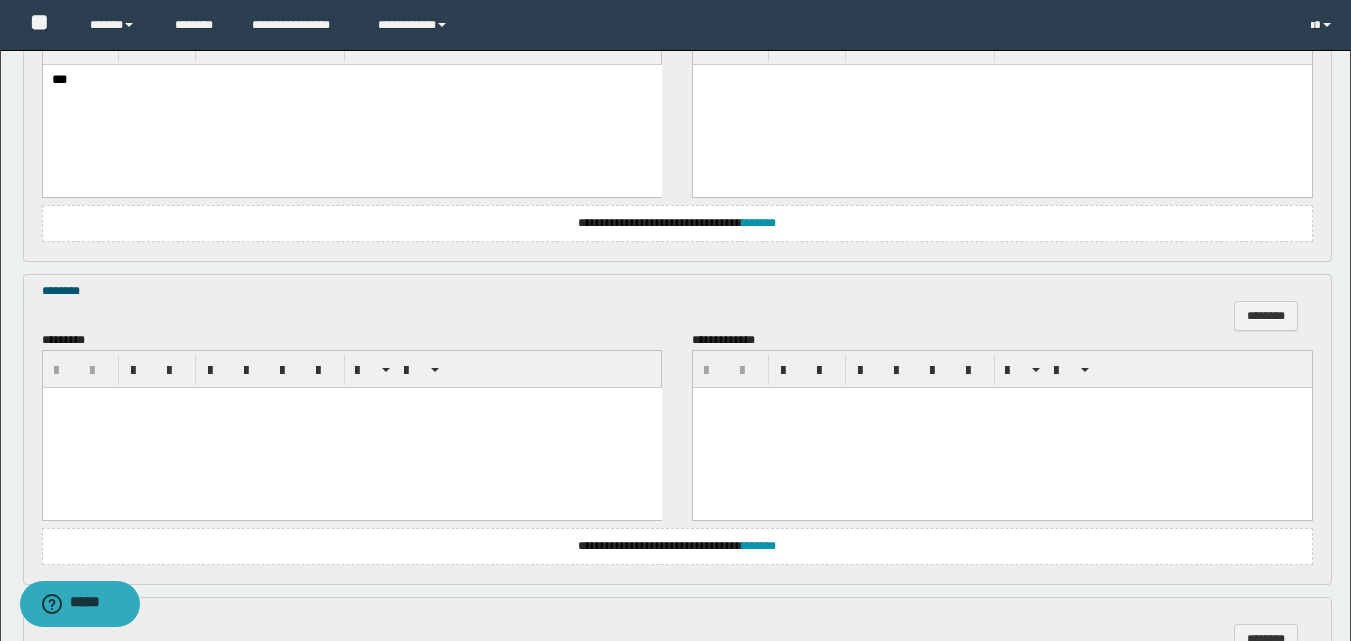 click at bounding box center [351, 427] 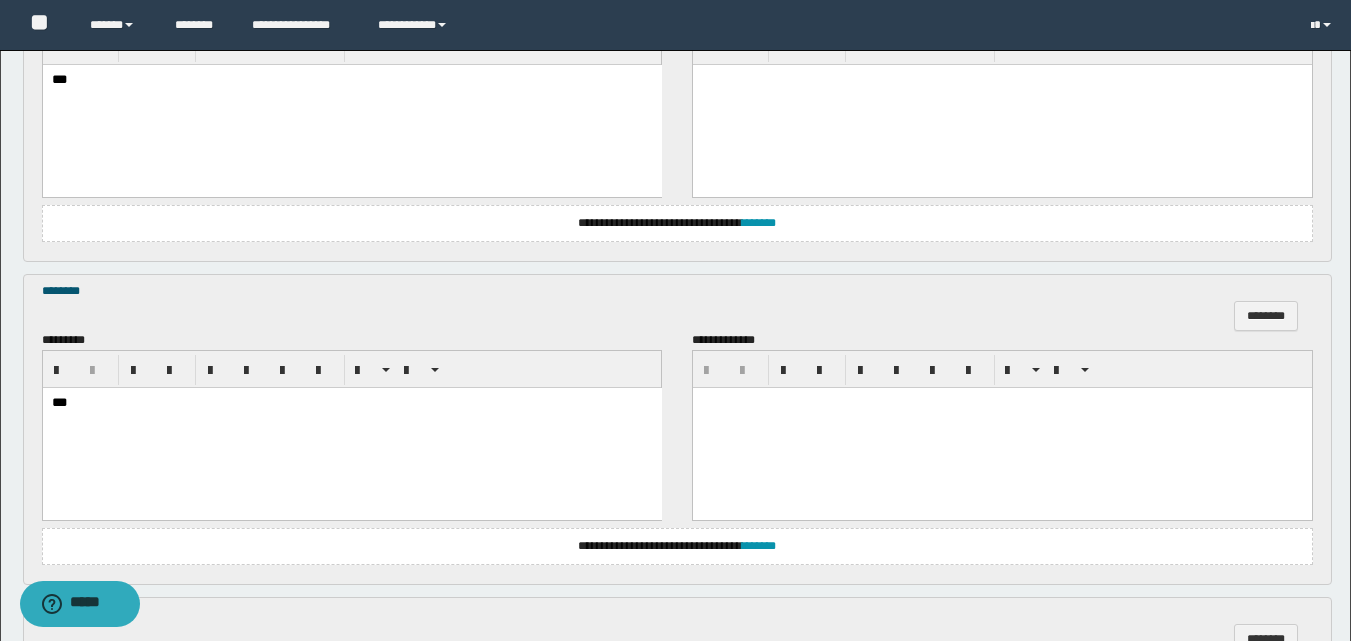 click at bounding box center [1002, 427] 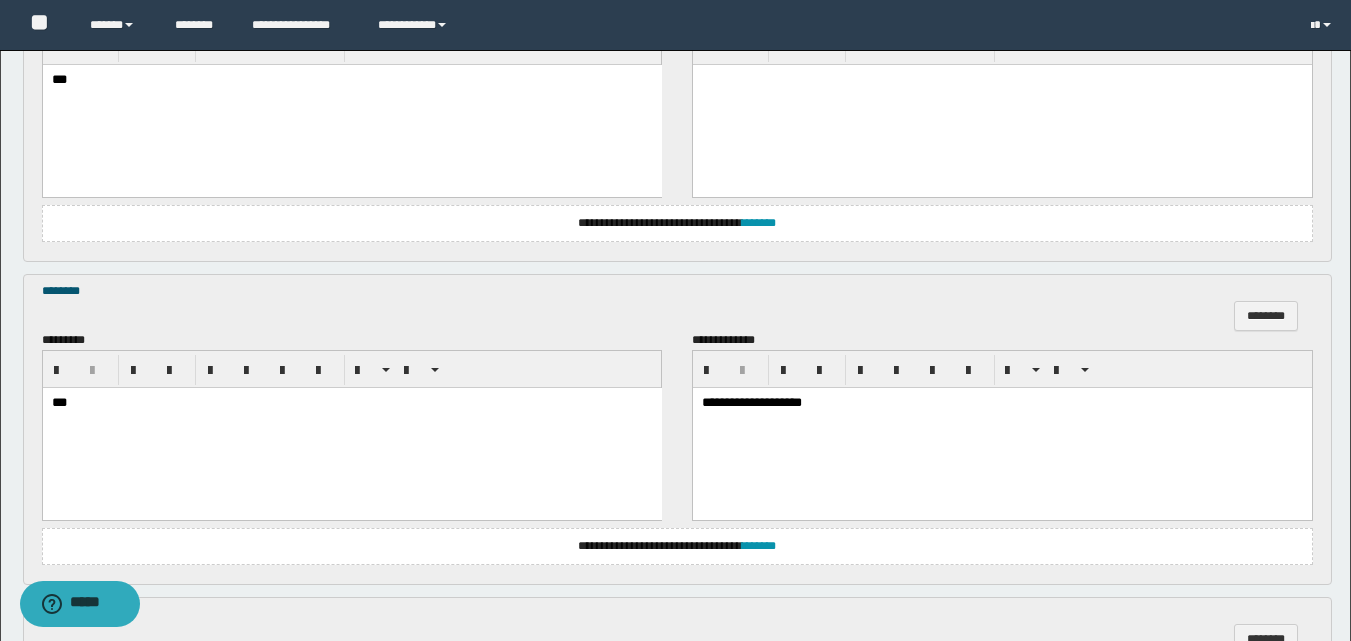 click on "**********" at bounding box center (1002, 403) 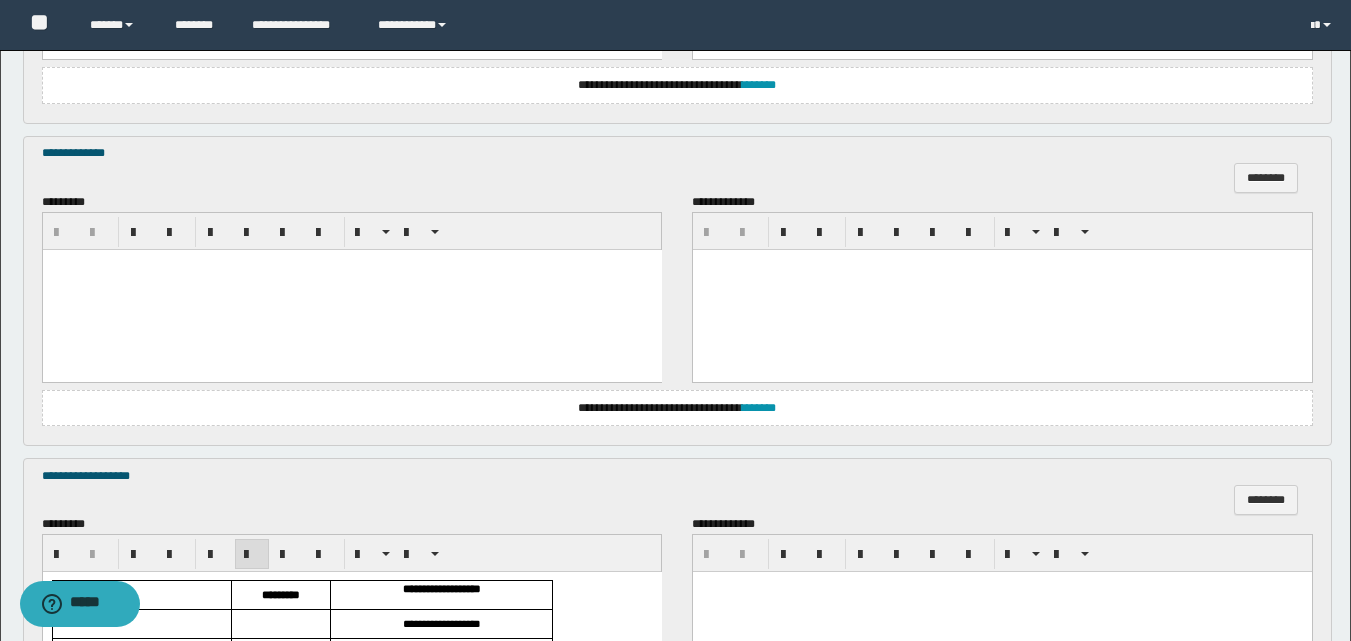 scroll, scrollTop: 1300, scrollLeft: 0, axis: vertical 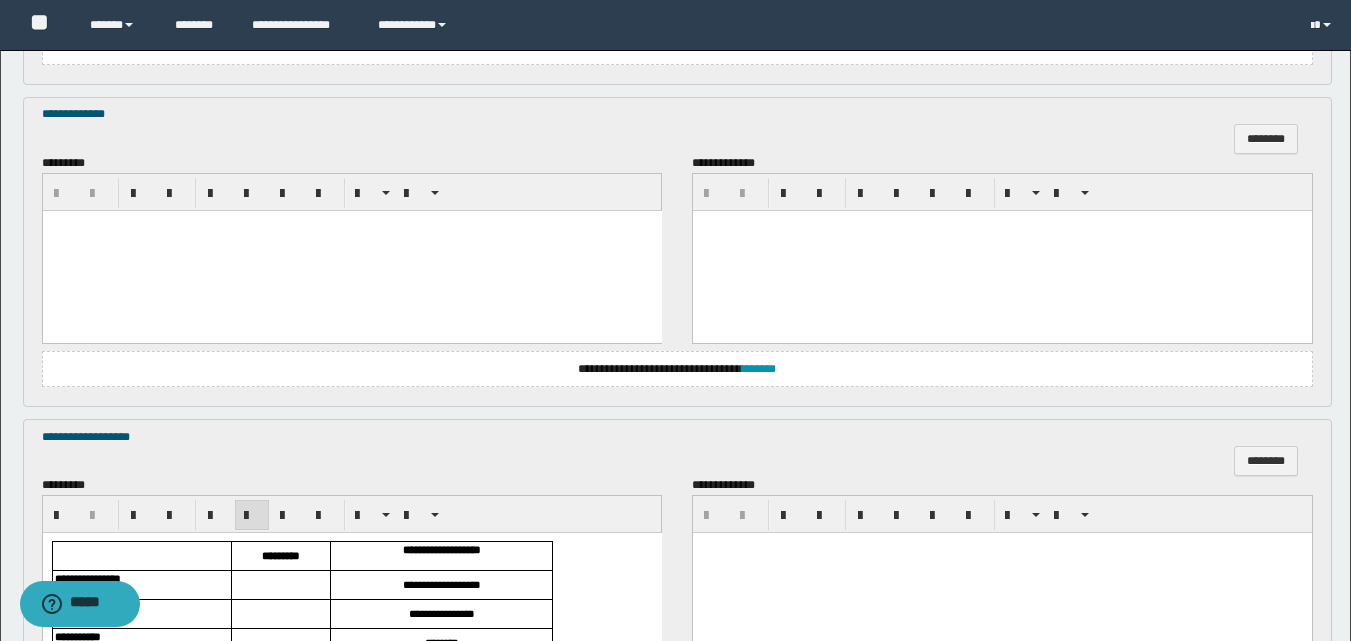 click at bounding box center [351, 250] 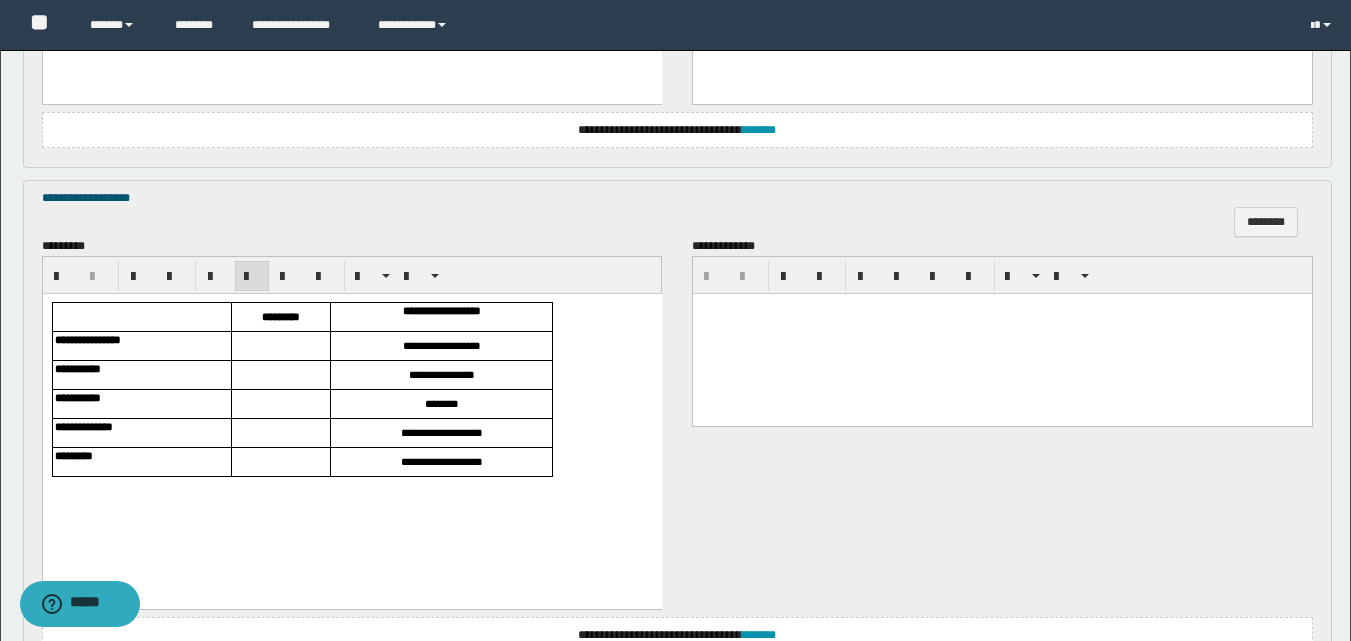 scroll, scrollTop: 1700, scrollLeft: 0, axis: vertical 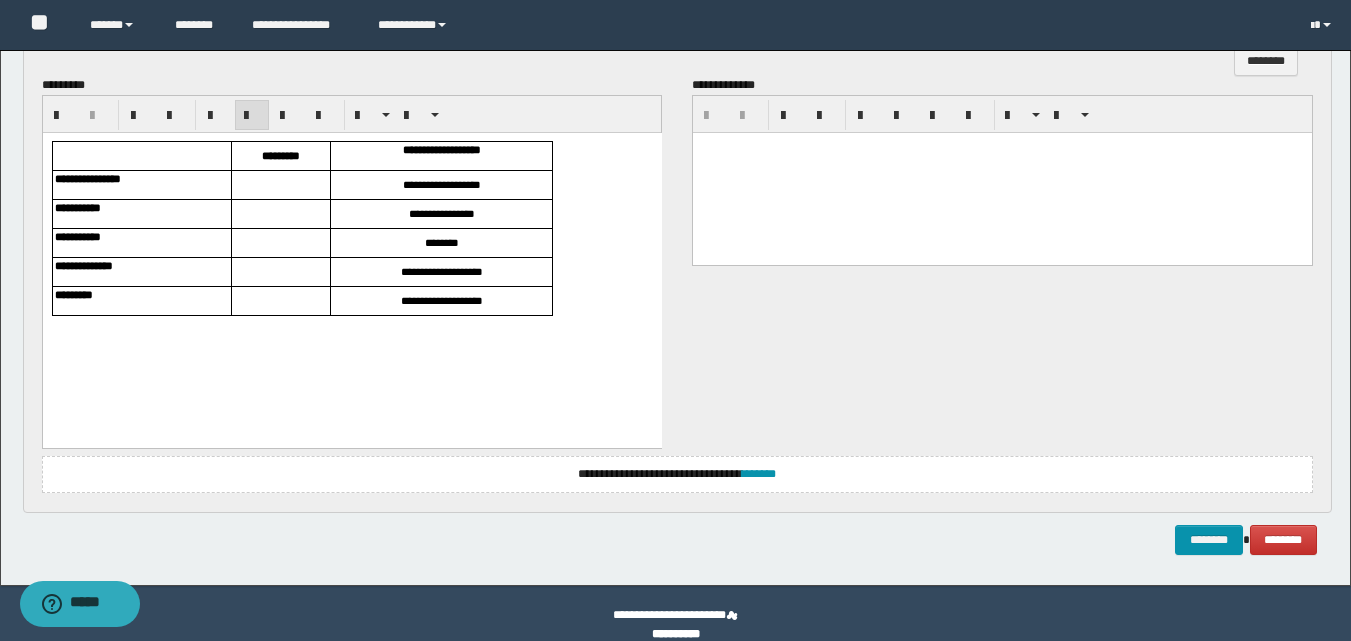 click at bounding box center (280, 185) 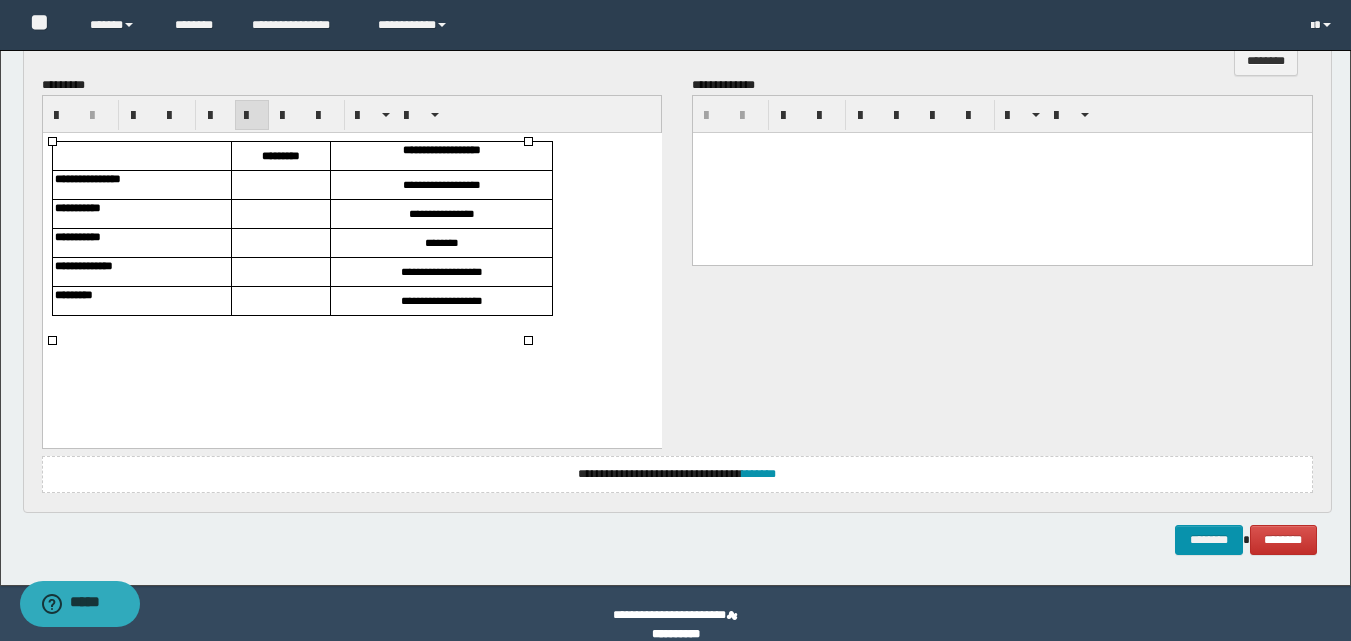 type 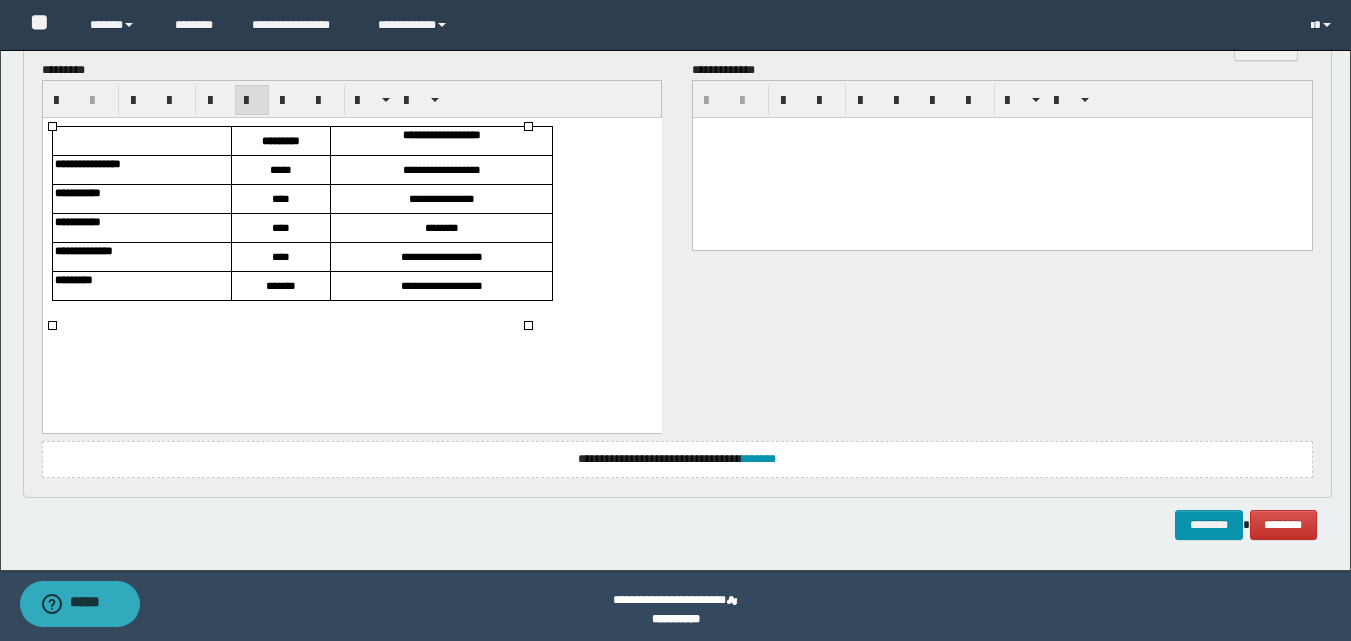 scroll, scrollTop: 1723, scrollLeft: 0, axis: vertical 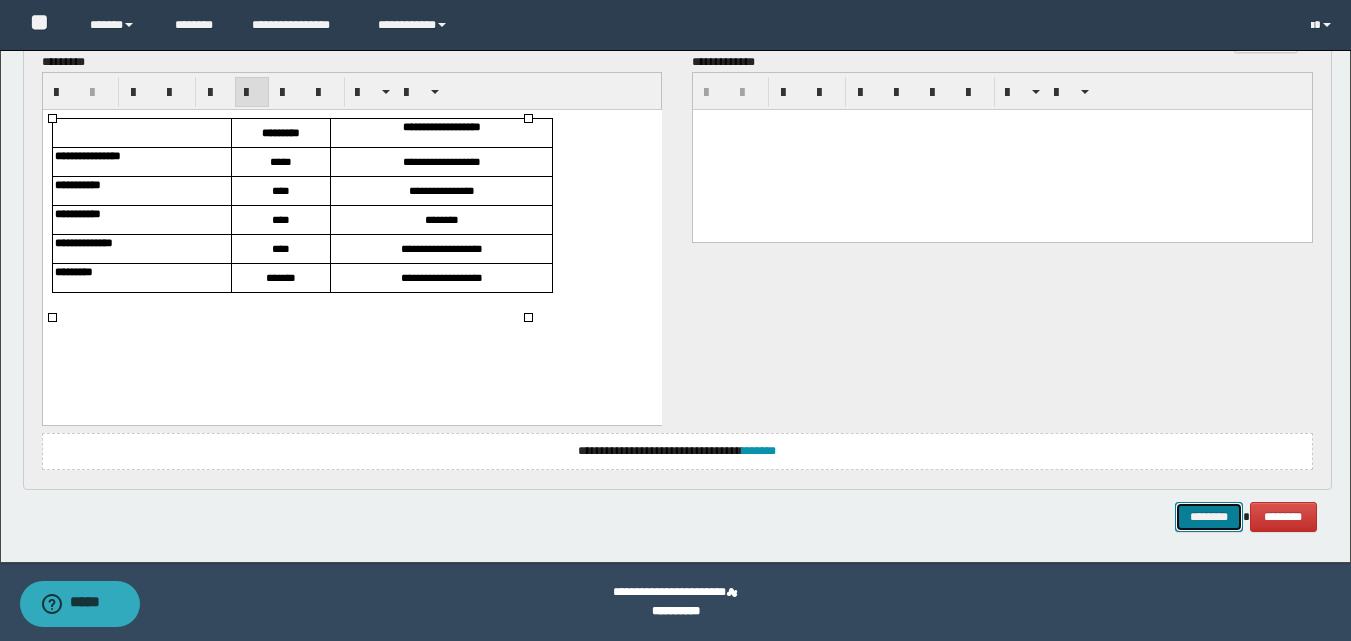 click on "********" at bounding box center [1209, 517] 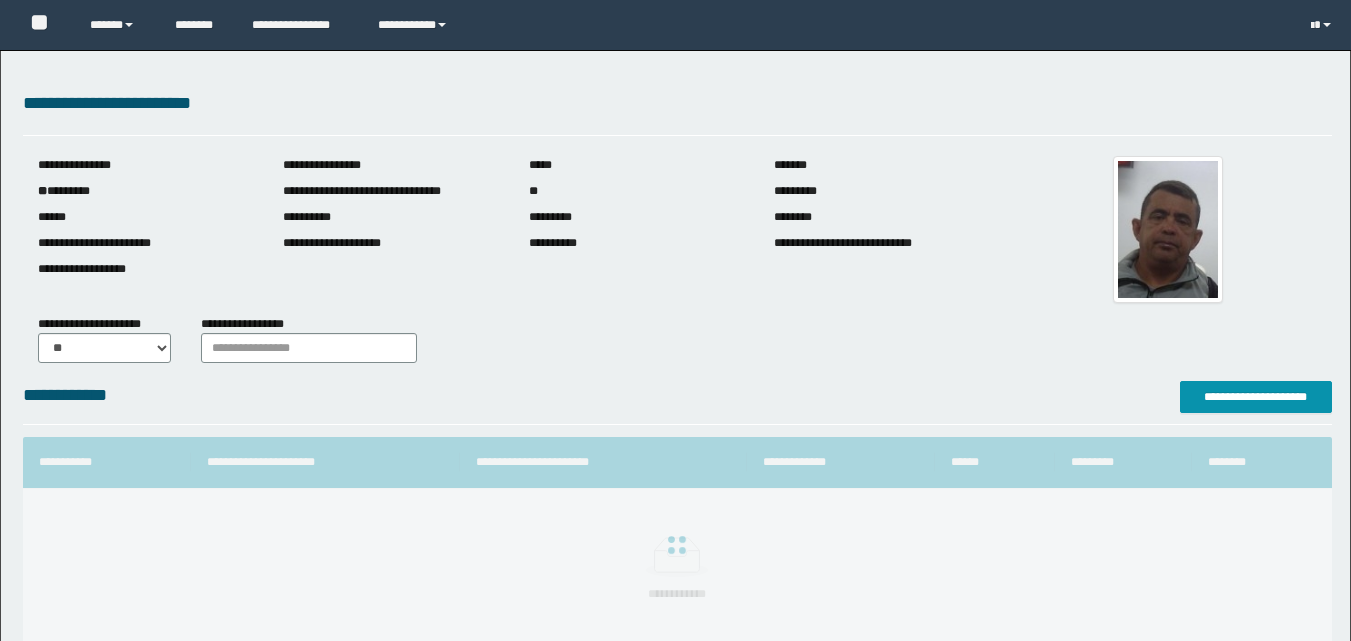 scroll, scrollTop: 0, scrollLeft: 0, axis: both 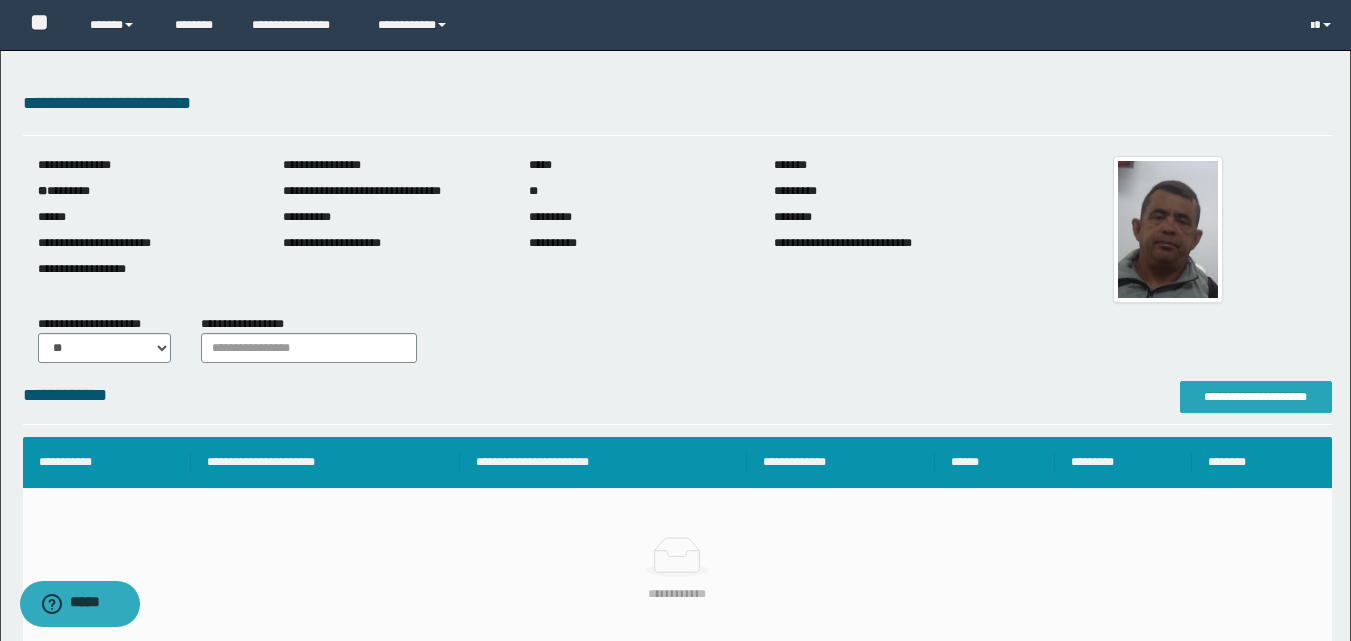 click on "**********" at bounding box center [1256, 397] 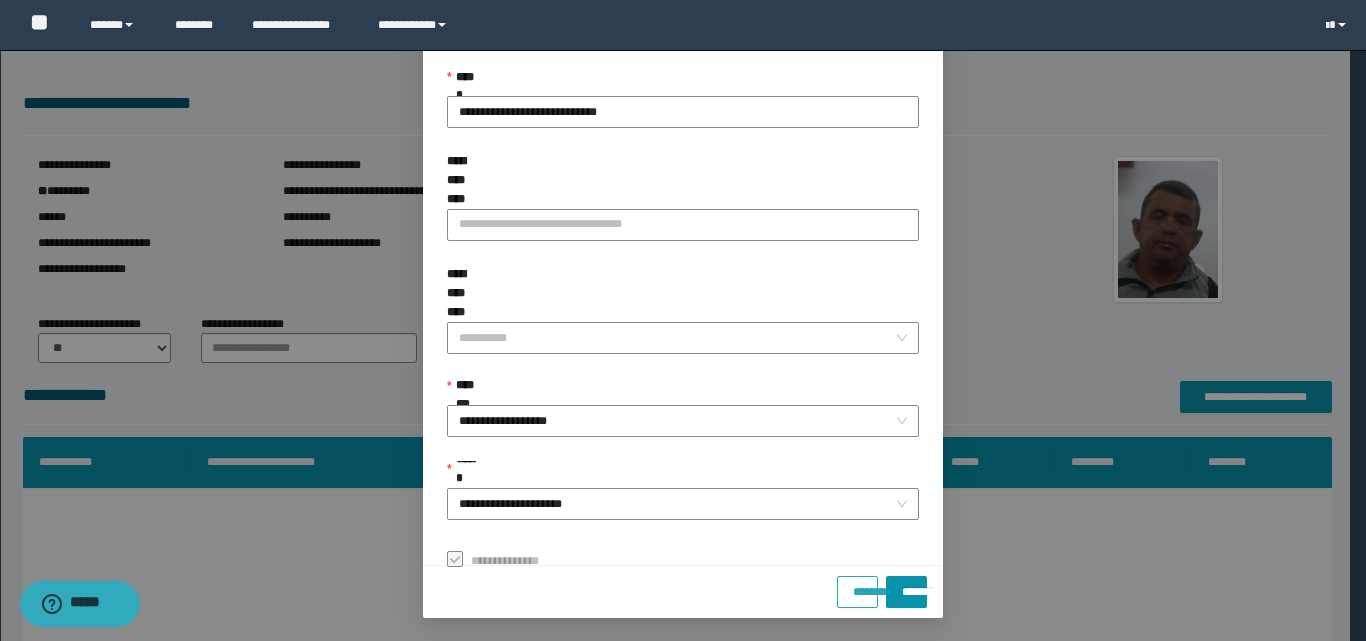 scroll, scrollTop: 111, scrollLeft: 0, axis: vertical 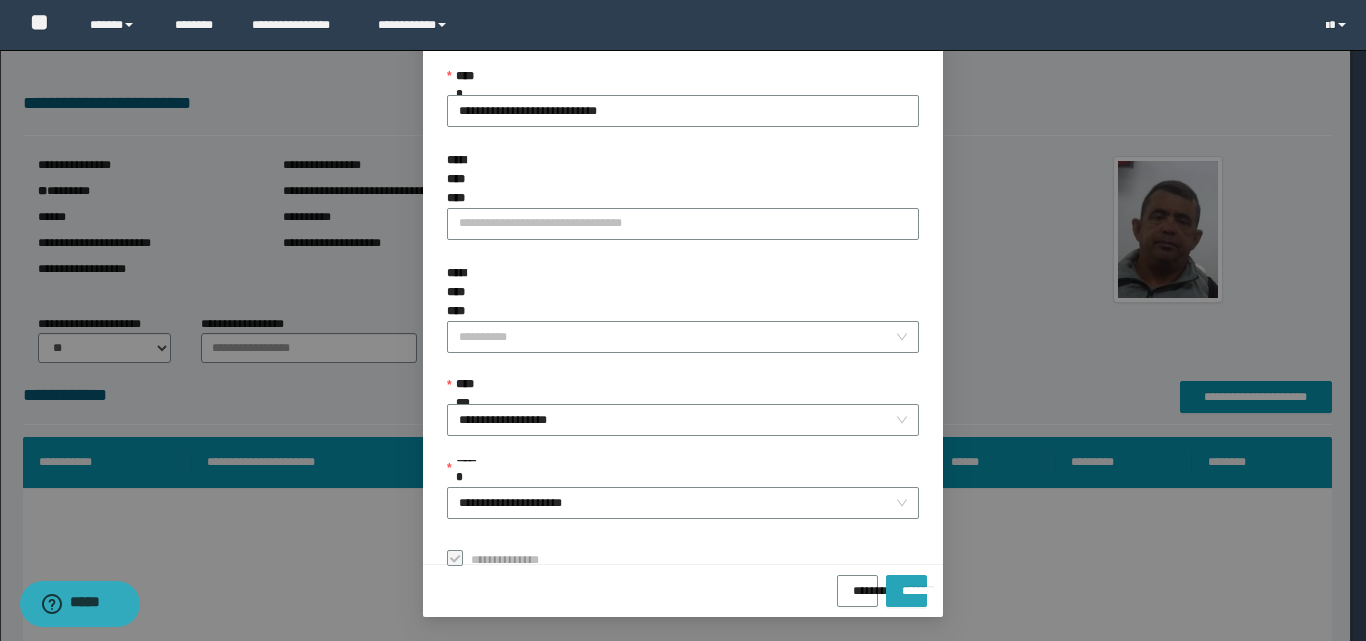 click on "*******" at bounding box center [906, 584] 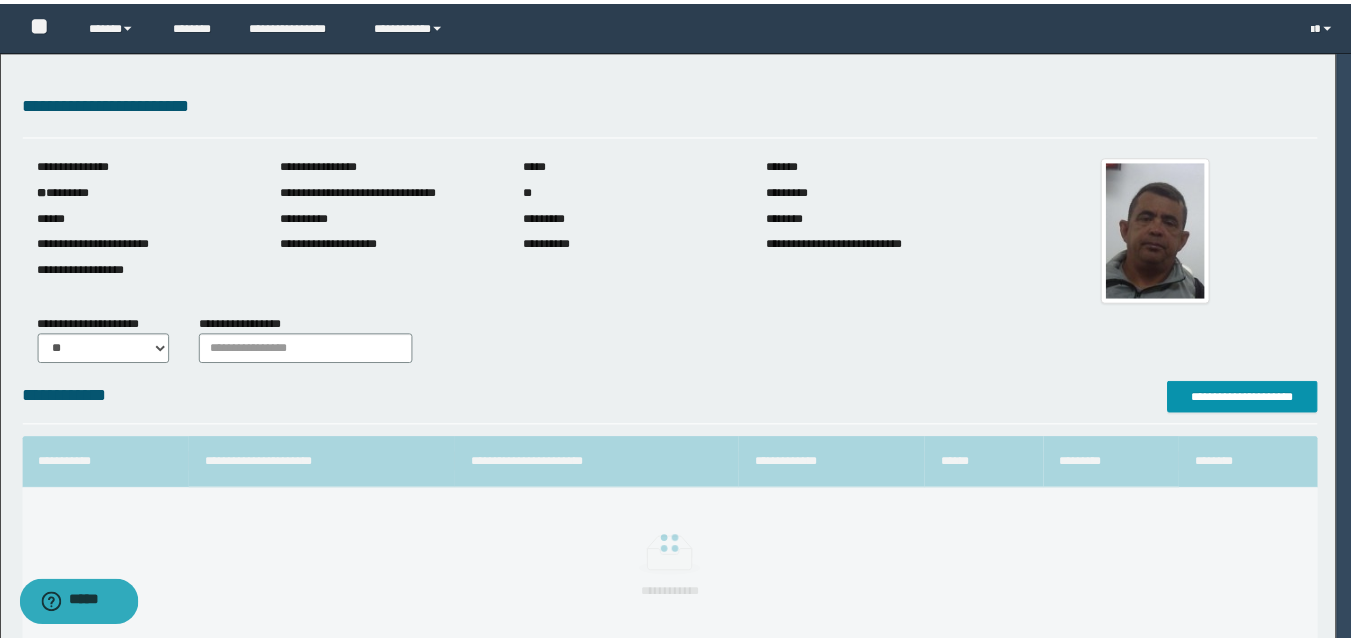 scroll, scrollTop: 64, scrollLeft: 0, axis: vertical 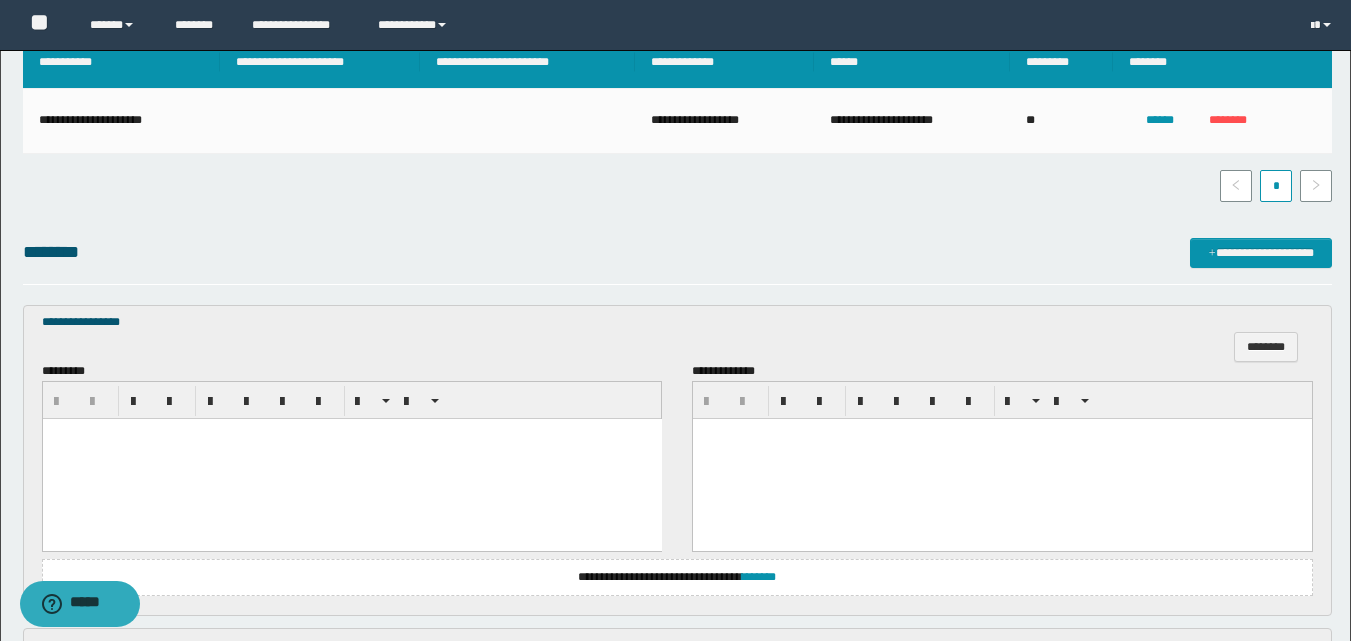 click at bounding box center [351, 458] 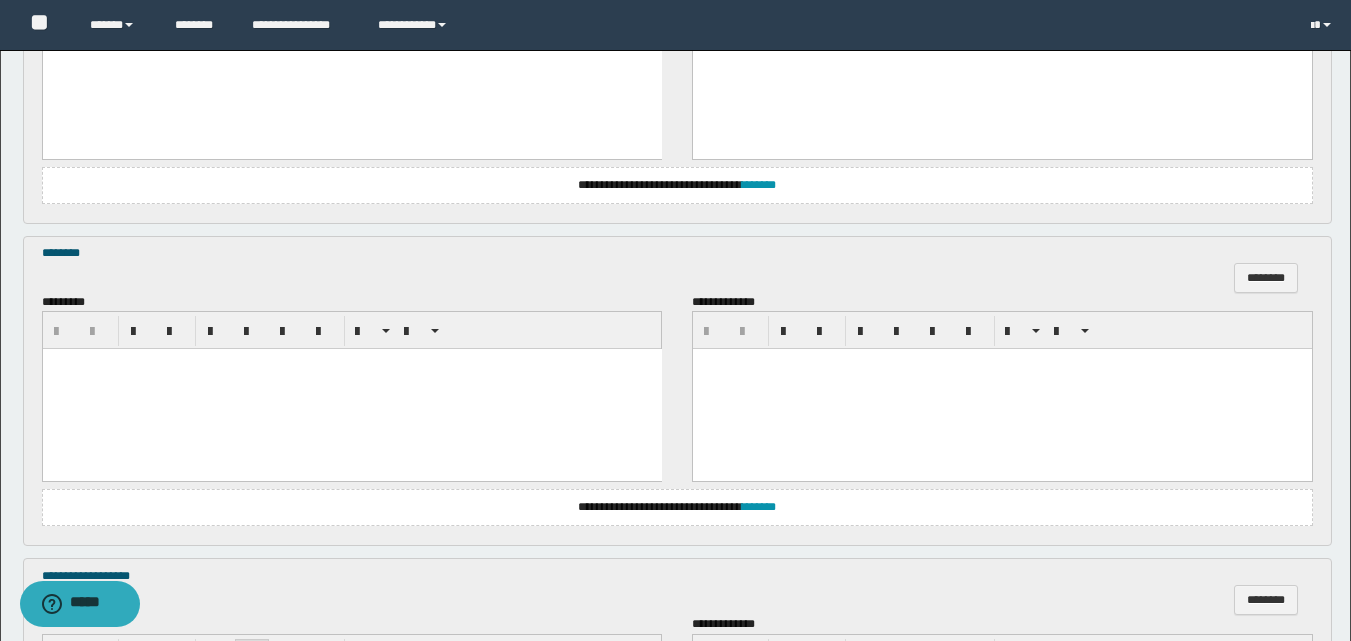 scroll, scrollTop: 800, scrollLeft: 0, axis: vertical 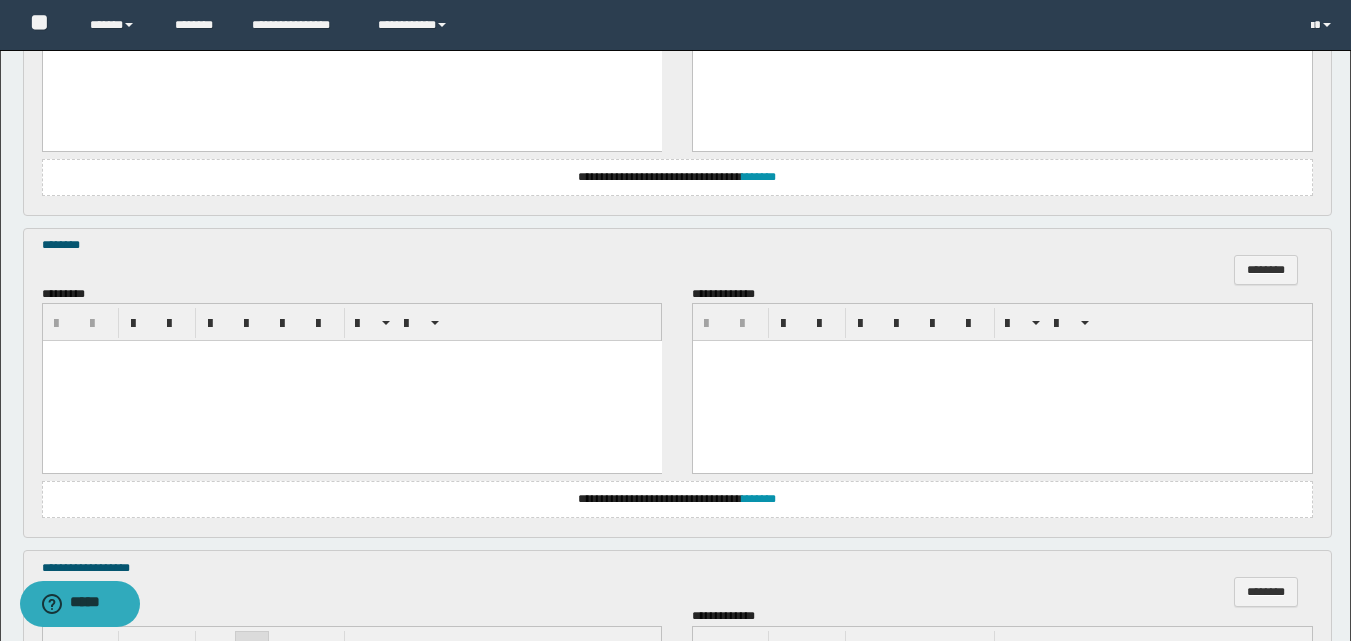 click at bounding box center (351, 381) 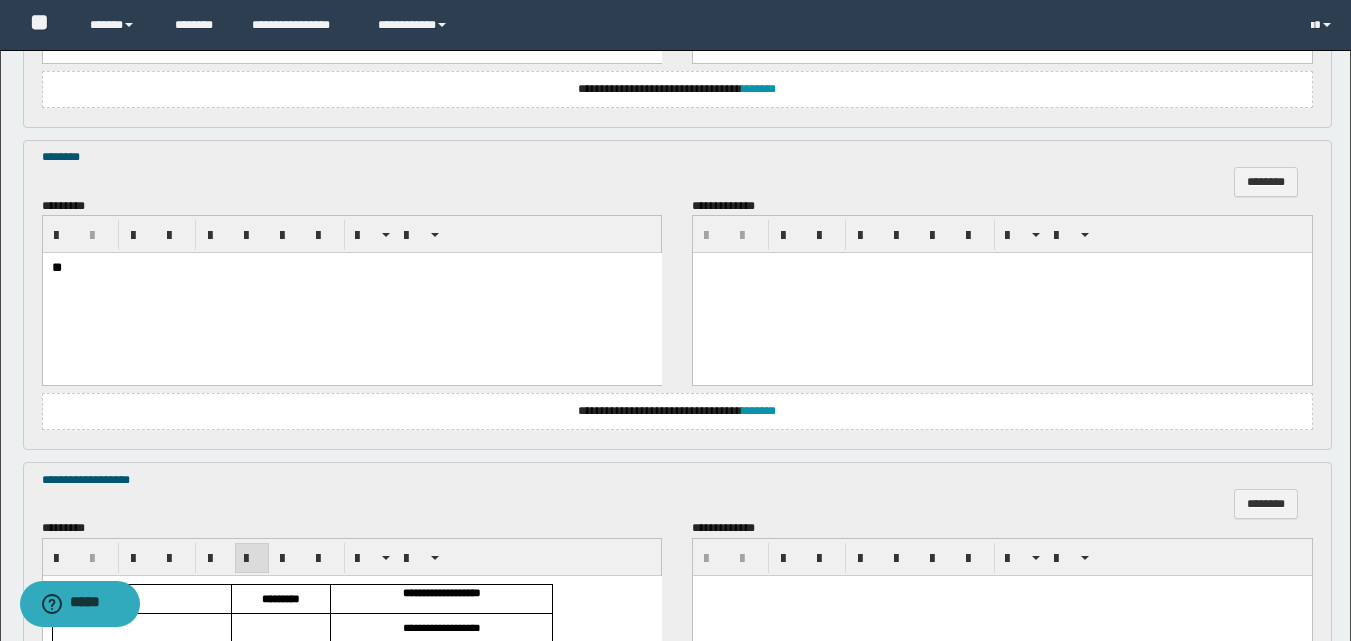 scroll, scrollTop: 1100, scrollLeft: 0, axis: vertical 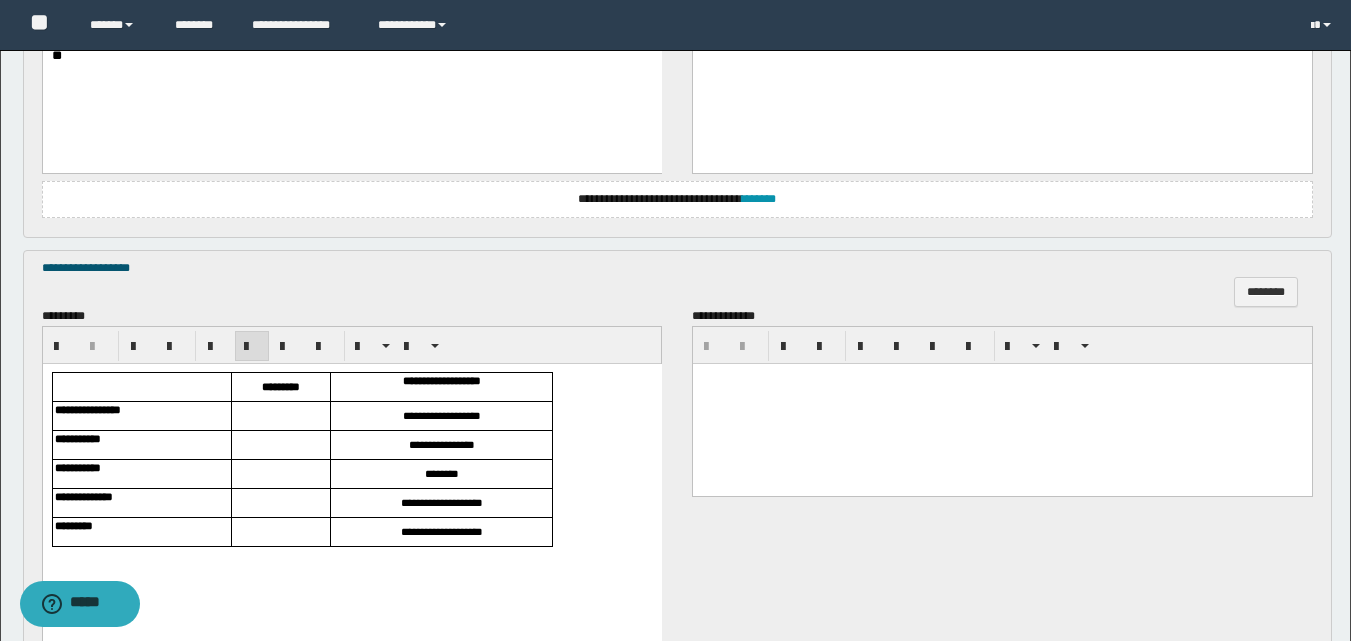 click at bounding box center (280, 416) 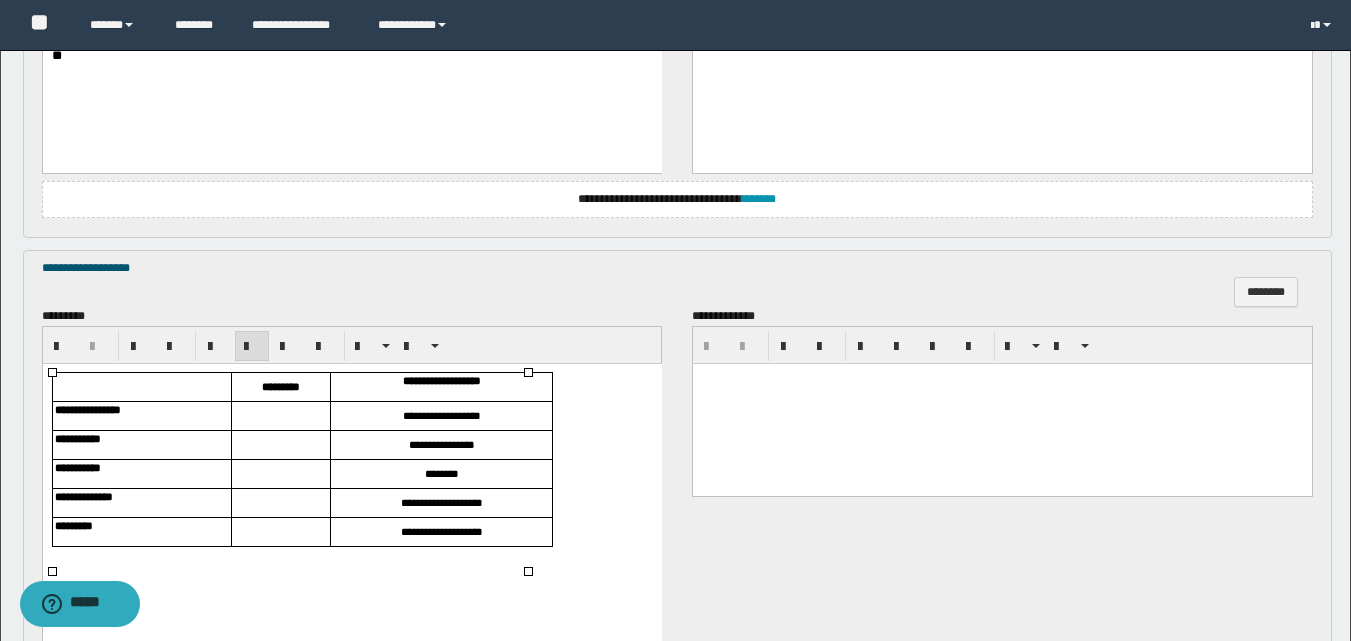 type 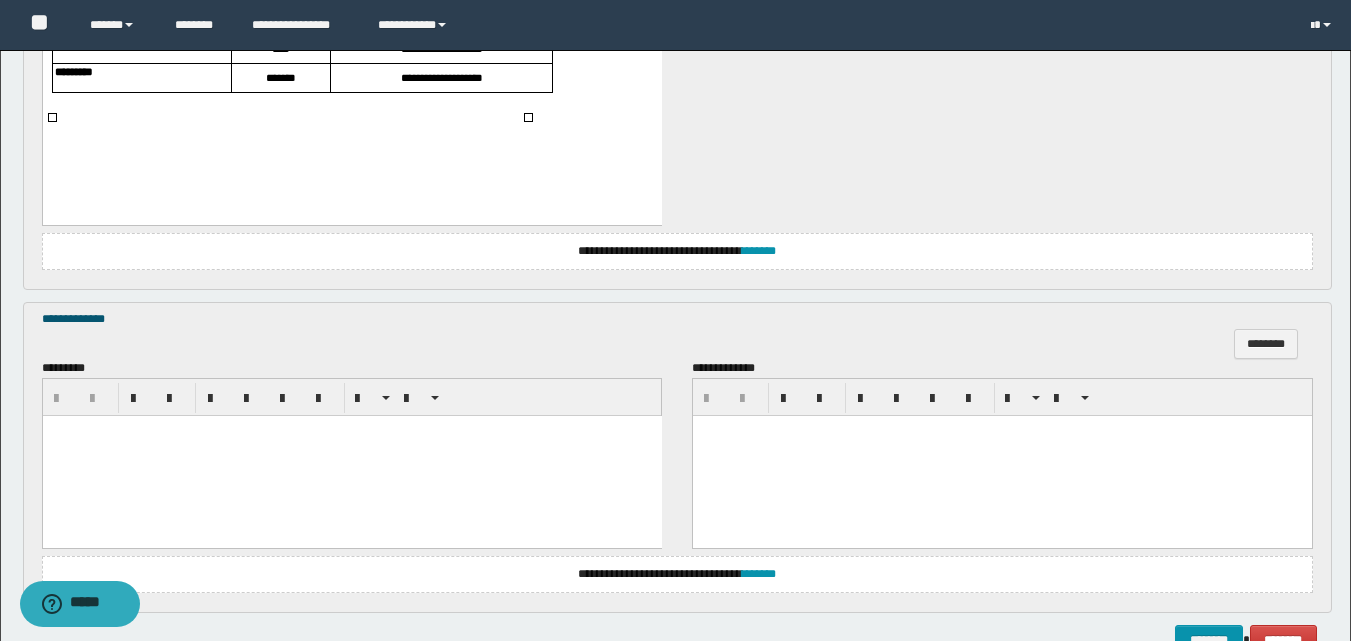 scroll, scrollTop: 1600, scrollLeft: 0, axis: vertical 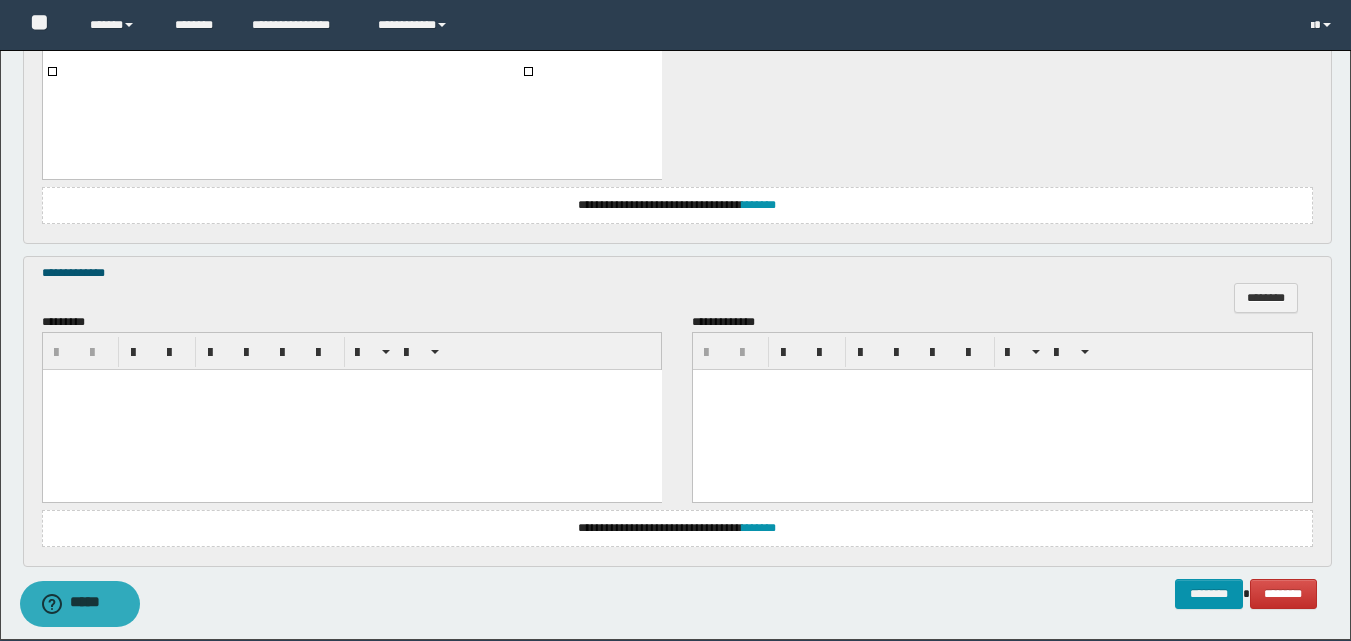 click at bounding box center (351, 409) 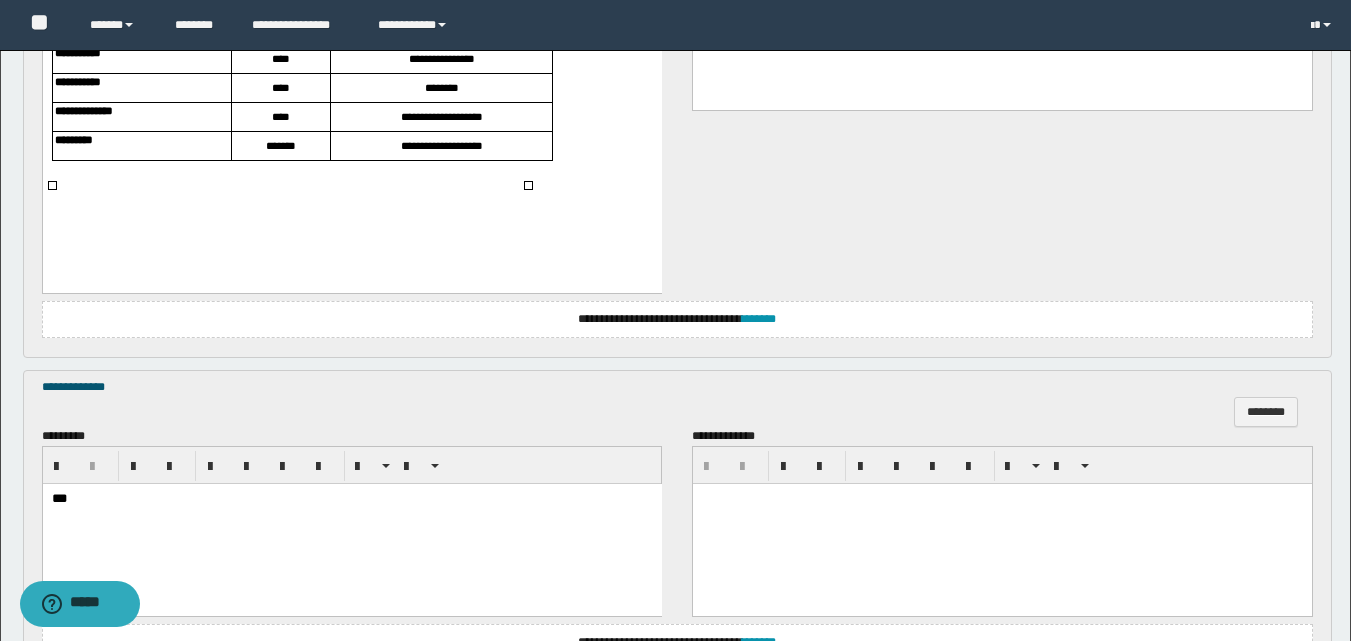 scroll, scrollTop: 1676, scrollLeft: 0, axis: vertical 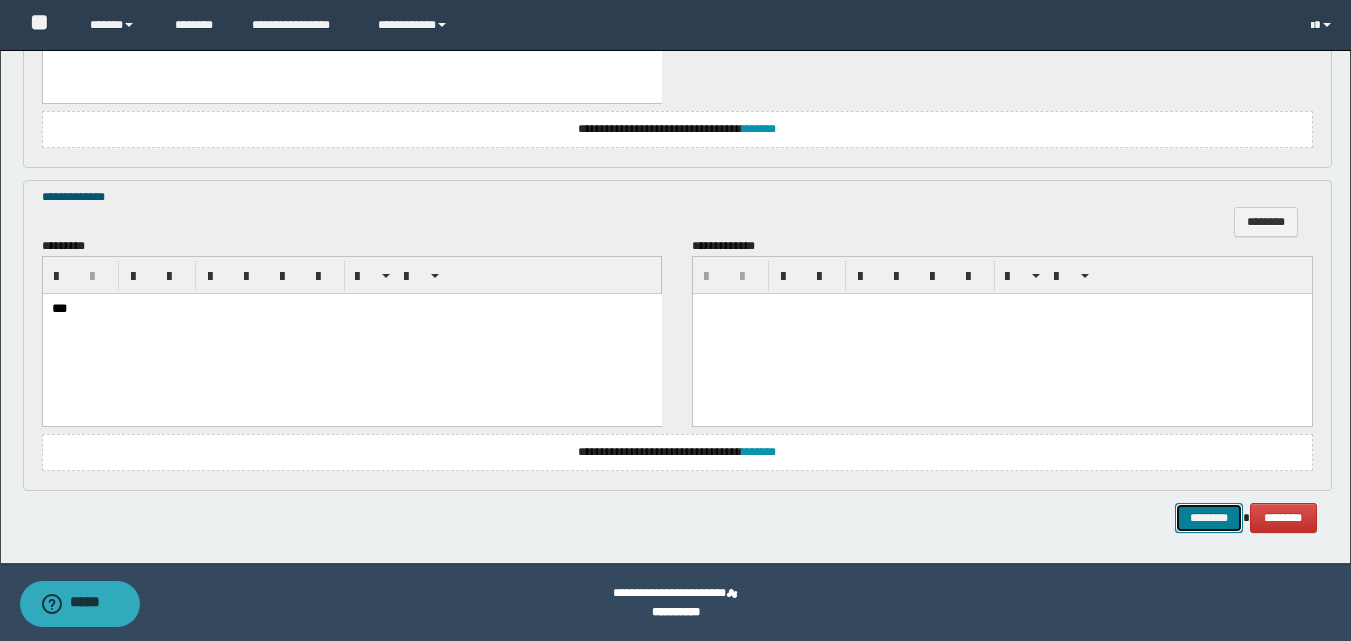 click on "********" at bounding box center [1209, 518] 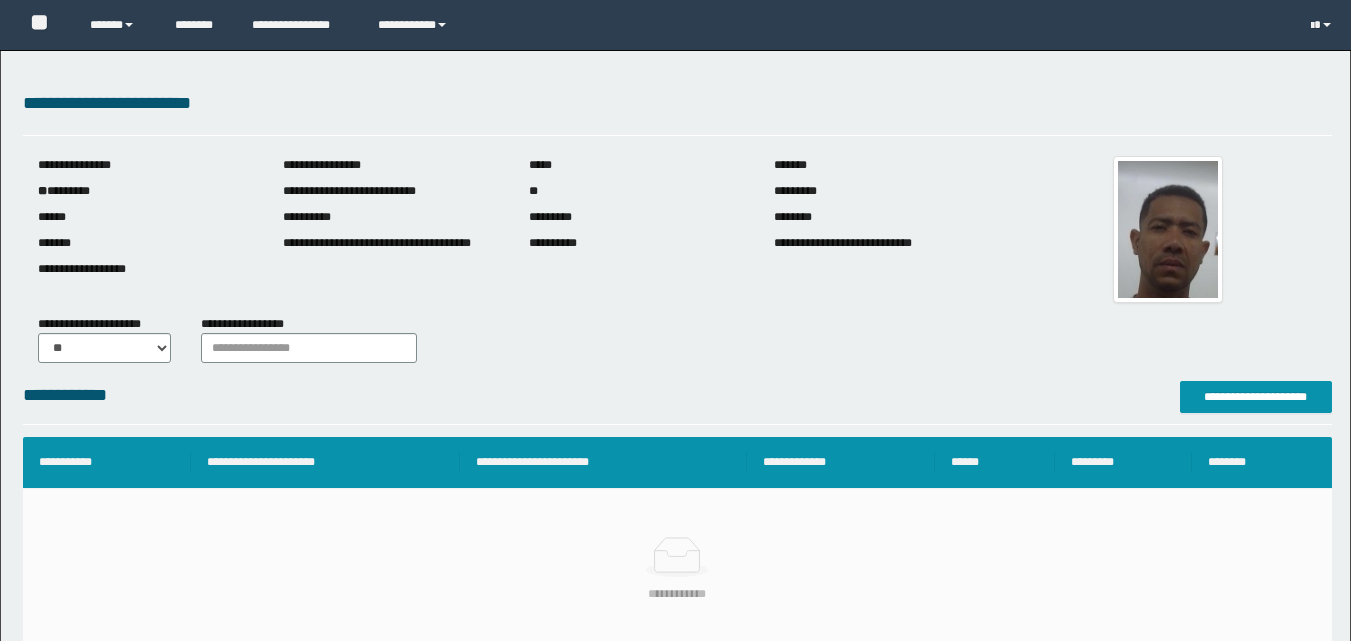 scroll, scrollTop: 0, scrollLeft: 0, axis: both 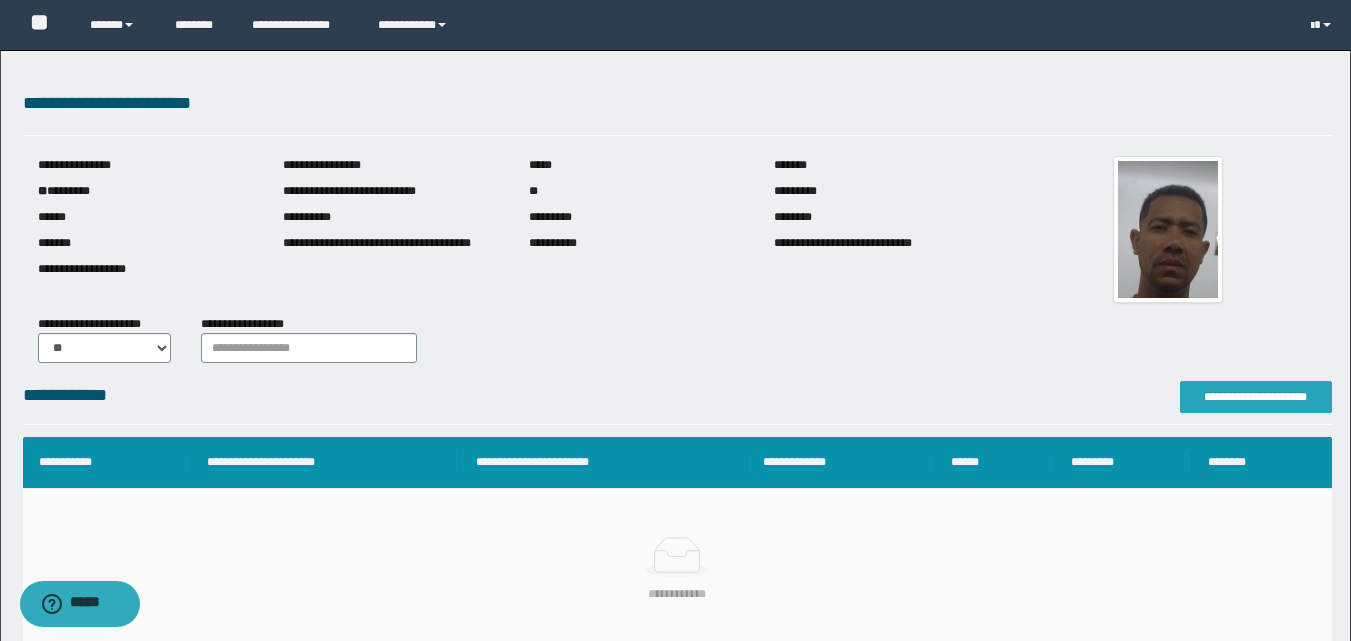 click on "**********" at bounding box center [1256, 397] 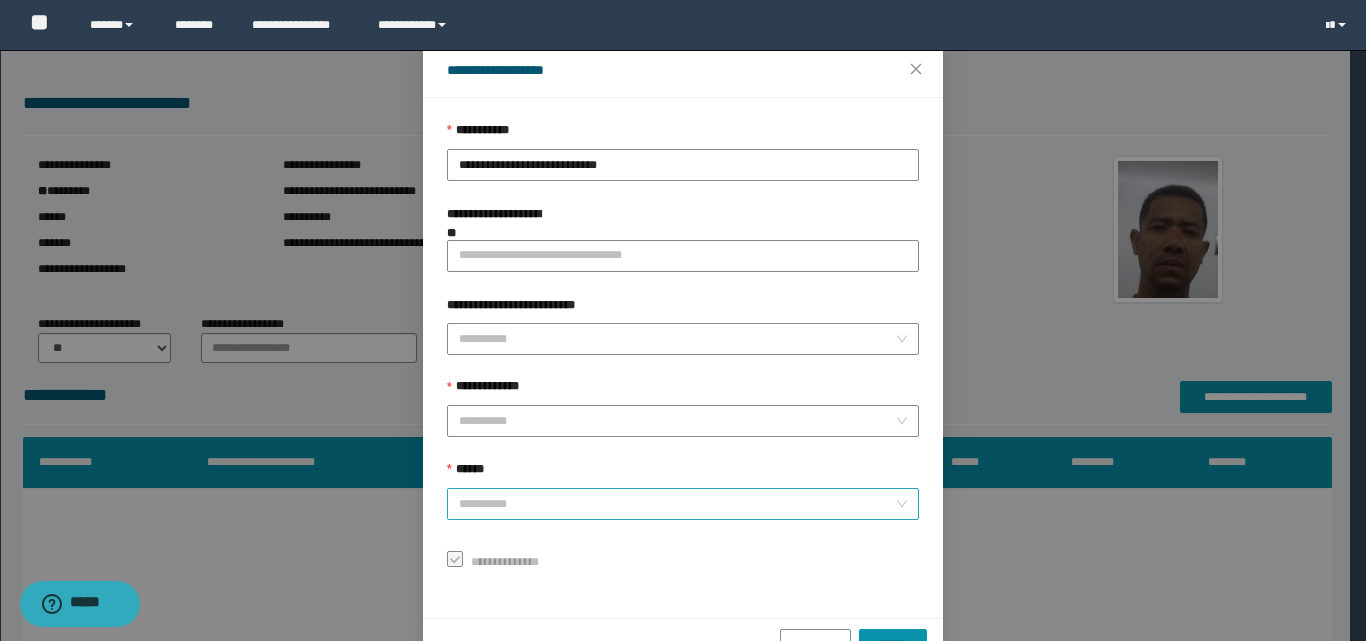 scroll, scrollTop: 111, scrollLeft: 0, axis: vertical 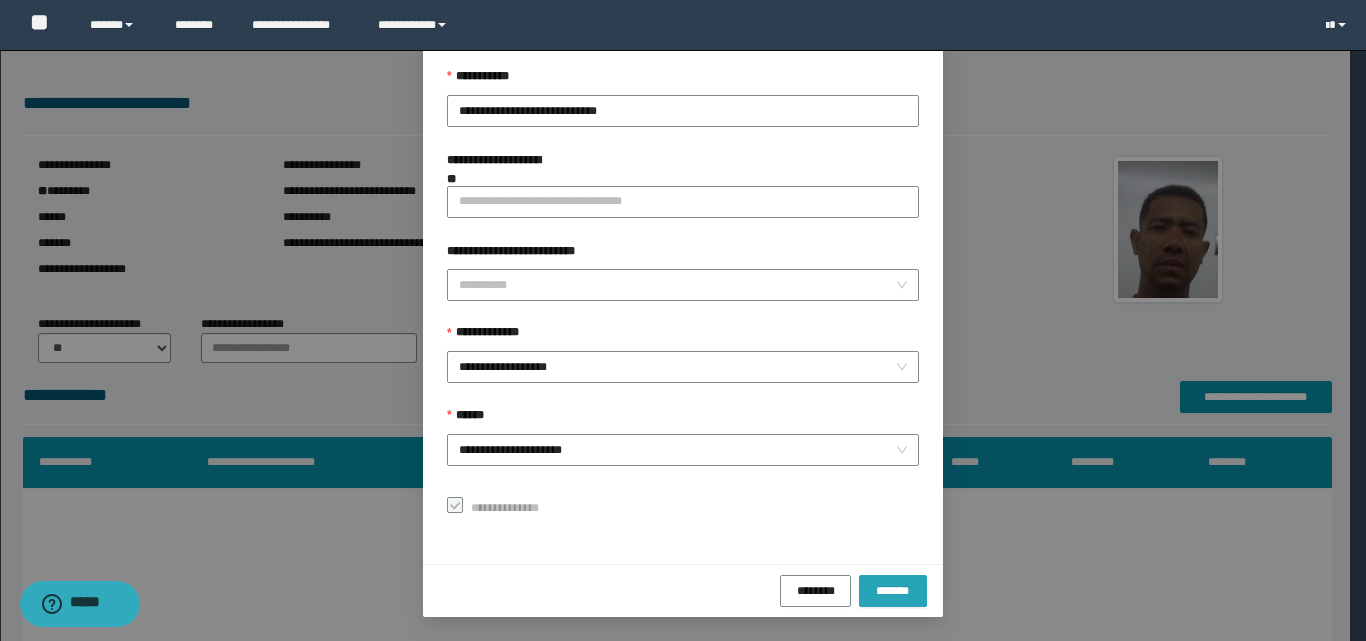 click on "*******" at bounding box center (893, 590) 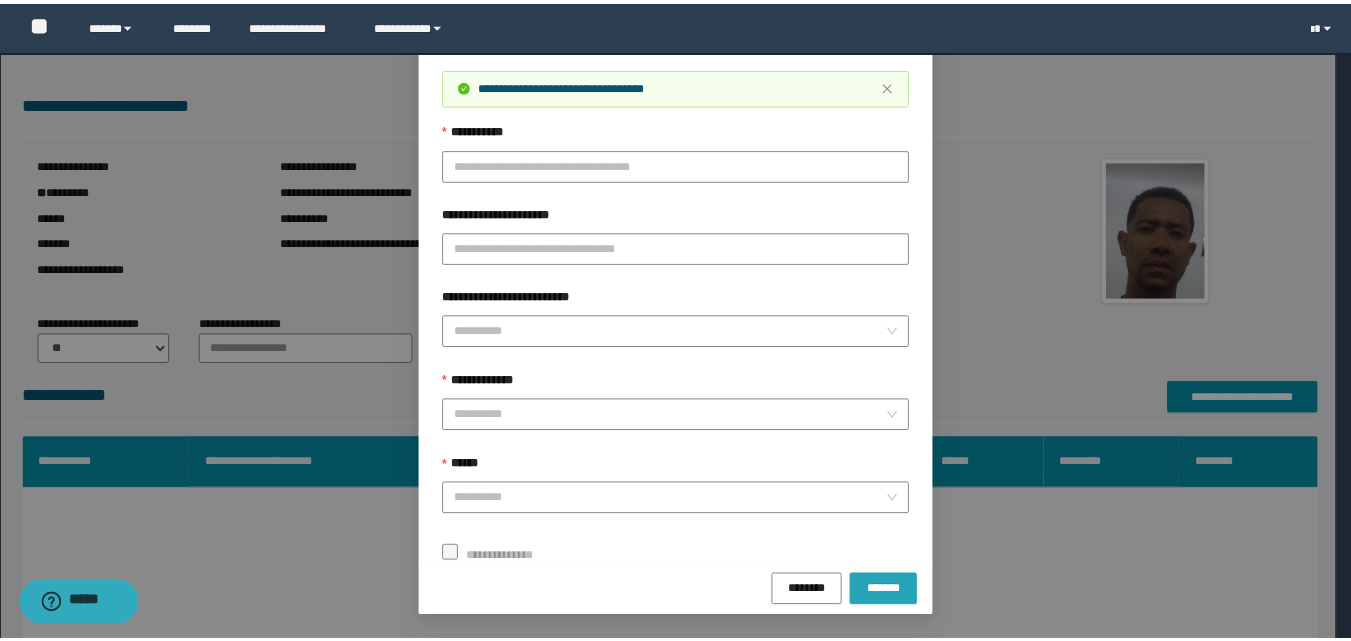 scroll, scrollTop: 64, scrollLeft: 0, axis: vertical 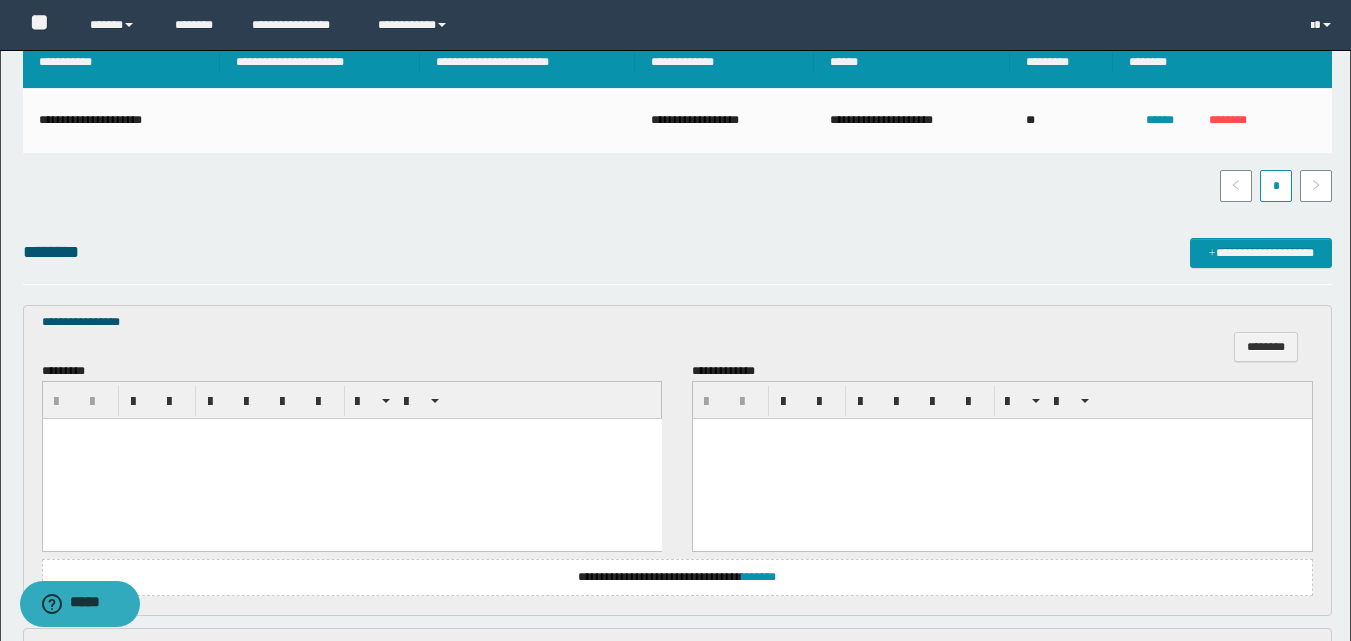 click at bounding box center (351, 458) 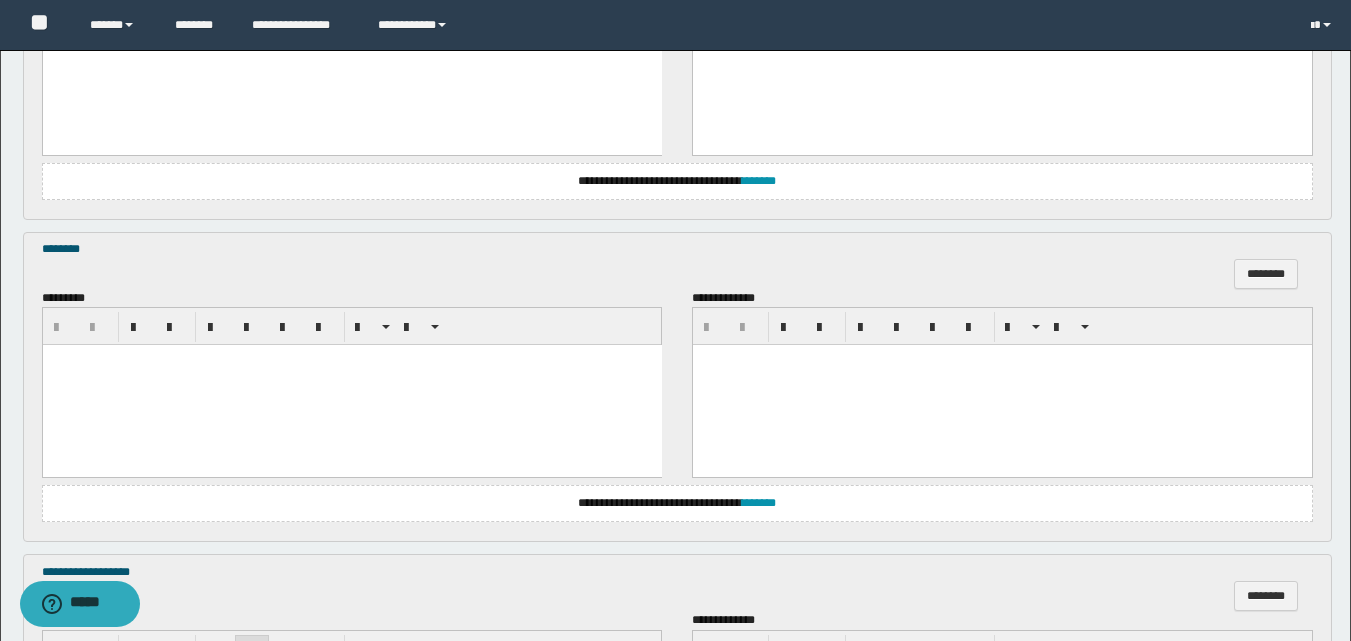 scroll, scrollTop: 800, scrollLeft: 0, axis: vertical 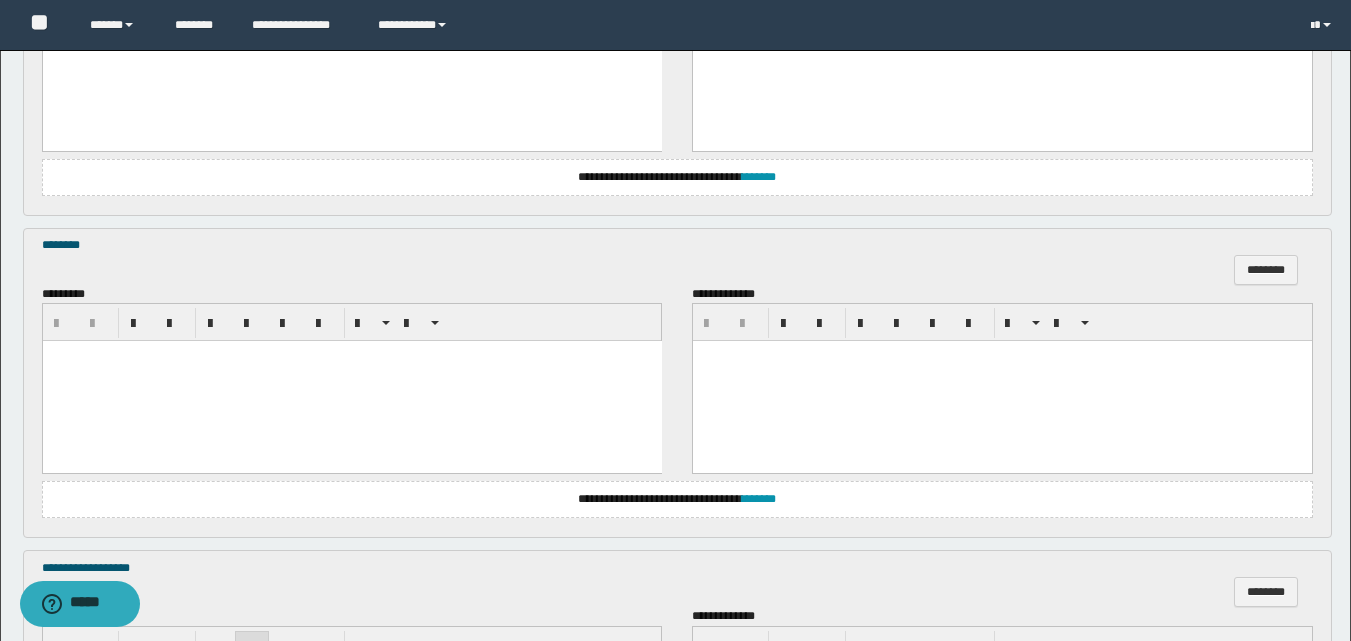 click at bounding box center (351, 381) 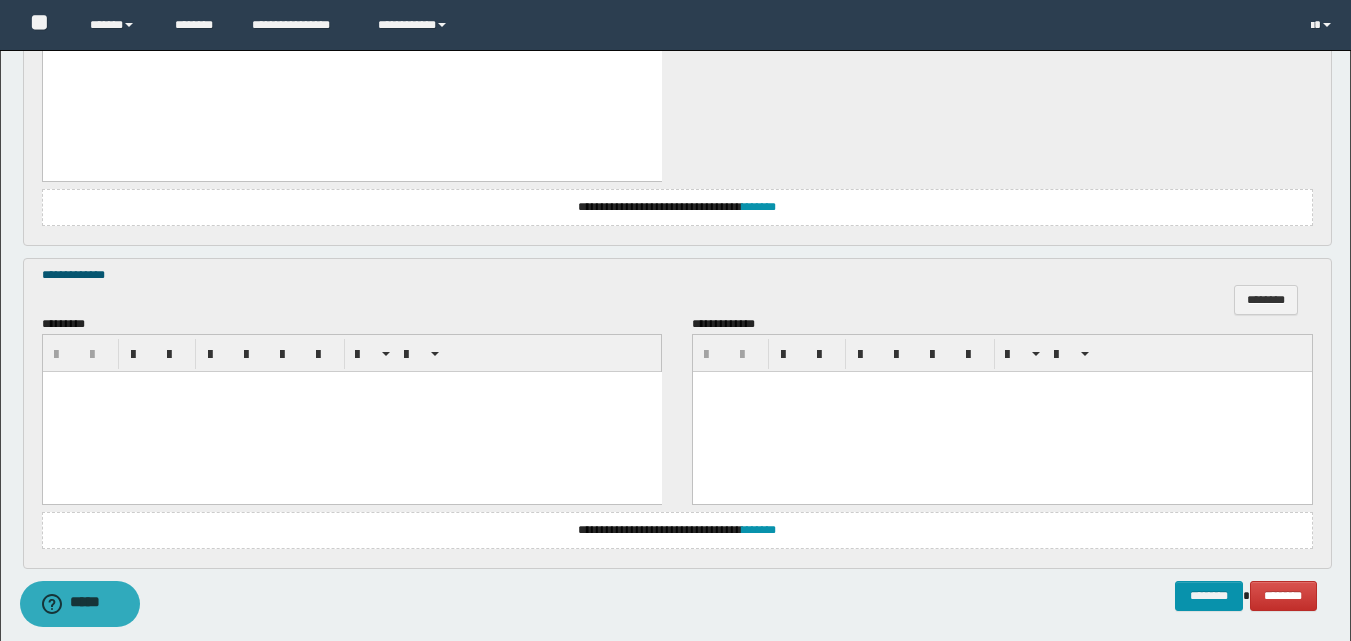 scroll, scrollTop: 1600, scrollLeft: 0, axis: vertical 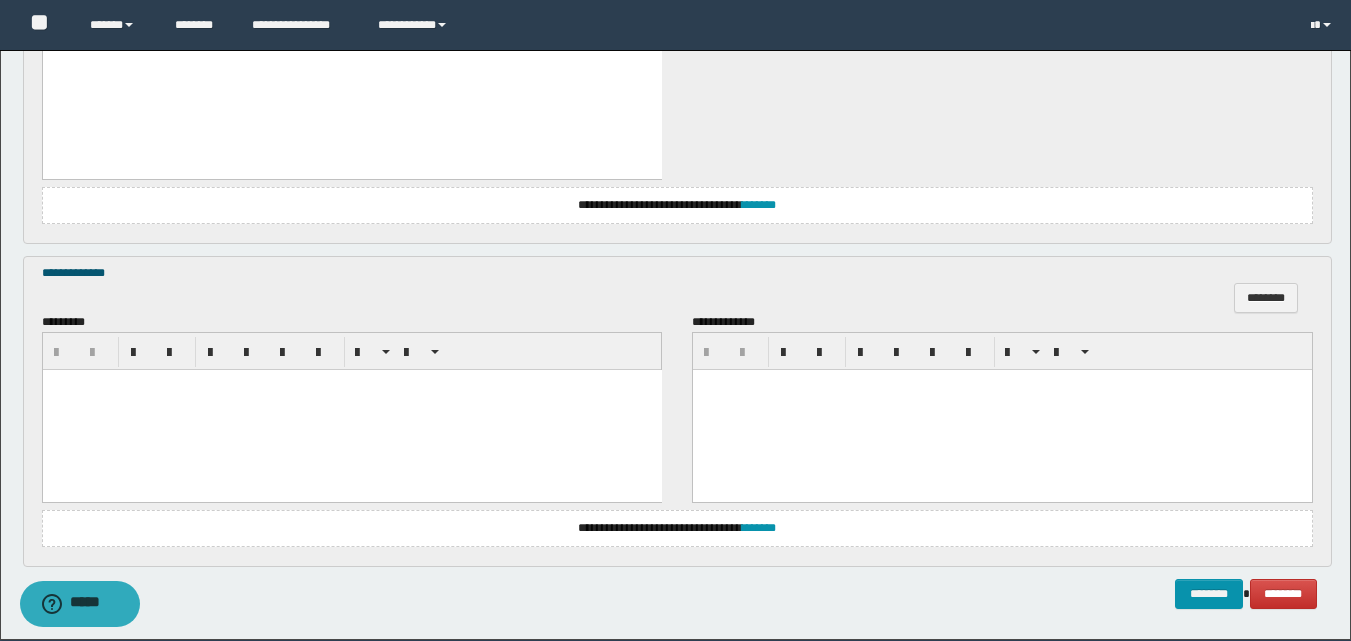 click at bounding box center [351, 409] 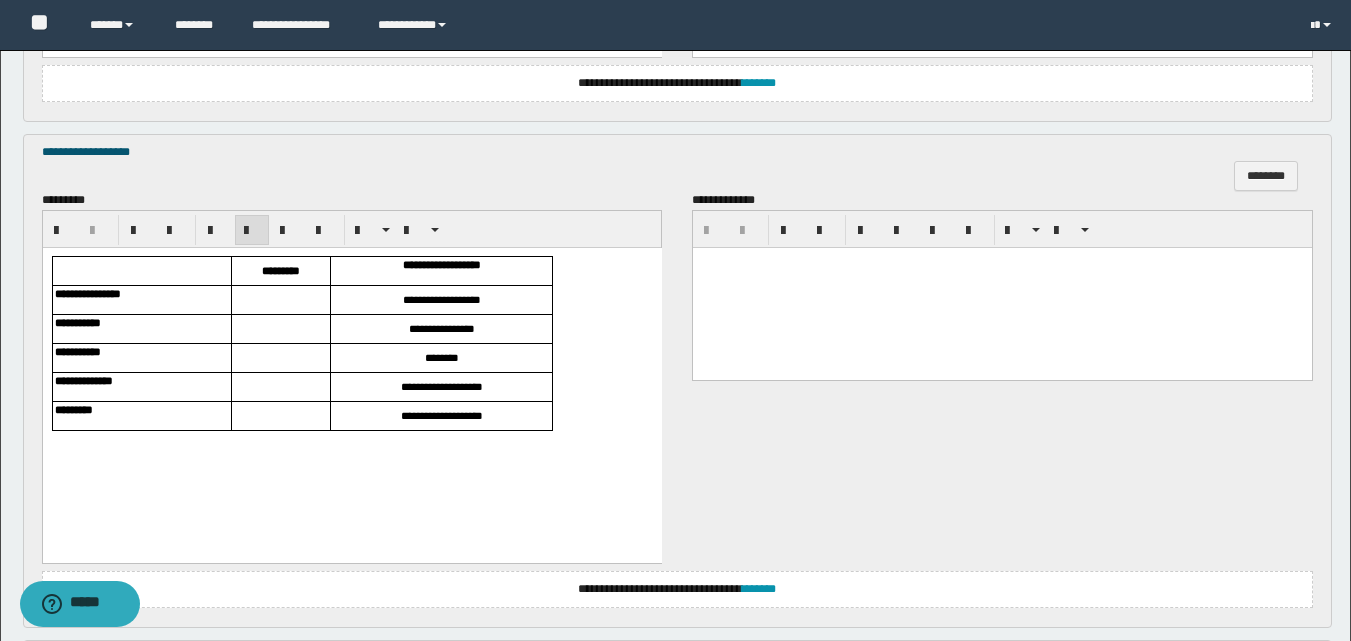 scroll, scrollTop: 1200, scrollLeft: 0, axis: vertical 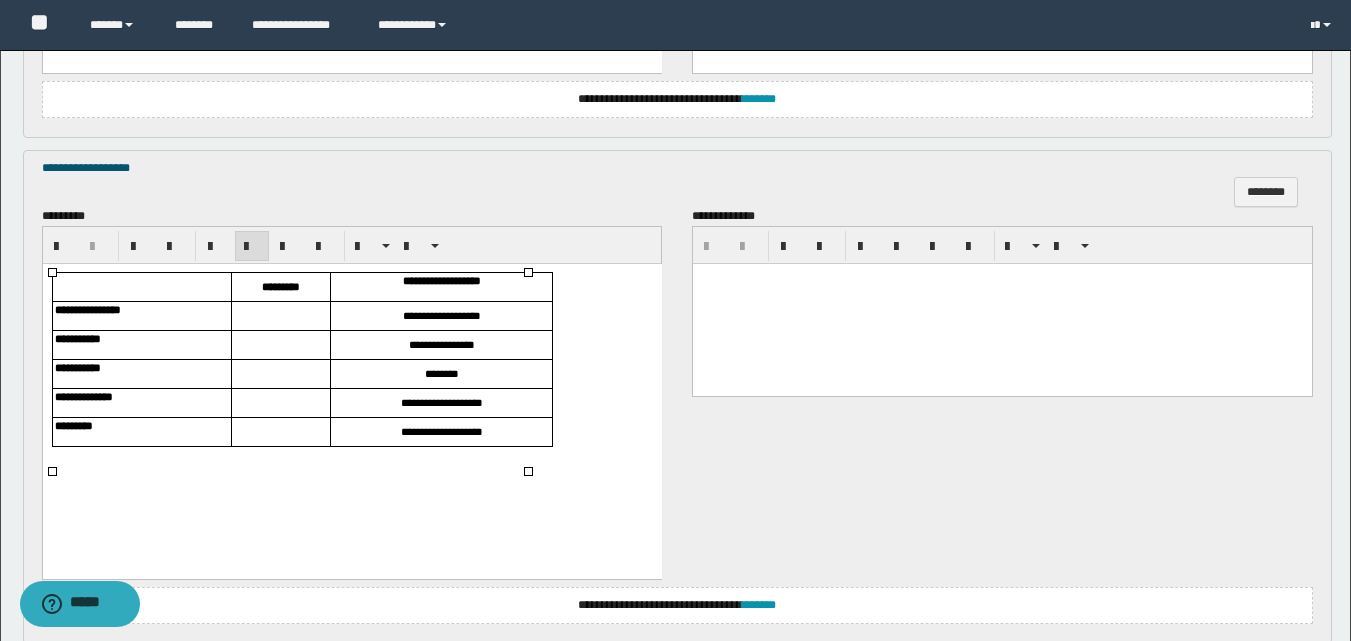 click at bounding box center (280, 316) 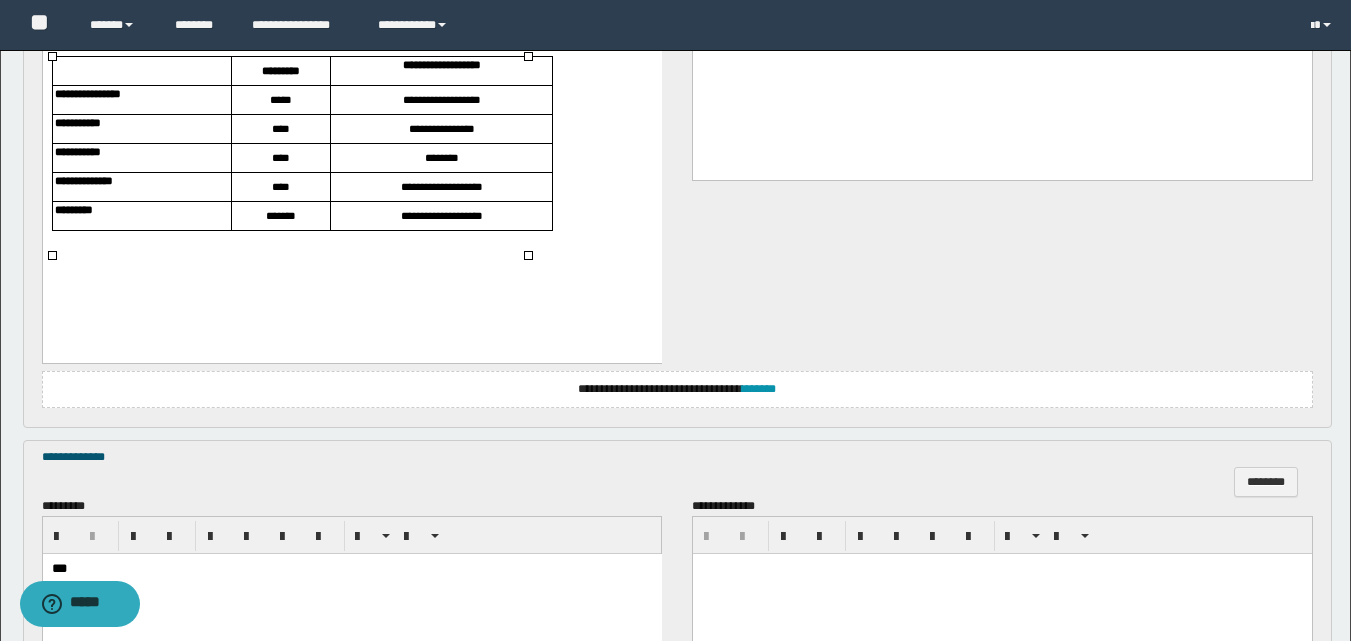scroll, scrollTop: 1676, scrollLeft: 0, axis: vertical 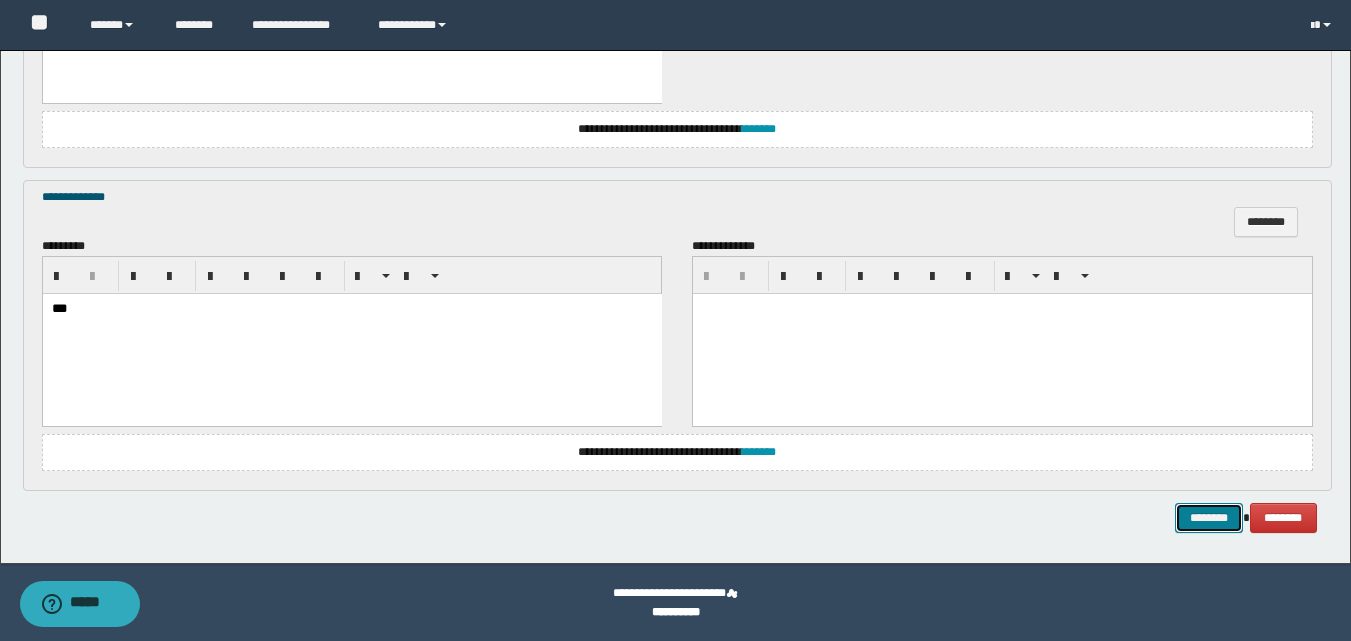 click on "********" at bounding box center (1209, 518) 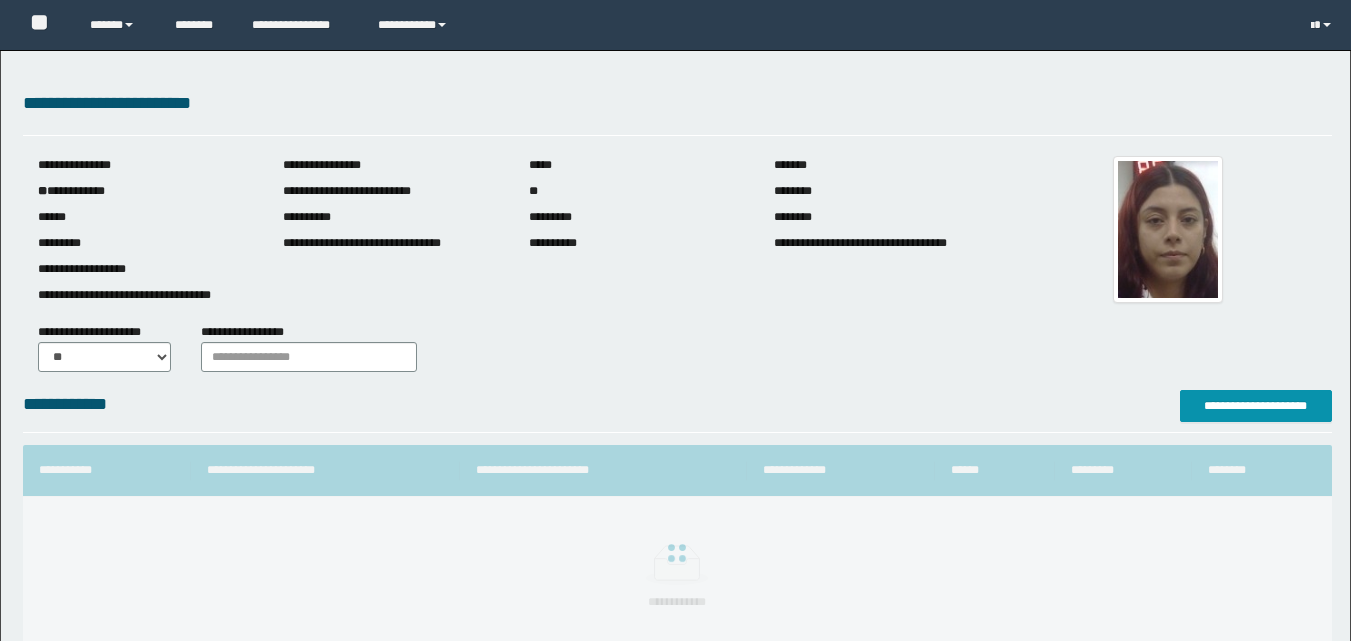 scroll, scrollTop: 0, scrollLeft: 0, axis: both 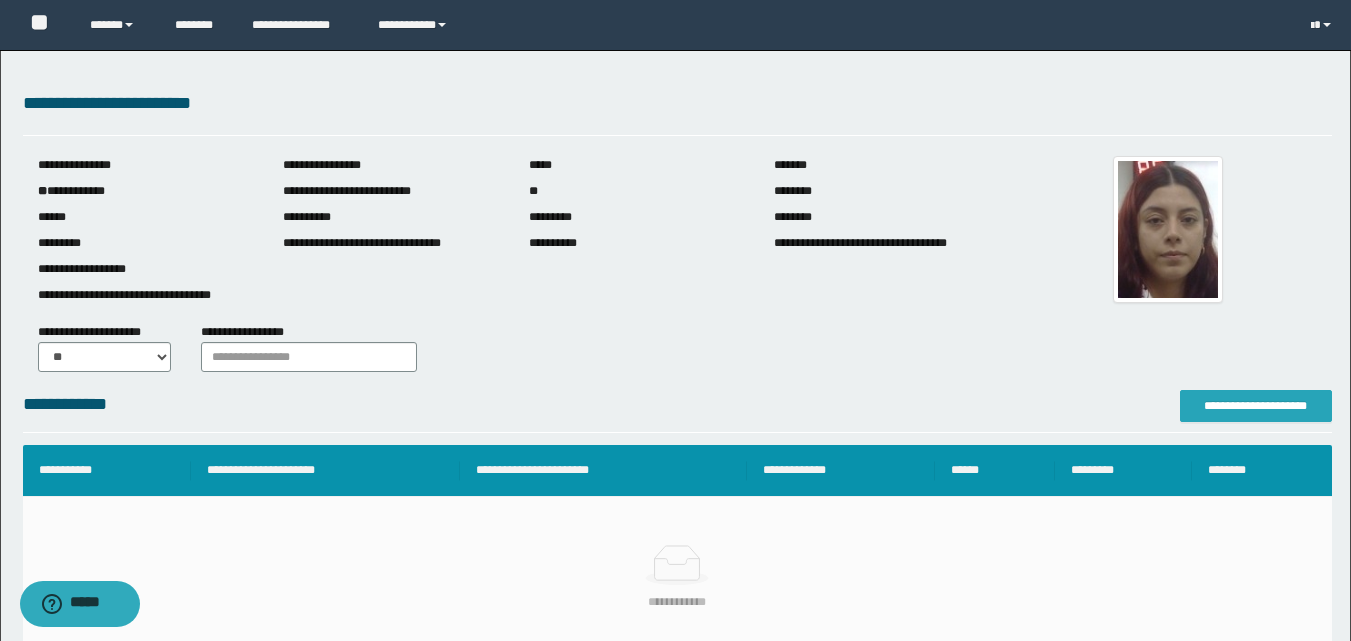 click on "**********" at bounding box center [1256, 406] 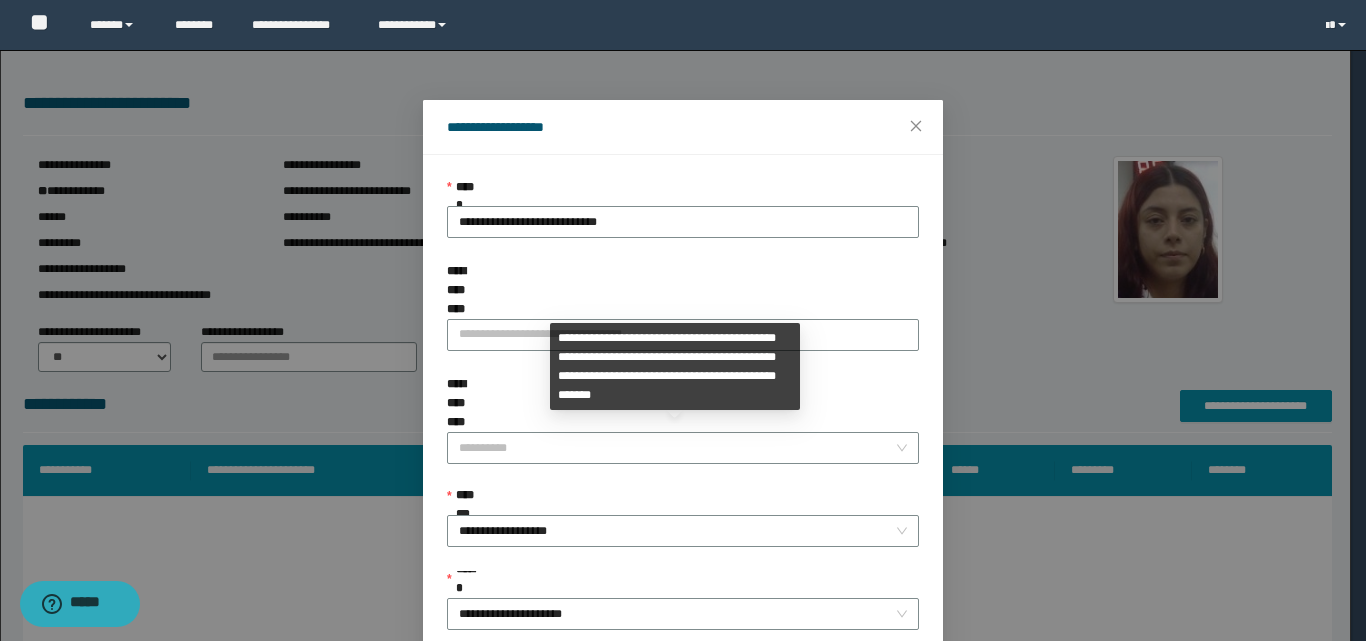 scroll, scrollTop: 111, scrollLeft: 0, axis: vertical 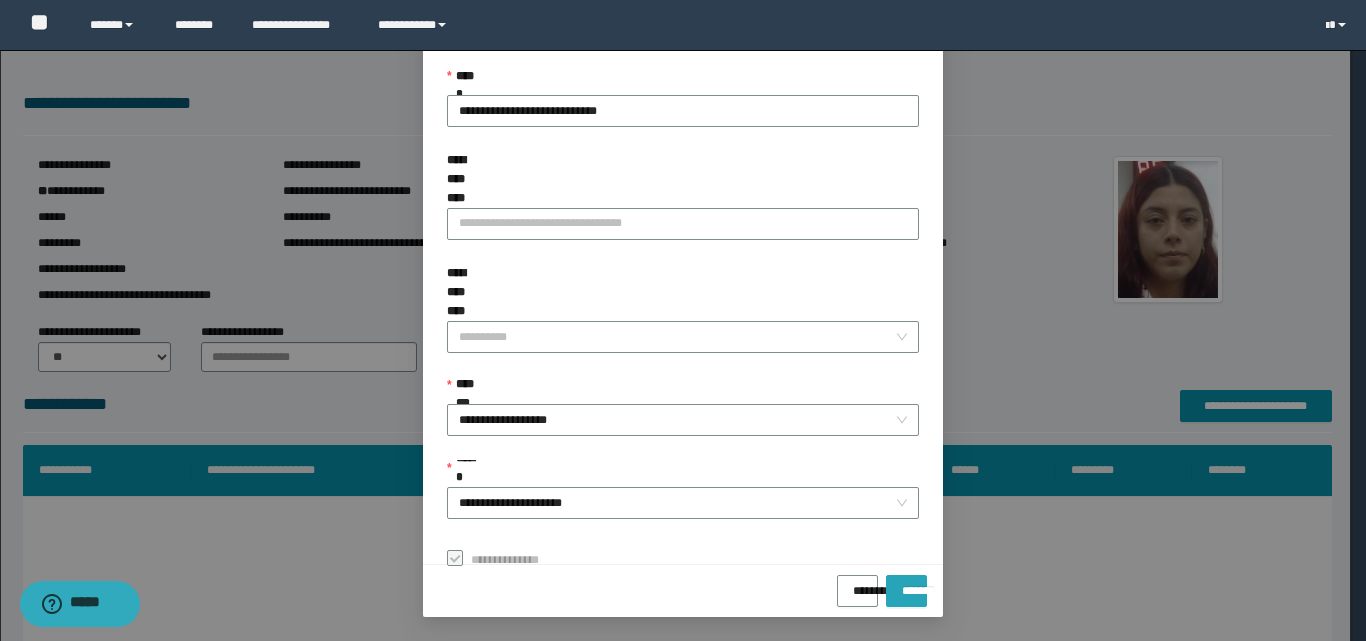 click on "*******" at bounding box center (906, 584) 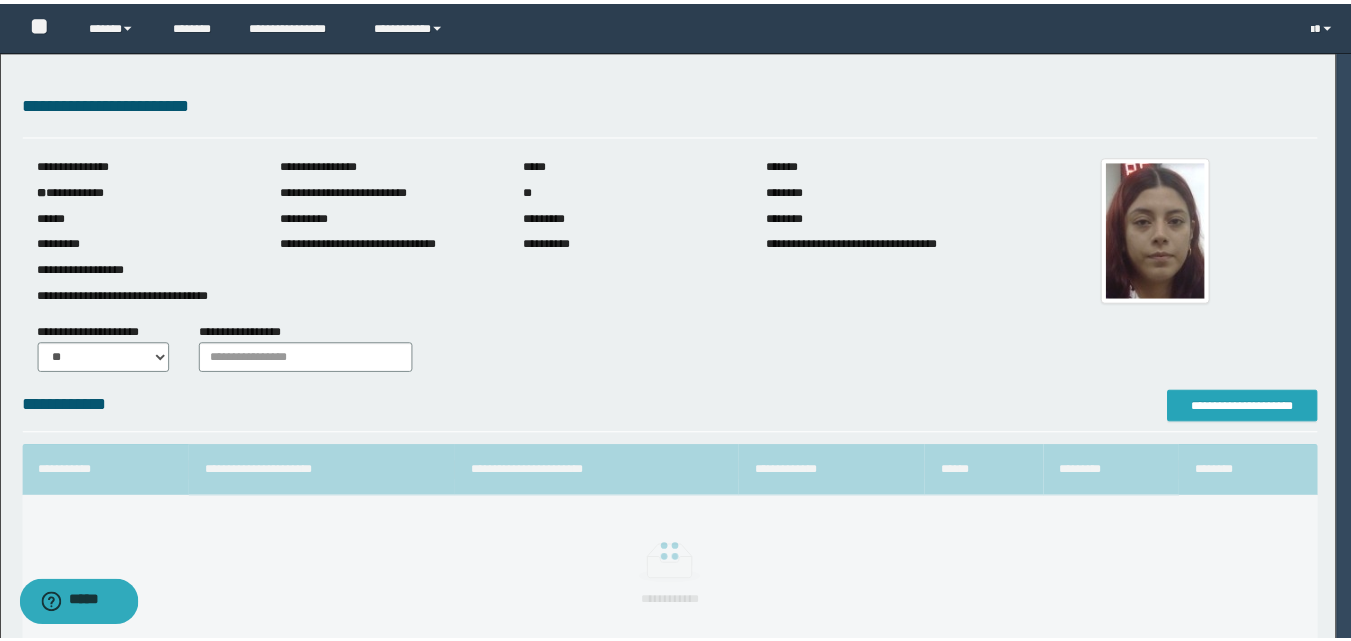 scroll, scrollTop: 0, scrollLeft: 0, axis: both 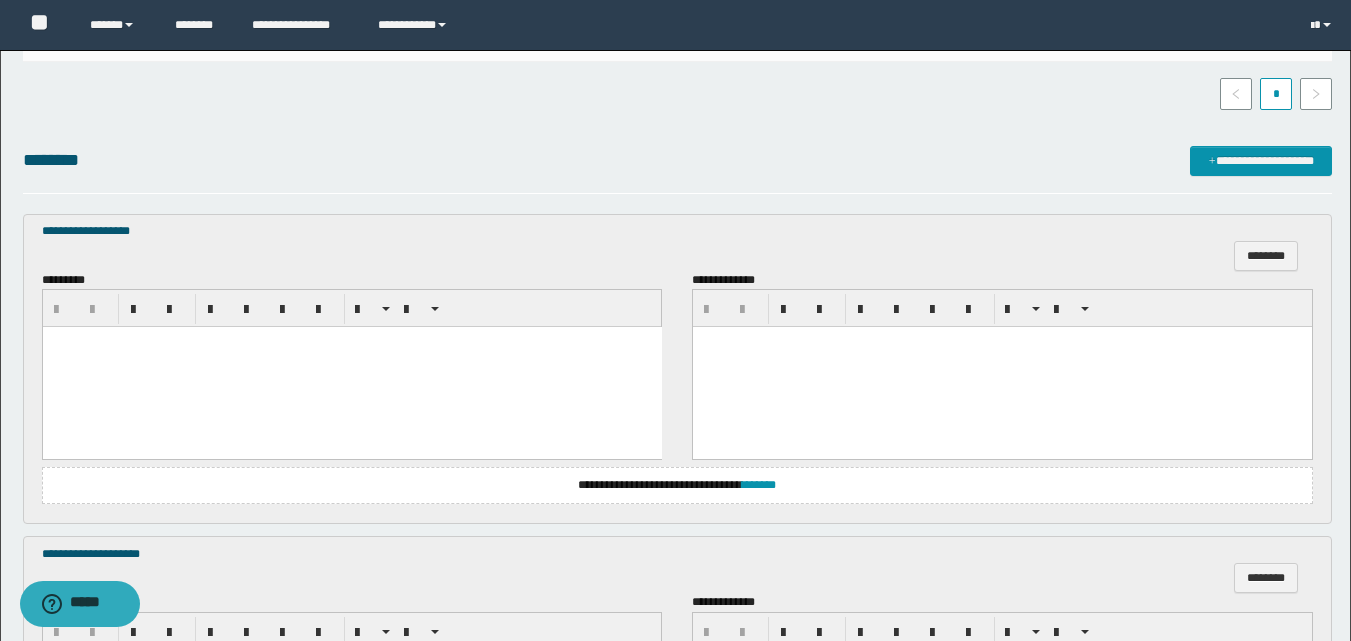 drag, startPoint x: 105, startPoint y: 401, endPoint x: 80, endPoint y: 353, distance: 54.120235 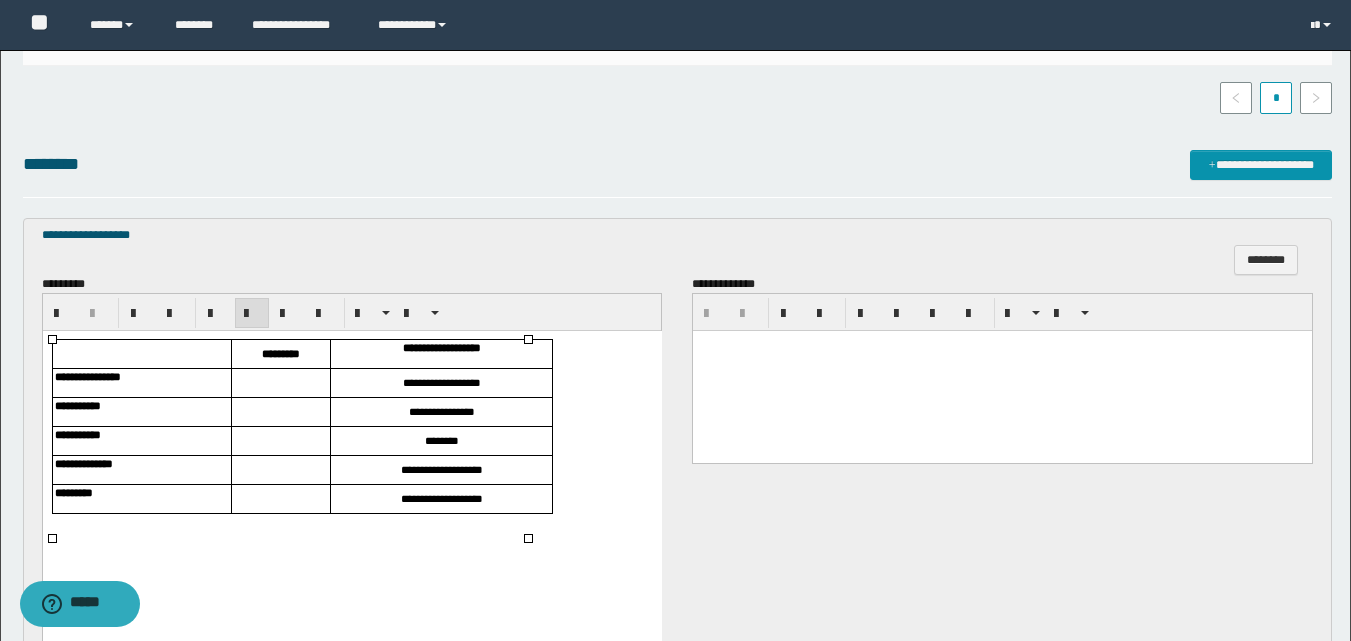 scroll, scrollTop: 500, scrollLeft: 0, axis: vertical 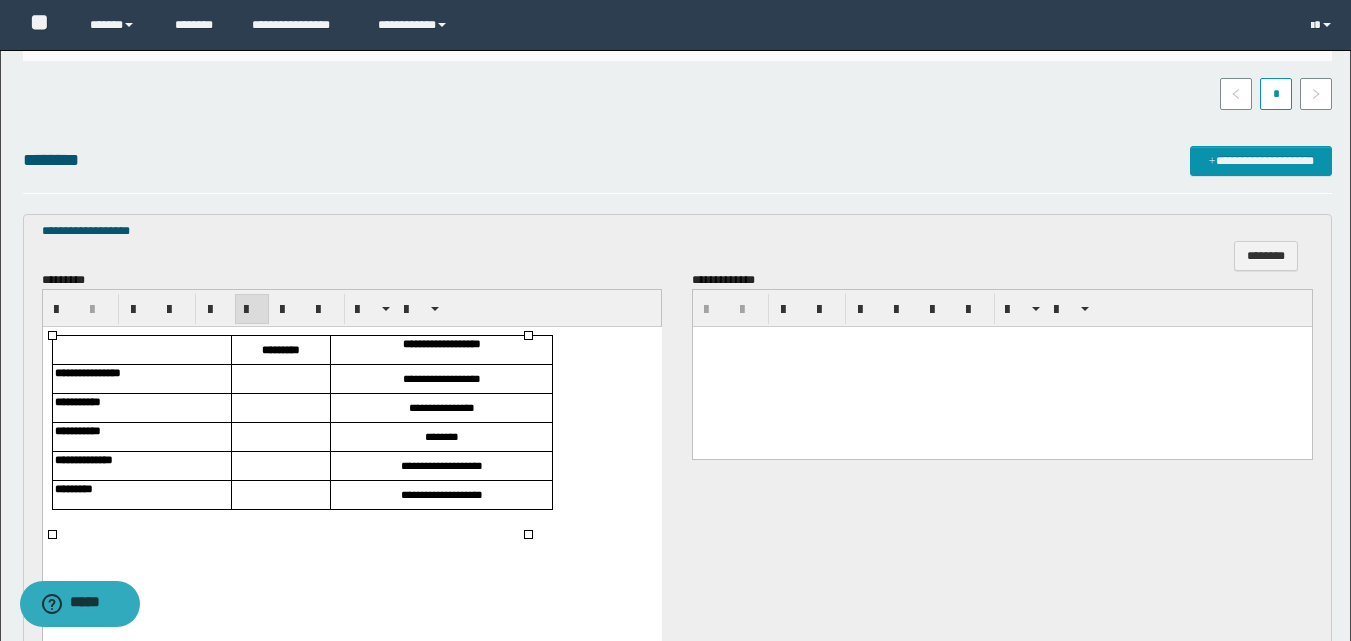 click at bounding box center [280, 379] 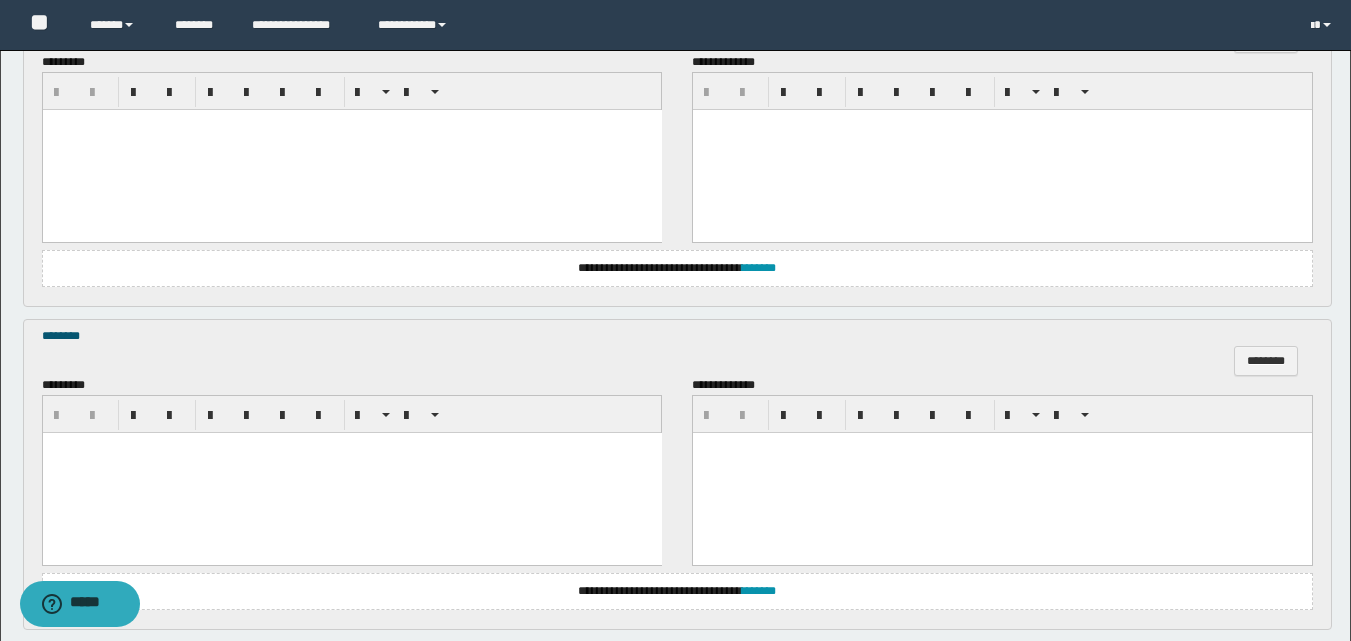 scroll, scrollTop: 1362, scrollLeft: 0, axis: vertical 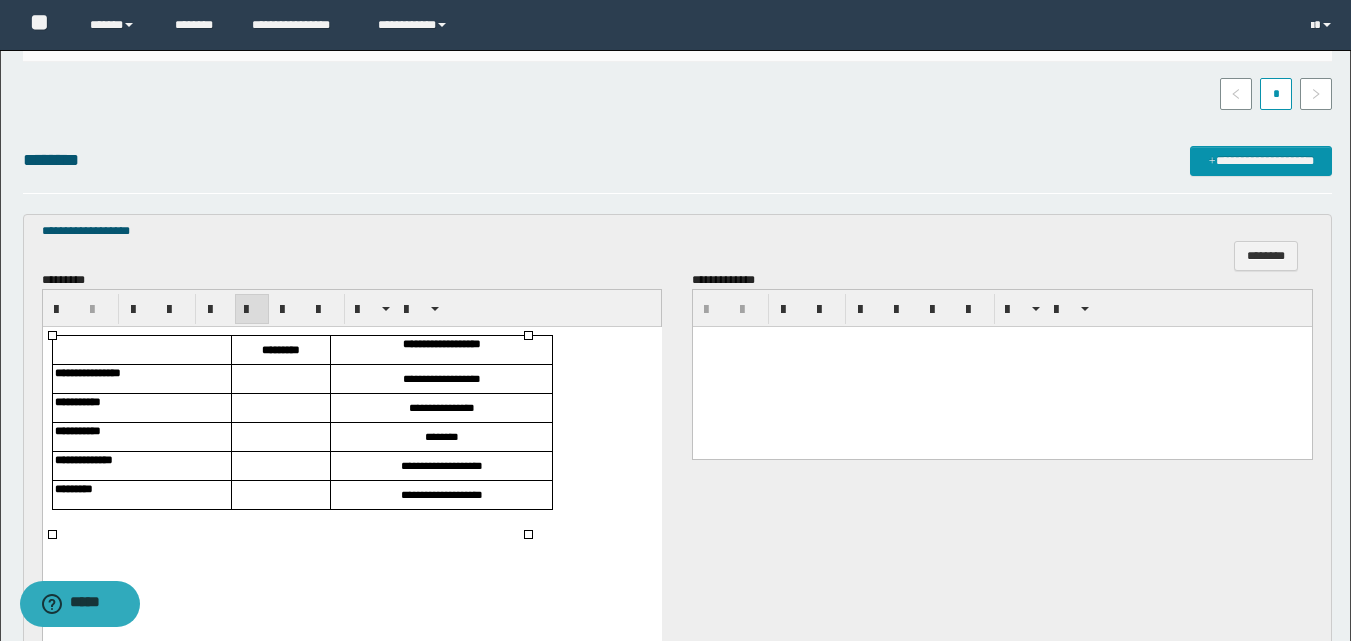 type 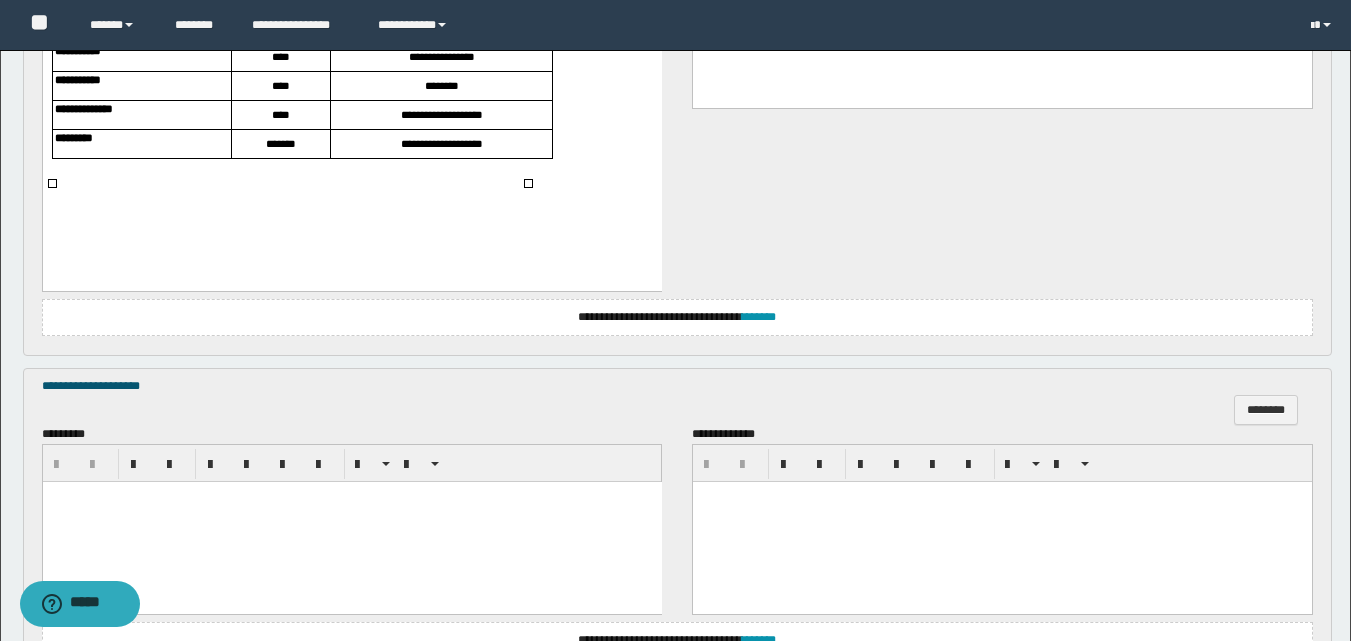 scroll, scrollTop: 1000, scrollLeft: 0, axis: vertical 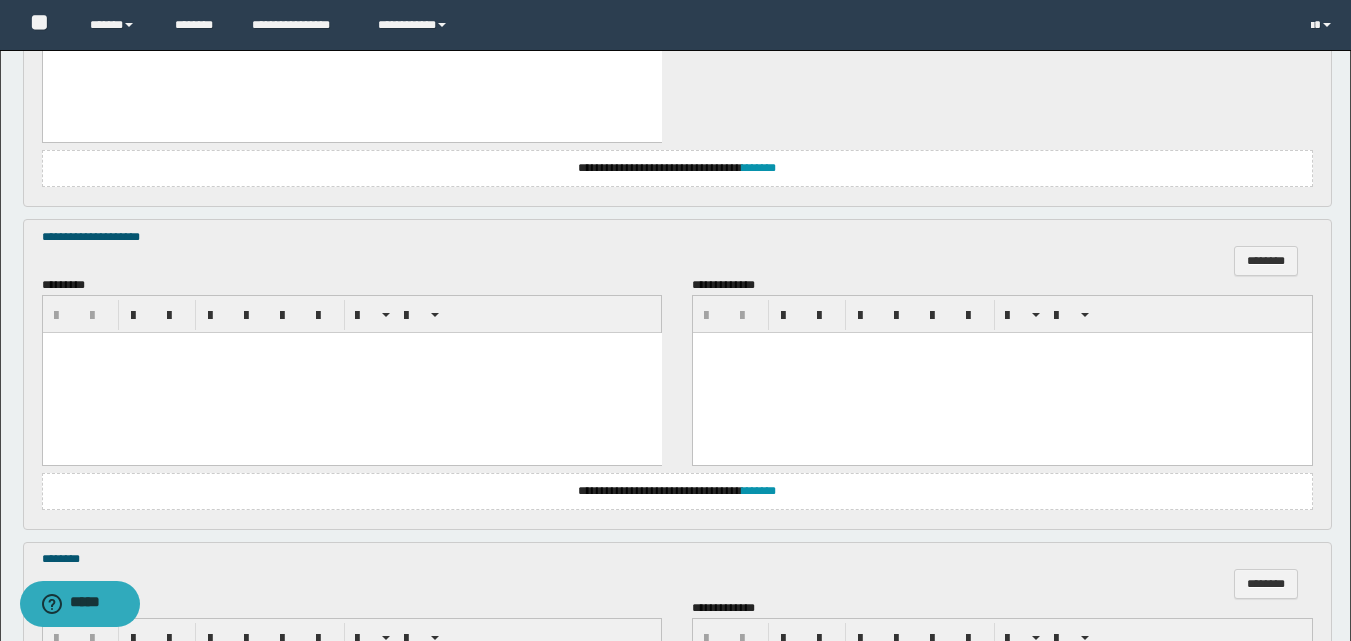 click at bounding box center (351, 373) 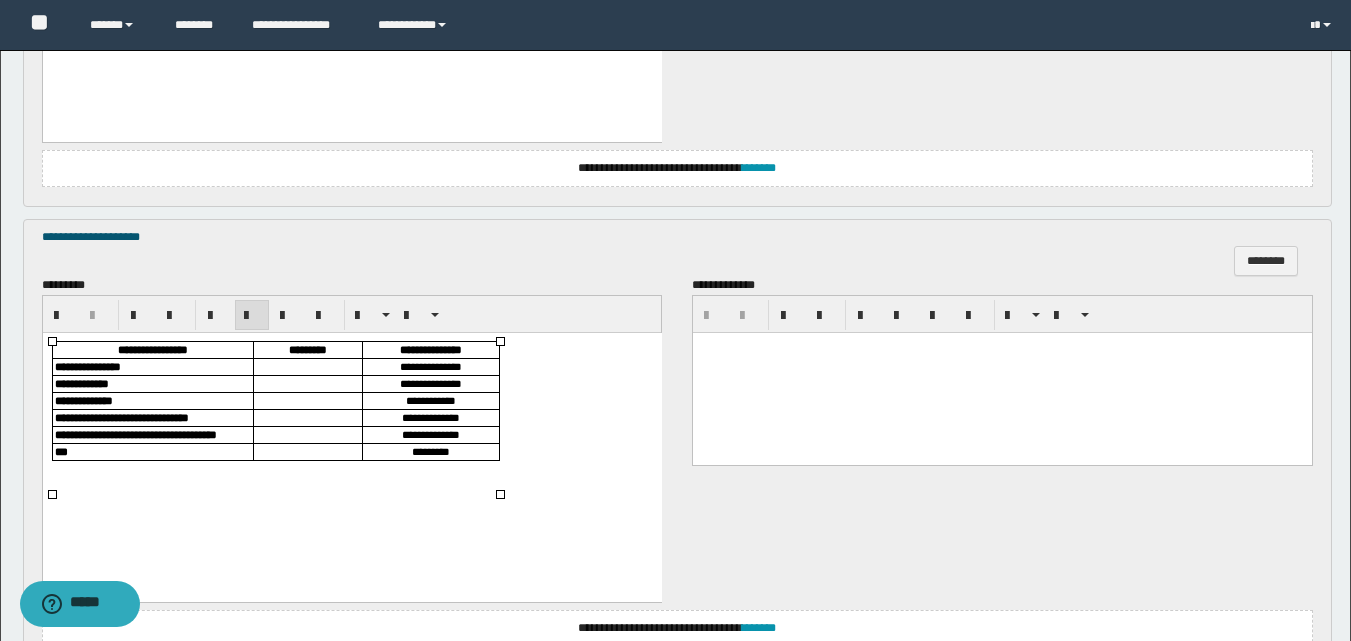 click at bounding box center (307, 367) 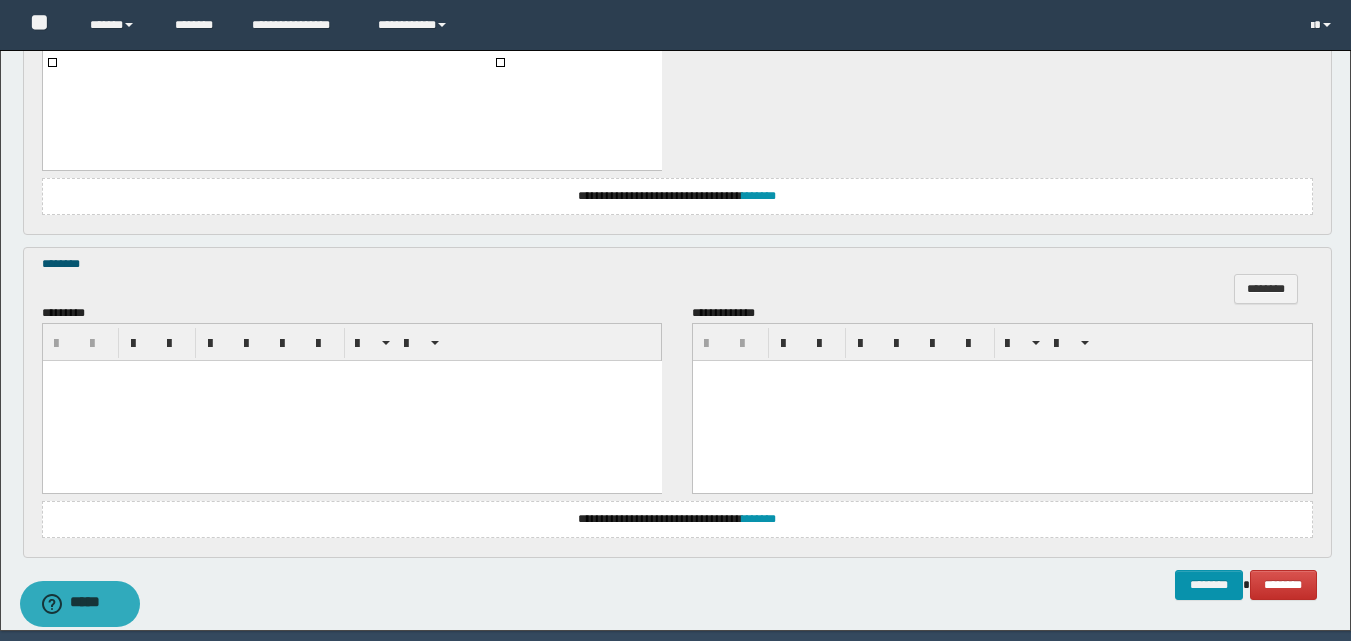scroll, scrollTop: 1499, scrollLeft: 0, axis: vertical 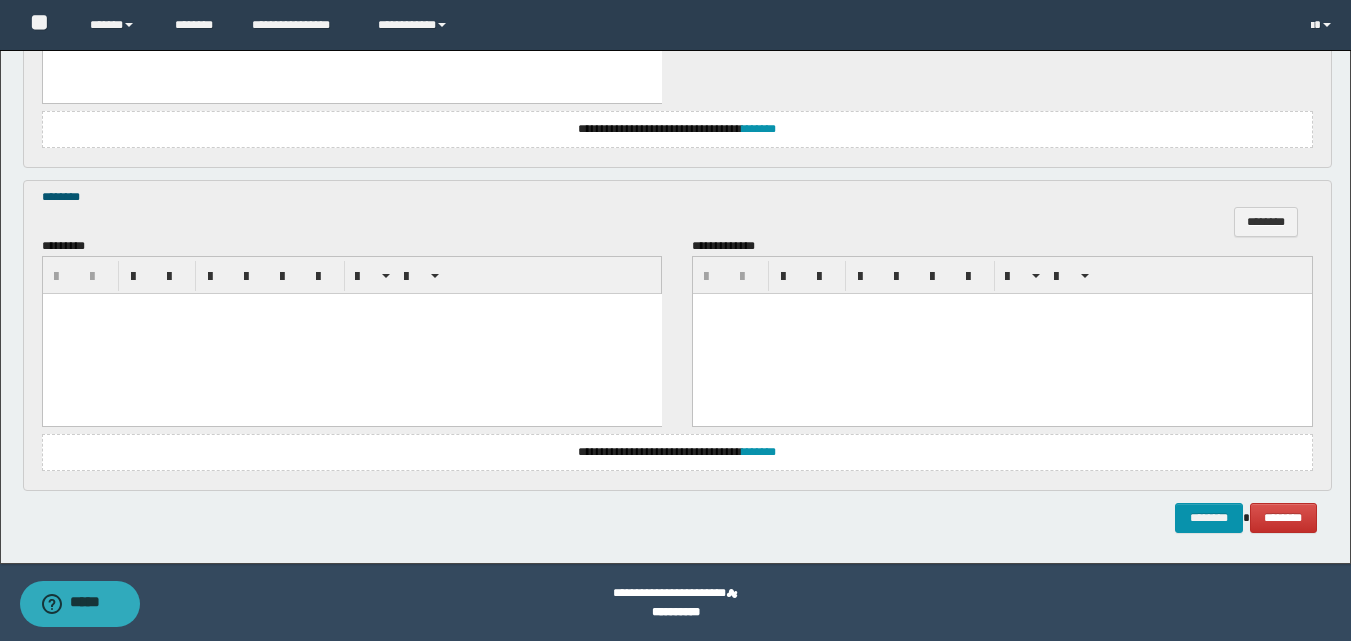 click at bounding box center (351, 333) 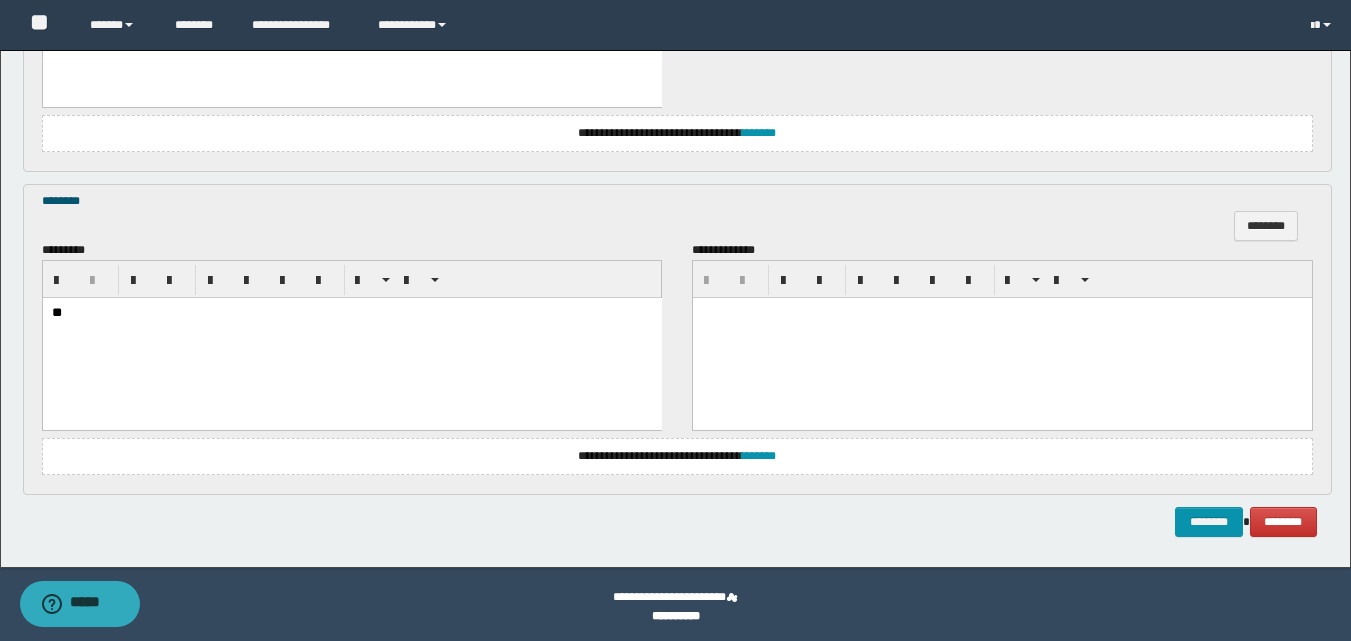 scroll, scrollTop: 1499, scrollLeft: 0, axis: vertical 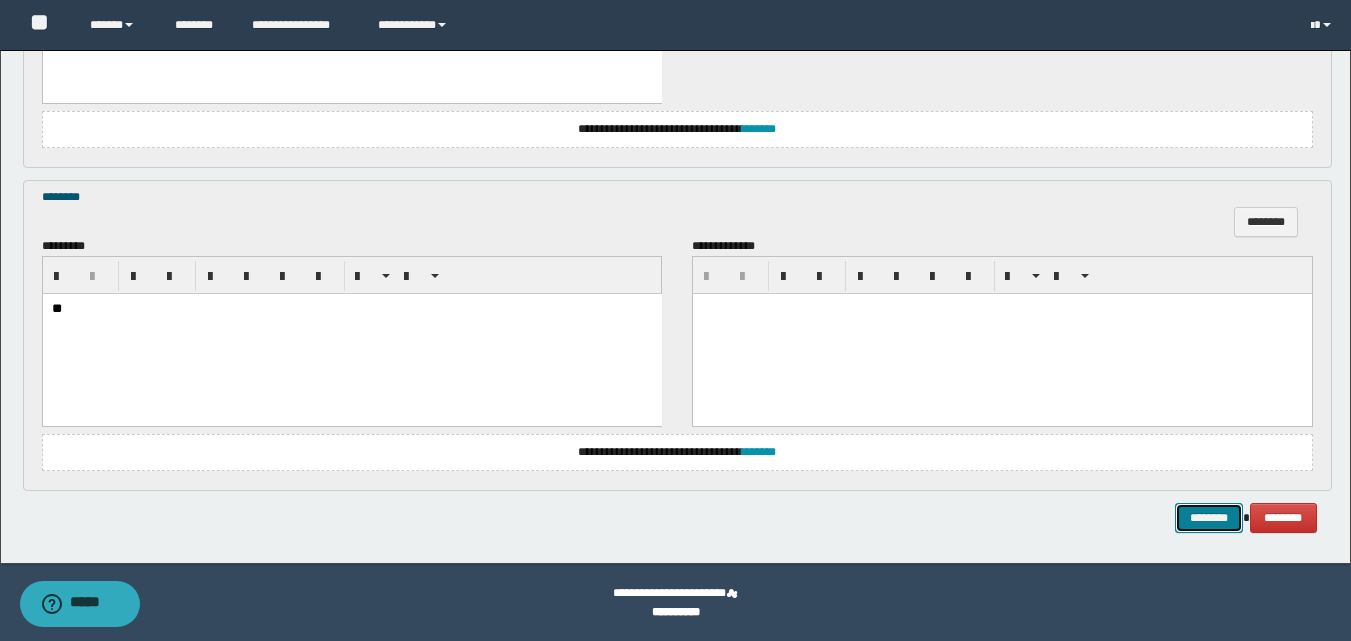 click on "********" at bounding box center (1209, 518) 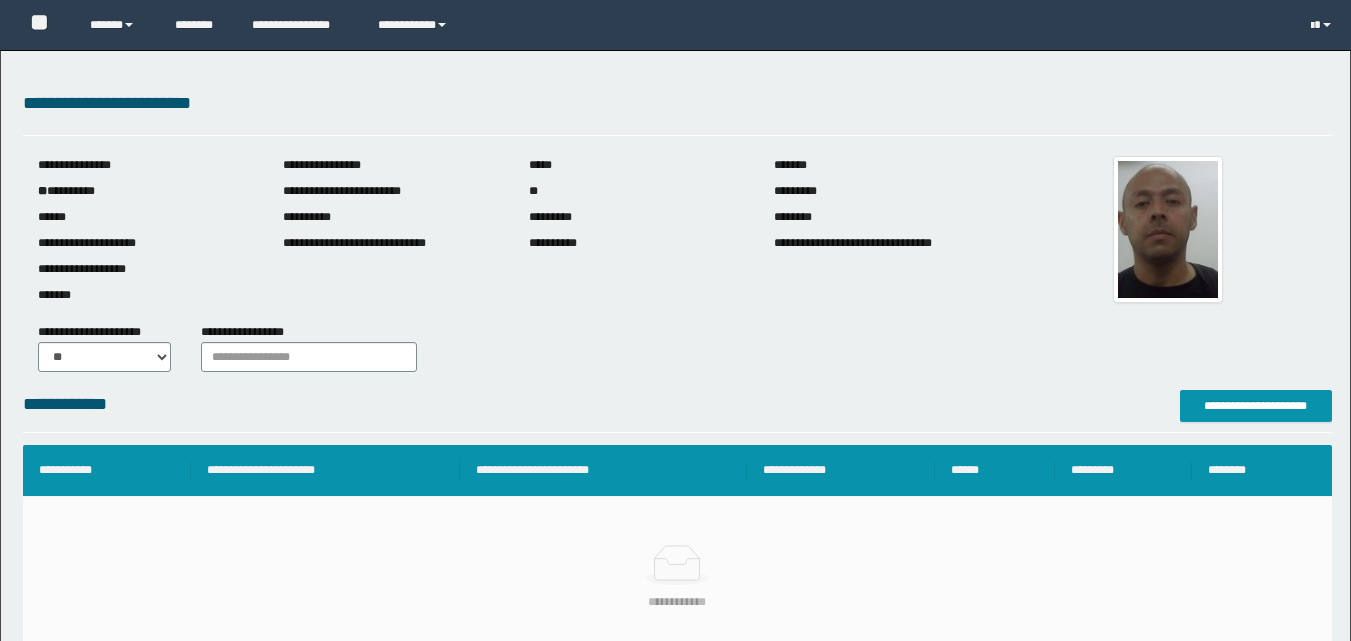 scroll, scrollTop: 0, scrollLeft: 0, axis: both 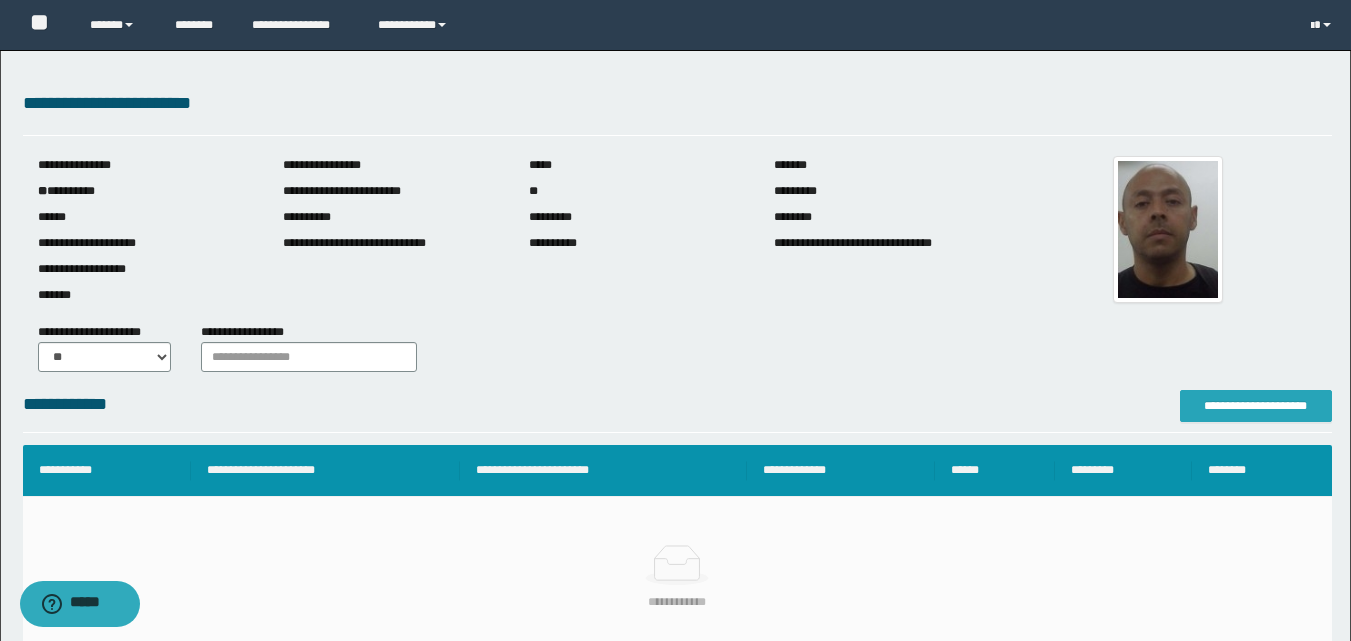 click on "**********" at bounding box center [1256, 406] 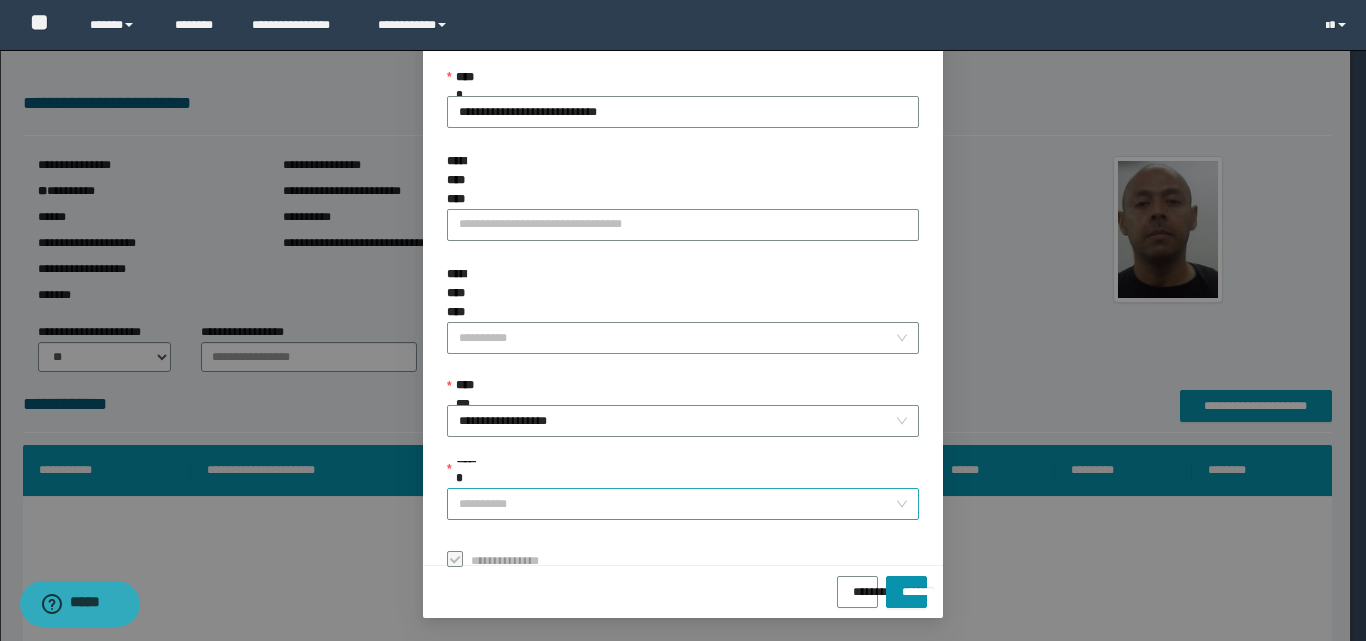scroll, scrollTop: 111, scrollLeft: 0, axis: vertical 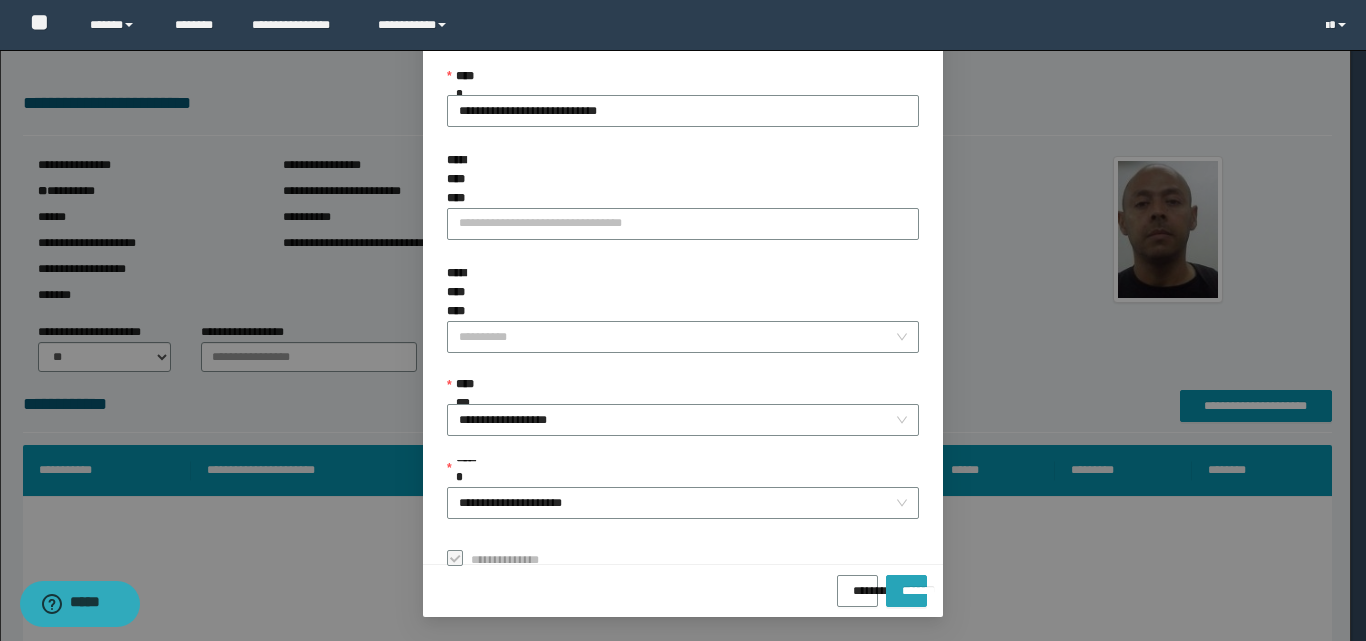 click on "*******" at bounding box center [906, 584] 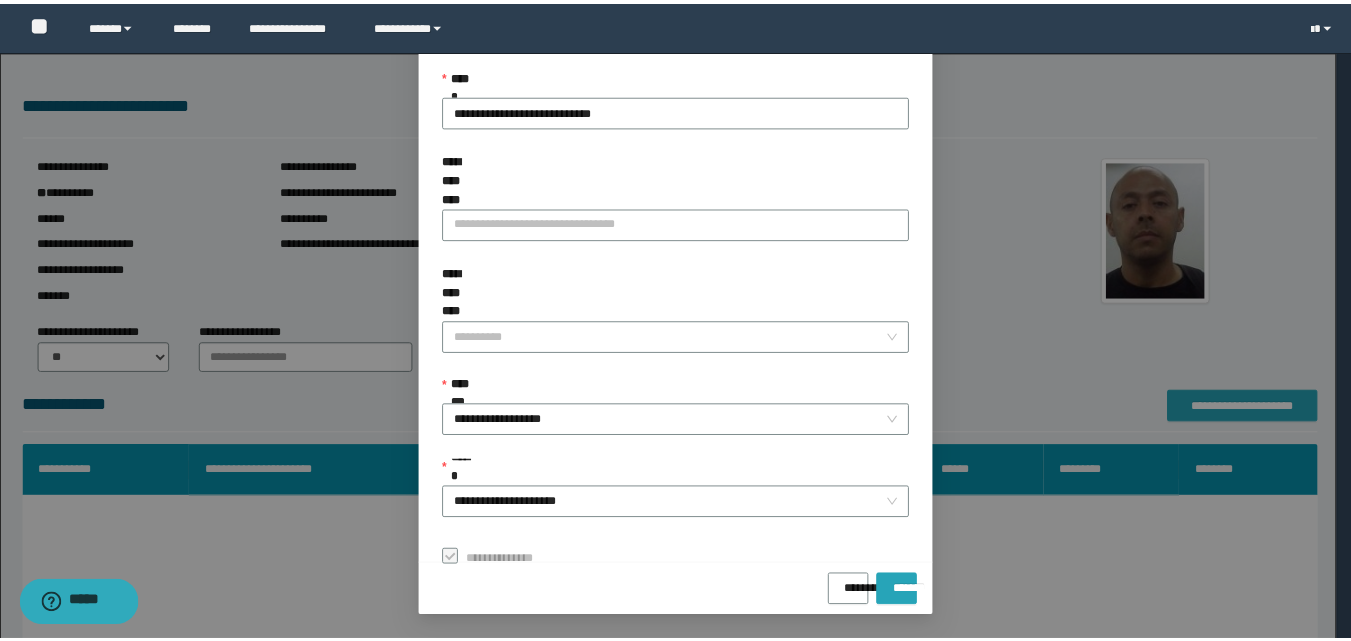 scroll, scrollTop: 0, scrollLeft: 0, axis: both 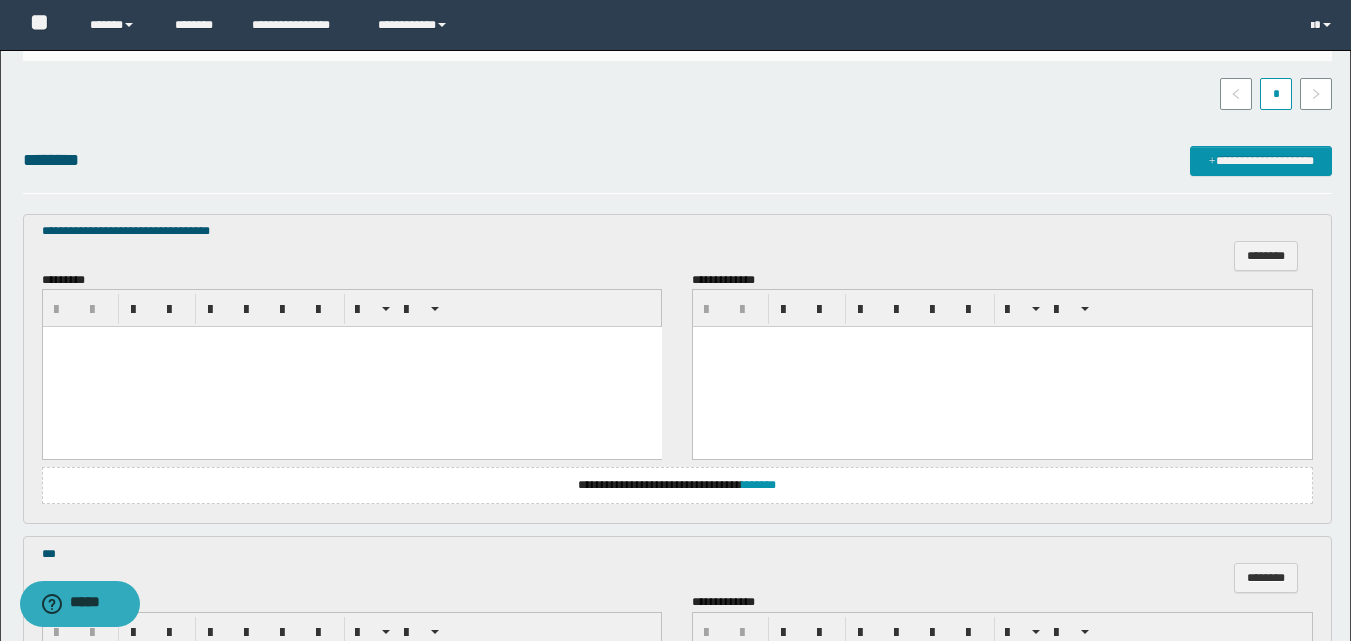 click at bounding box center [351, 367] 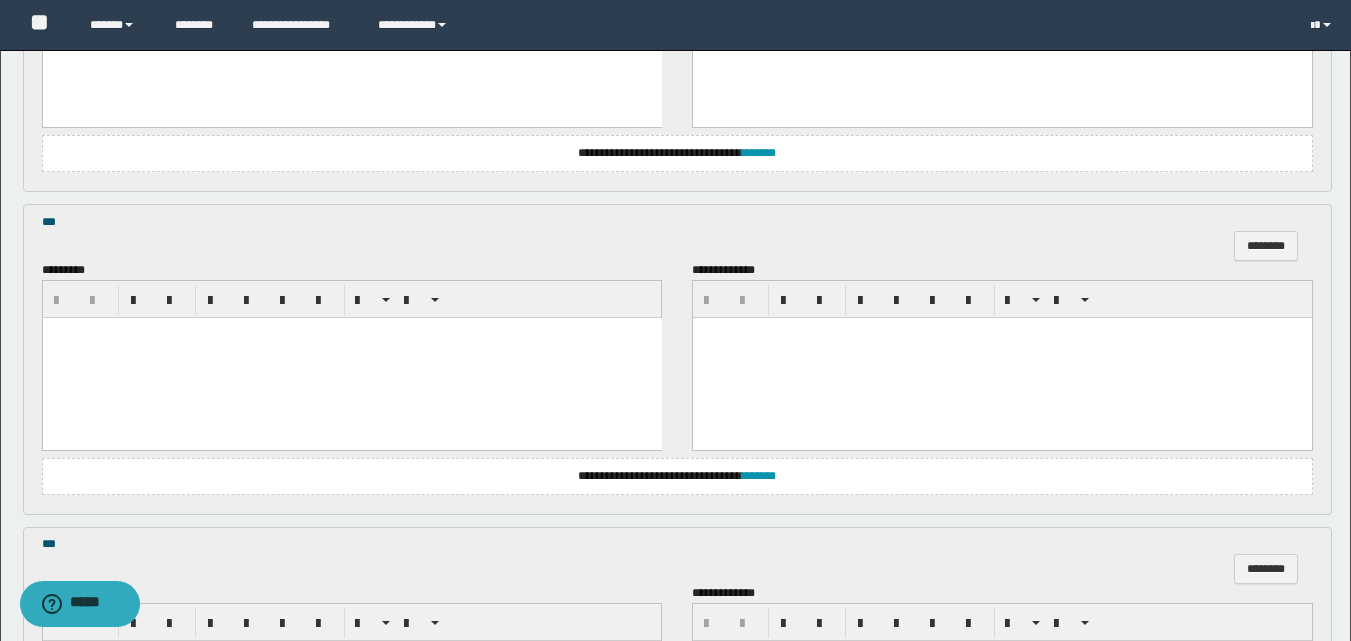 scroll, scrollTop: 900, scrollLeft: 0, axis: vertical 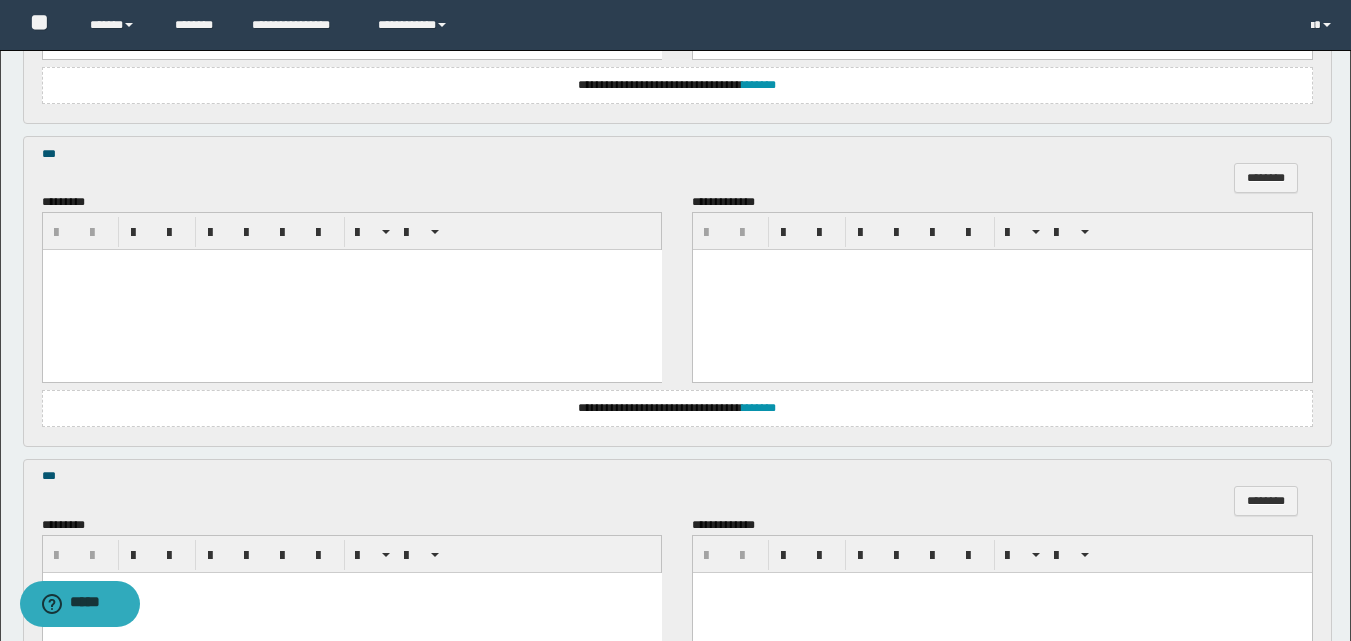 click at bounding box center (351, 290) 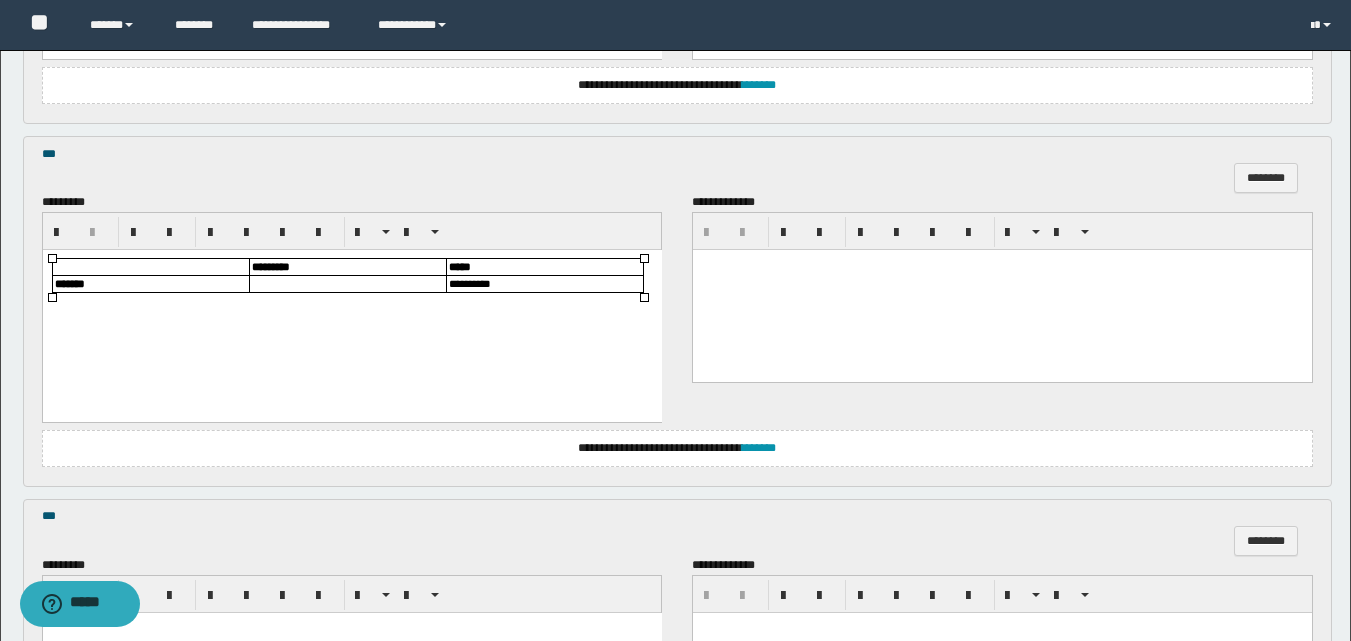 click at bounding box center [347, 284] 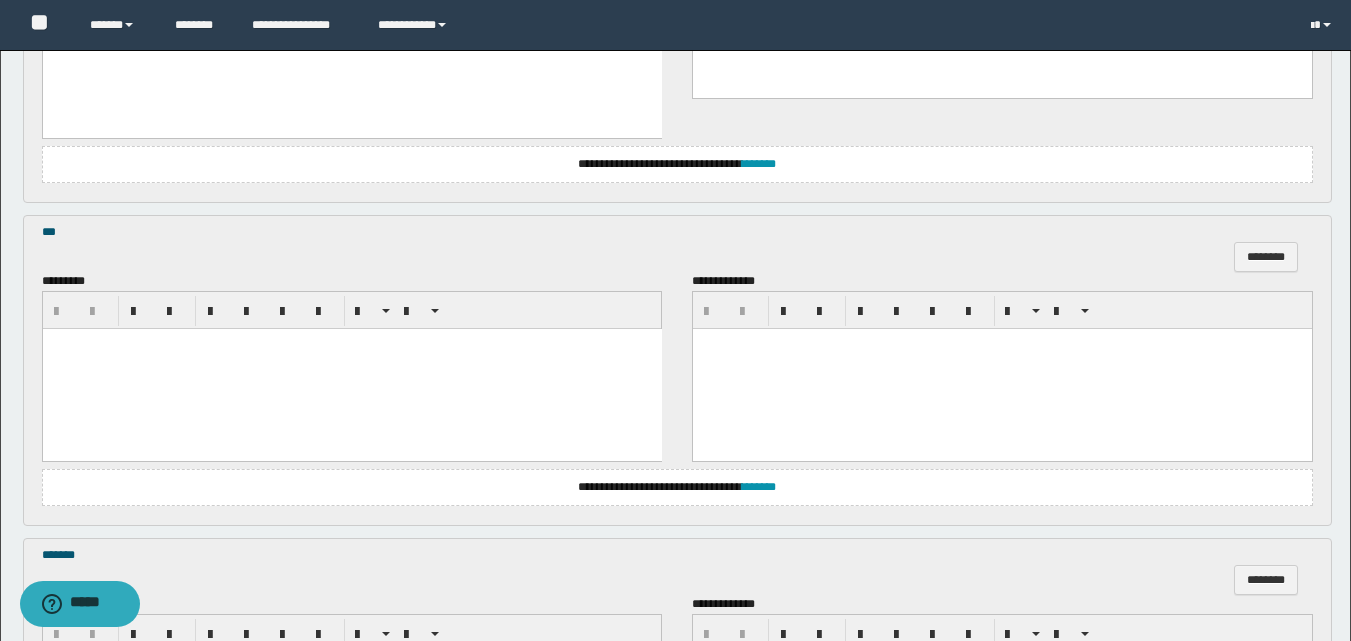 scroll, scrollTop: 1200, scrollLeft: 0, axis: vertical 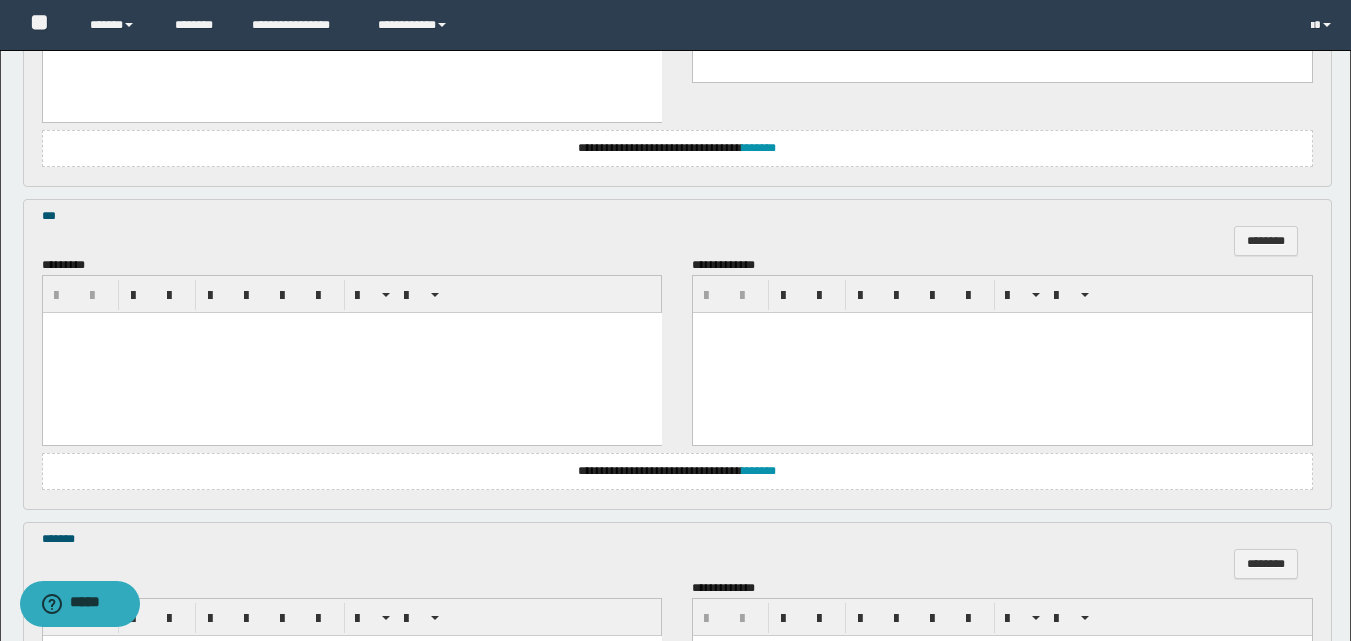 click at bounding box center [351, 352] 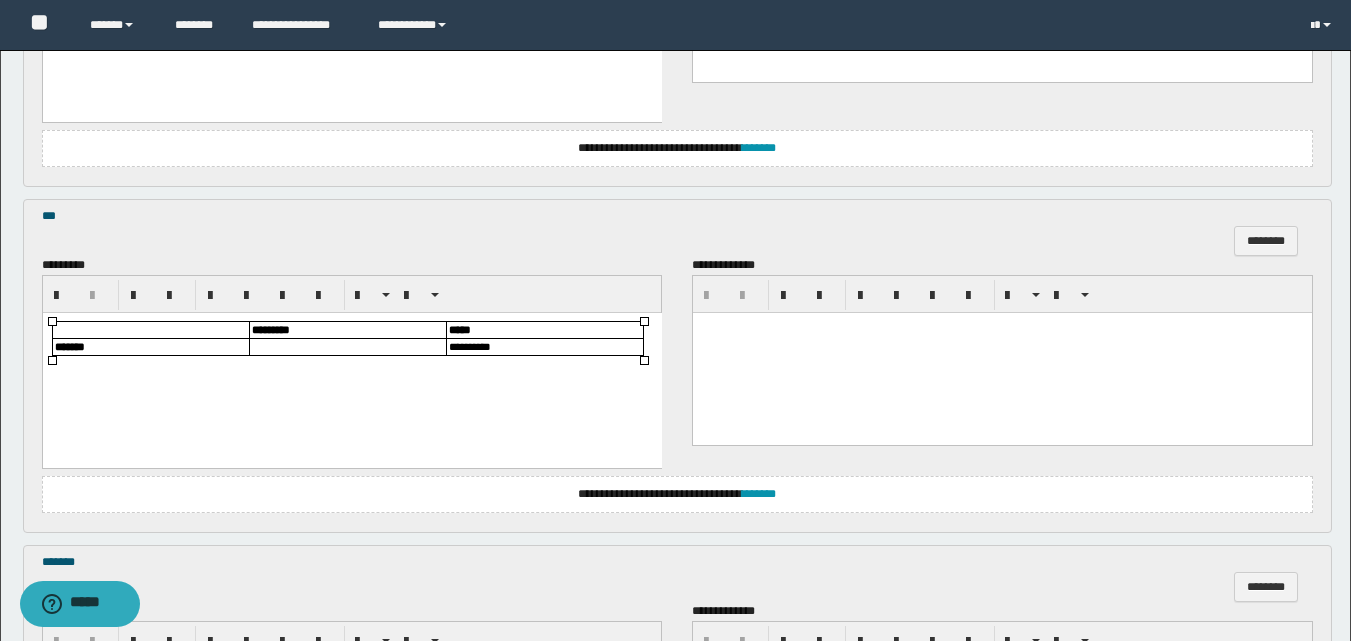 click at bounding box center [347, 346] 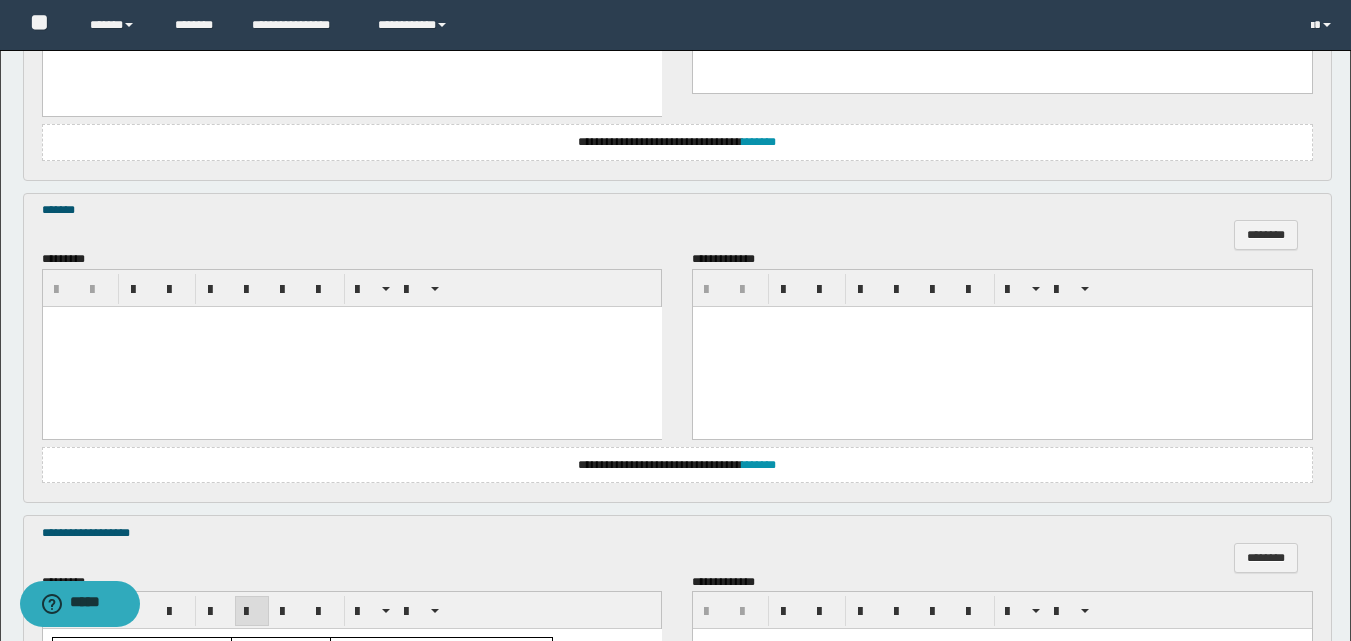scroll, scrollTop: 1600, scrollLeft: 0, axis: vertical 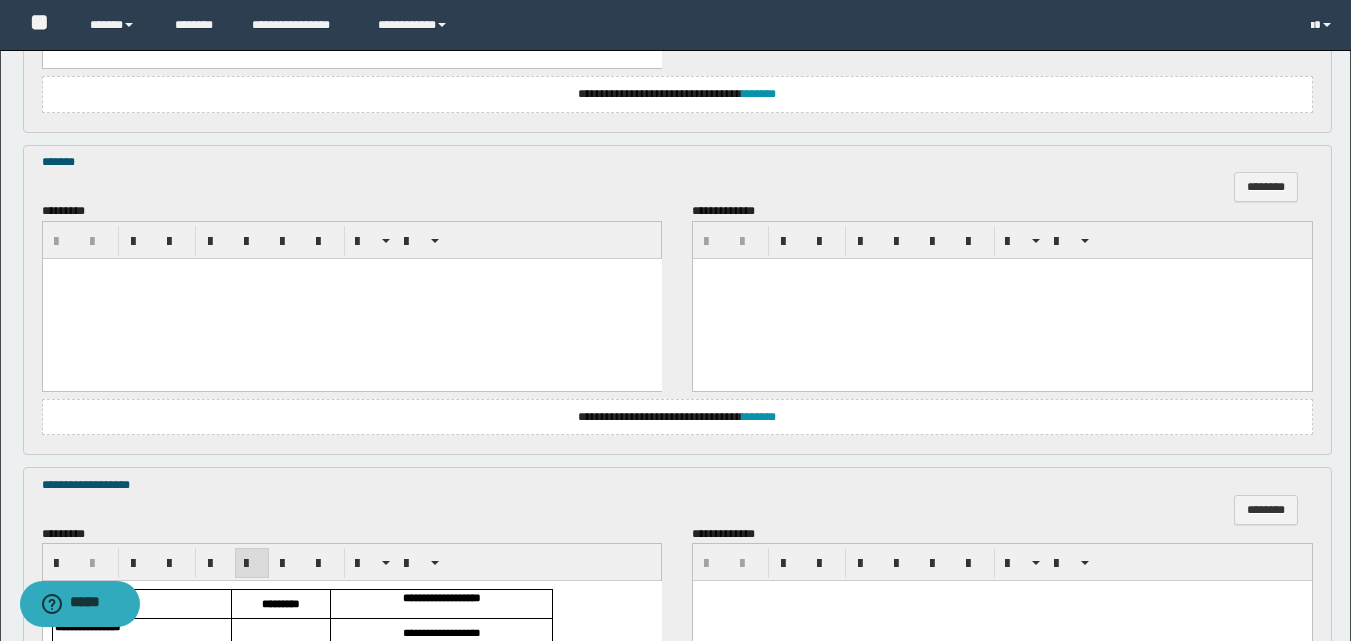 click at bounding box center [351, 298] 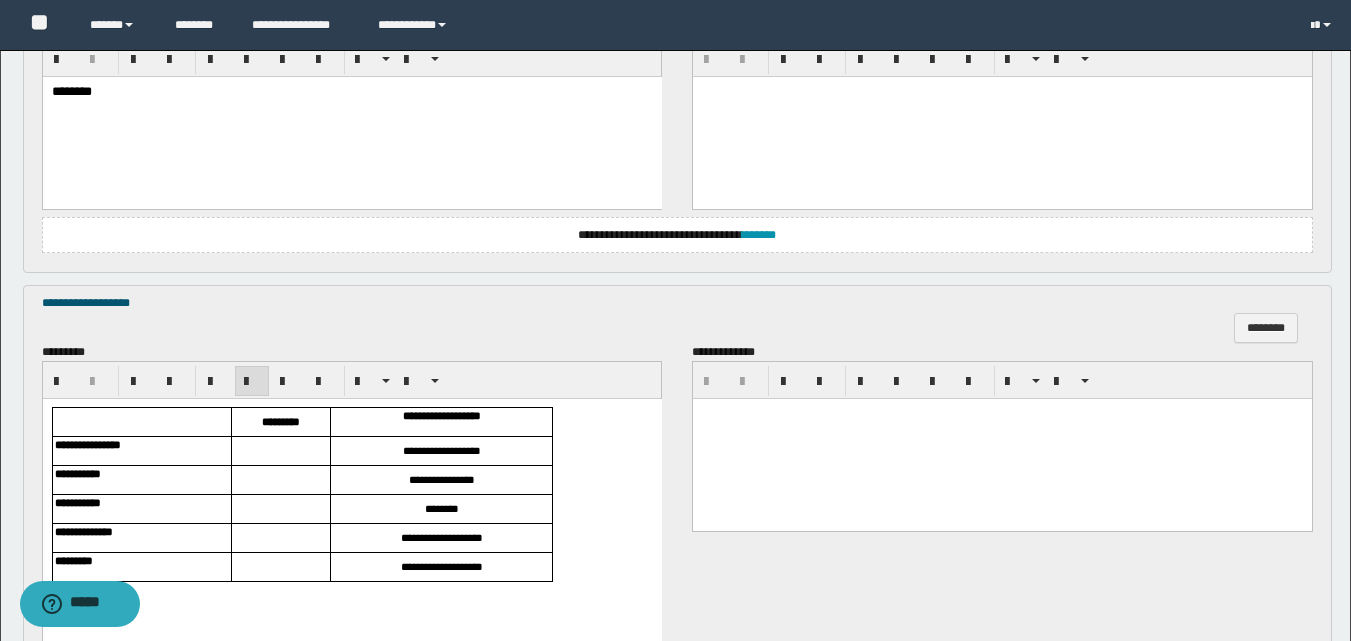 scroll, scrollTop: 1800, scrollLeft: 0, axis: vertical 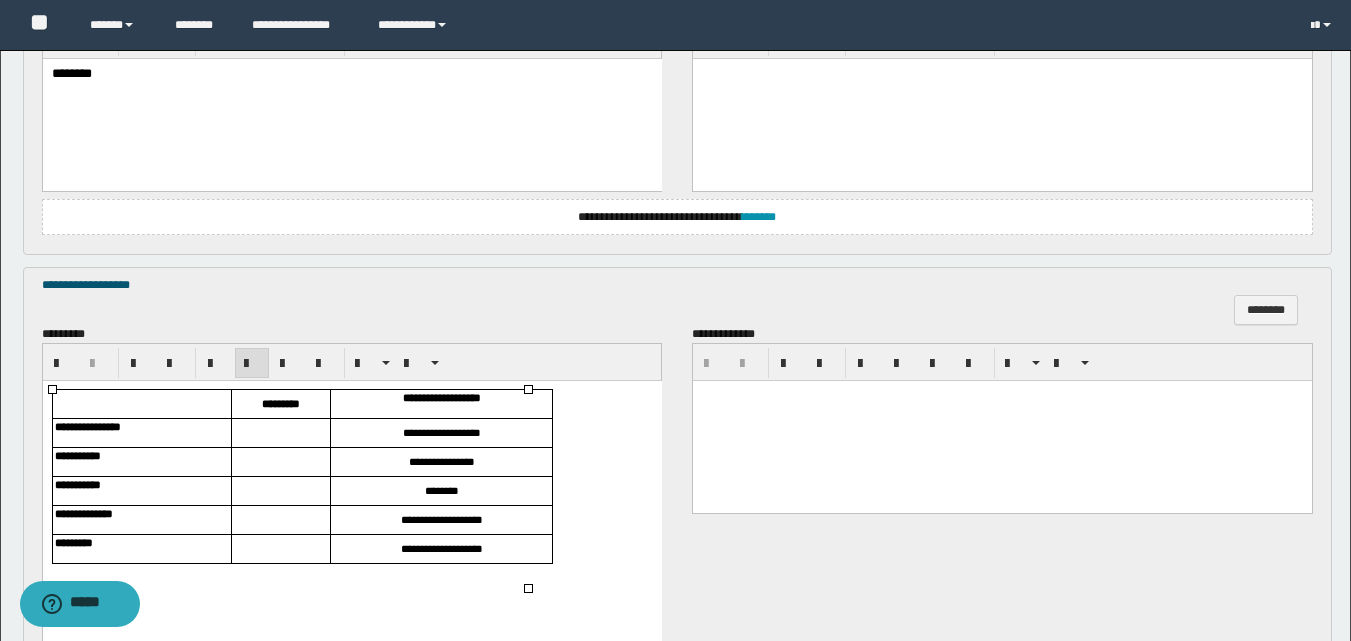 click at bounding box center [280, 433] 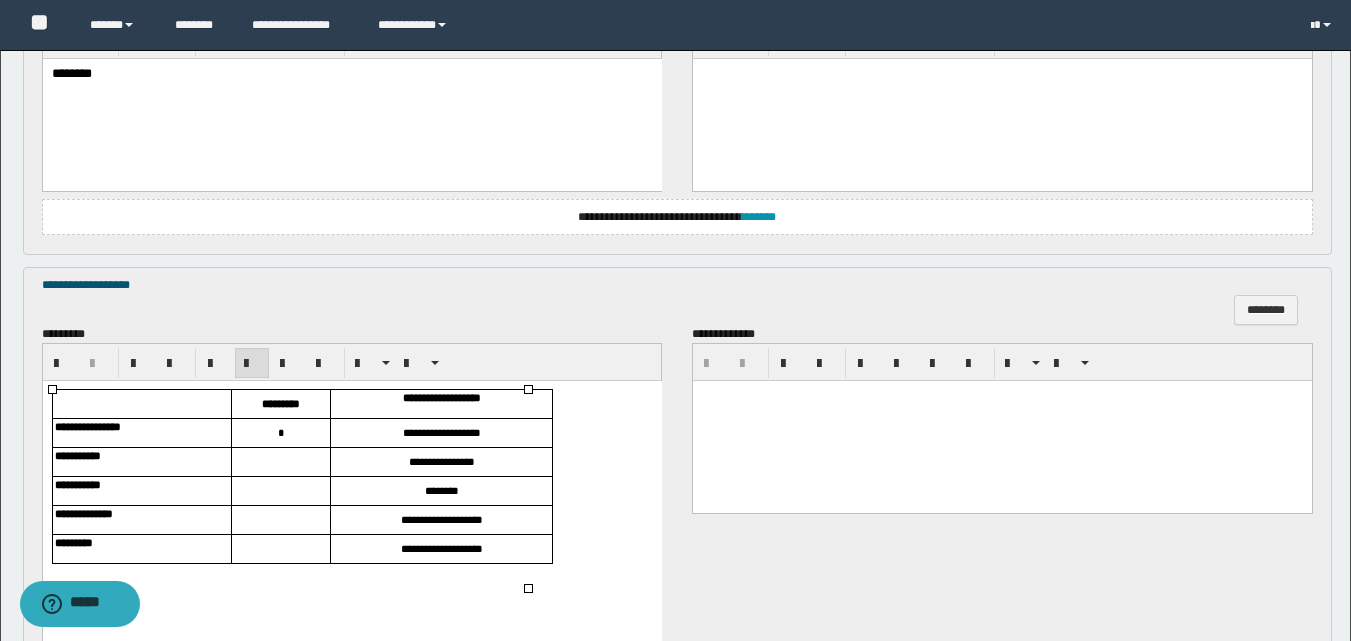 type 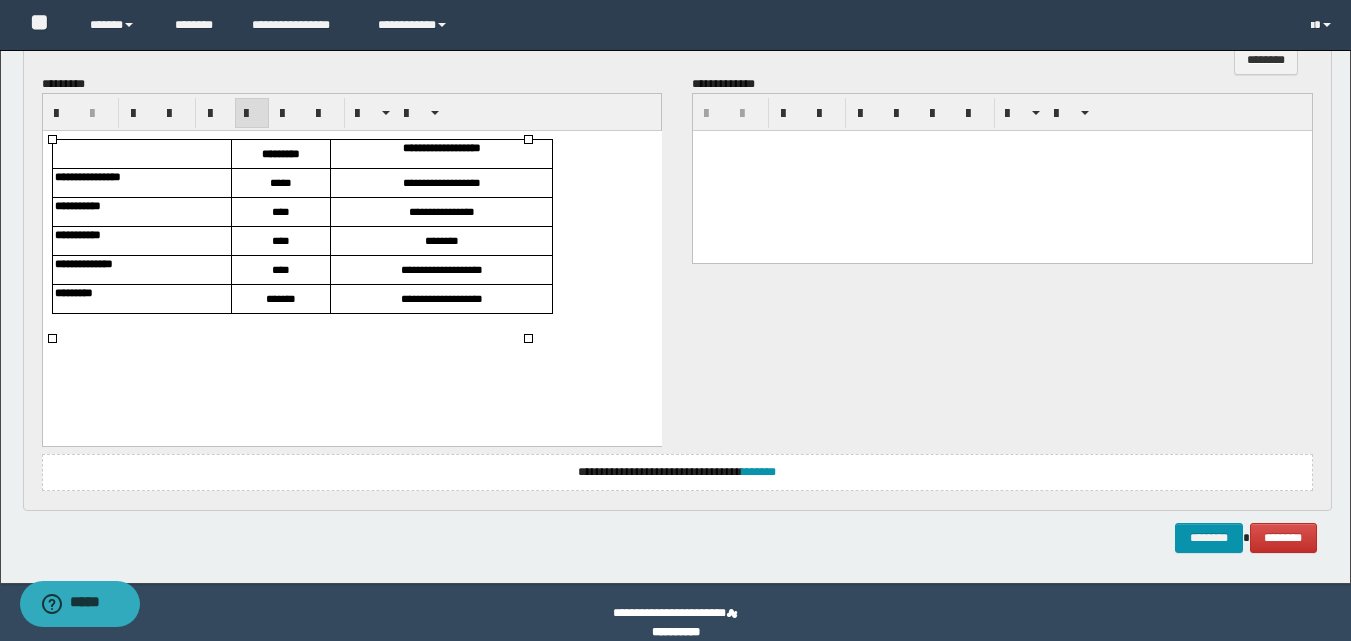 scroll, scrollTop: 2071, scrollLeft: 0, axis: vertical 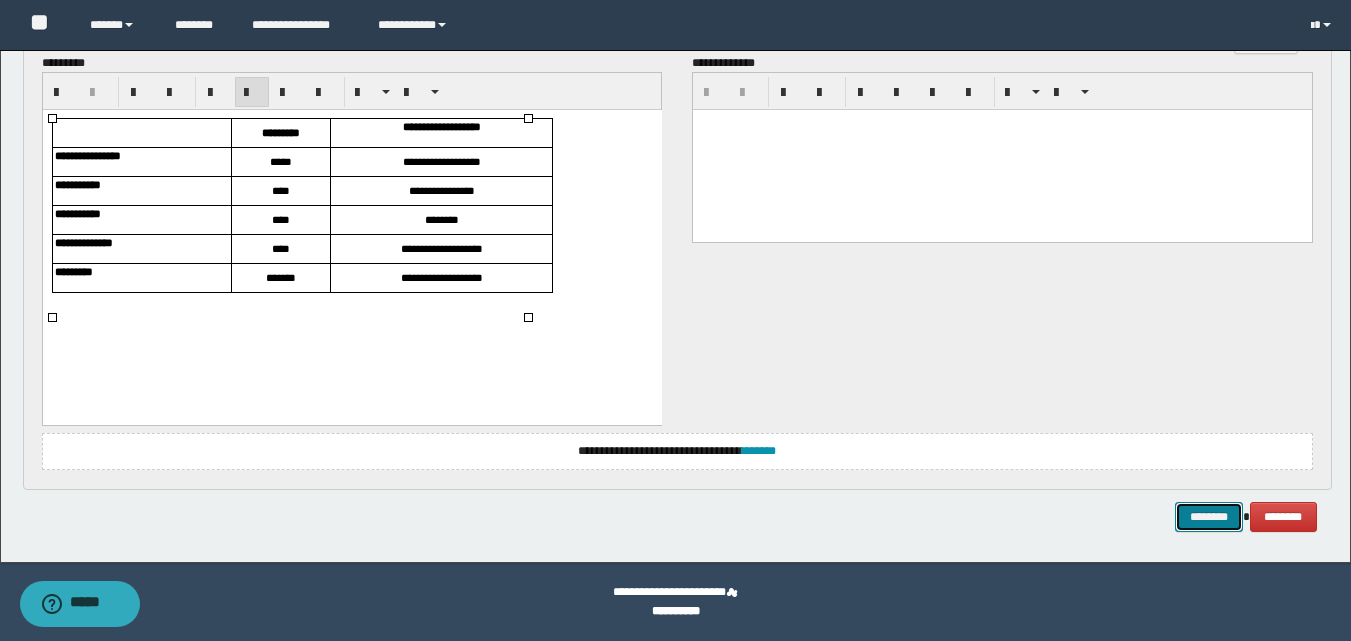 click on "********" at bounding box center [1209, 517] 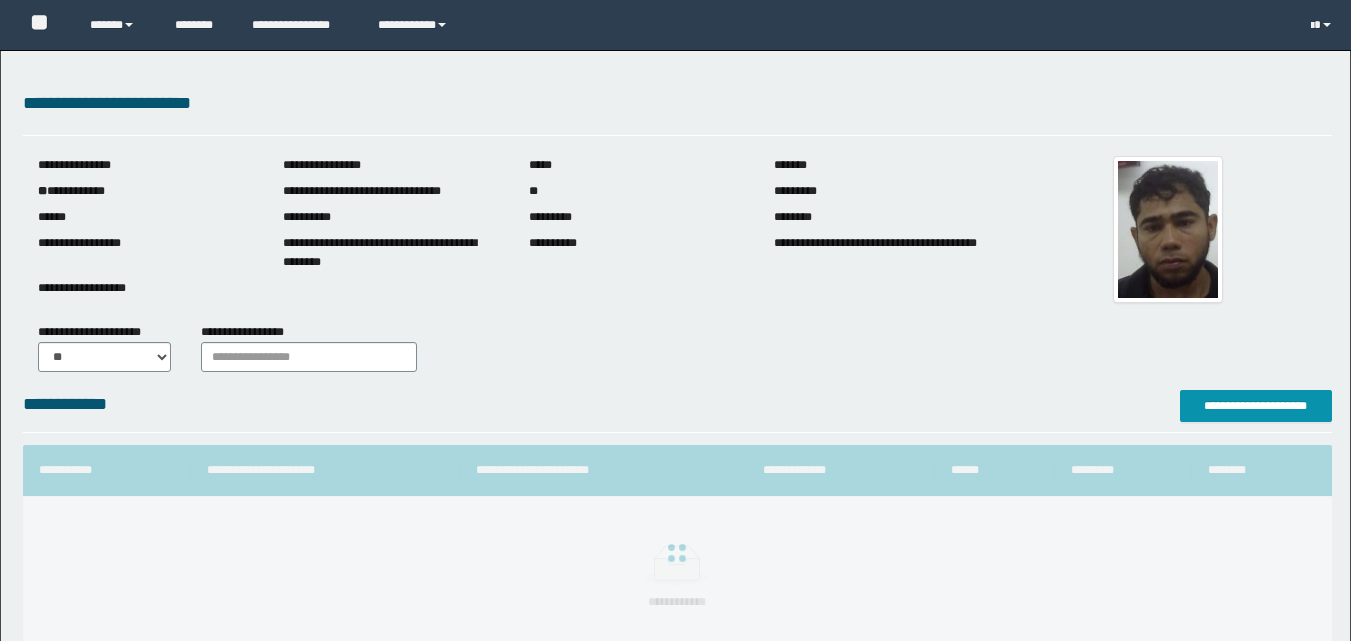 scroll, scrollTop: 0, scrollLeft: 0, axis: both 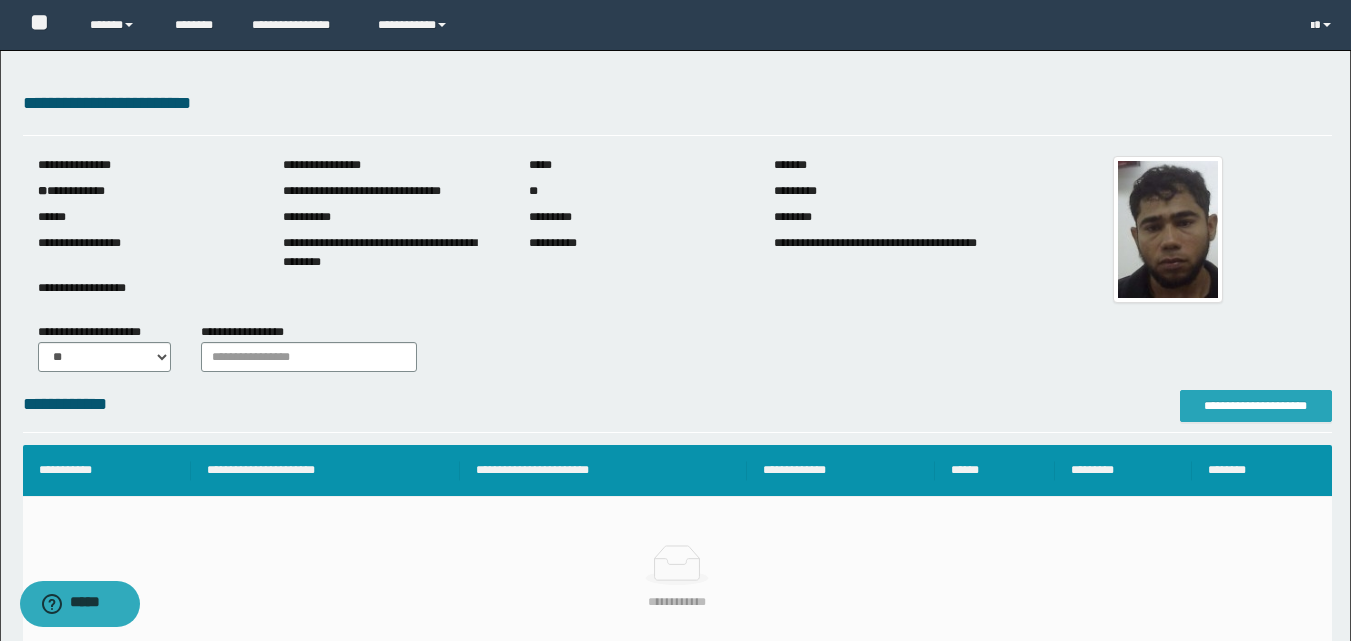 click on "**********" at bounding box center [1256, 406] 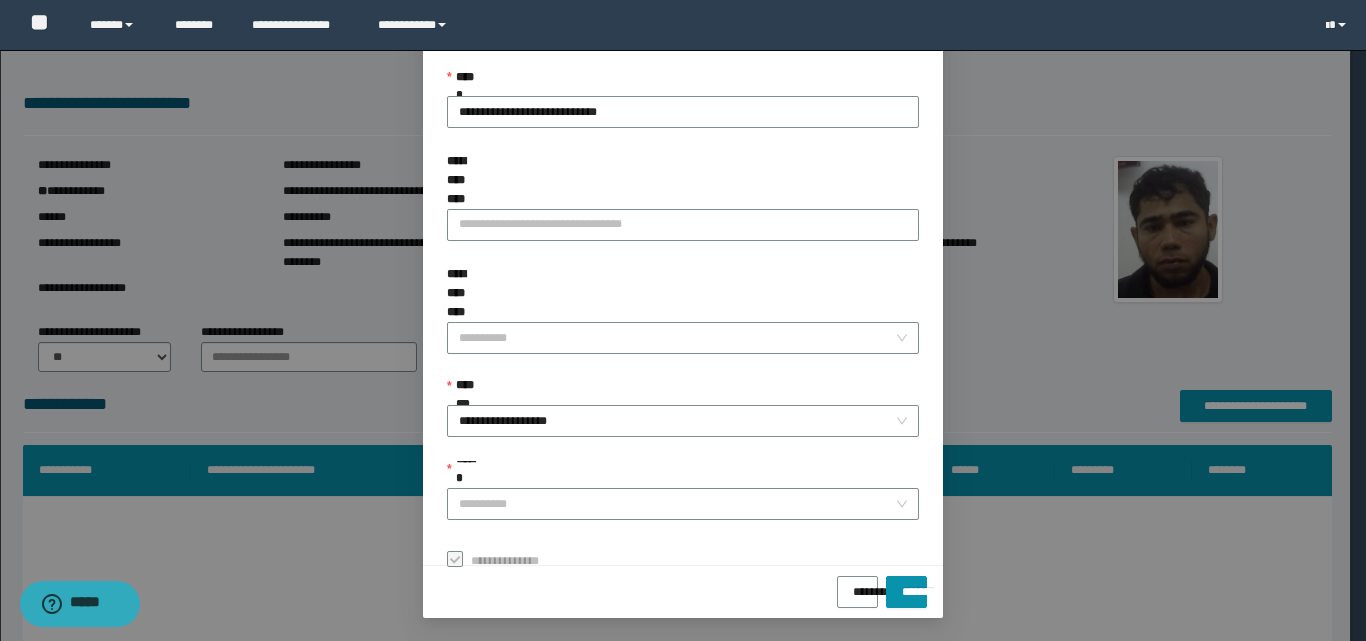 scroll, scrollTop: 111, scrollLeft: 0, axis: vertical 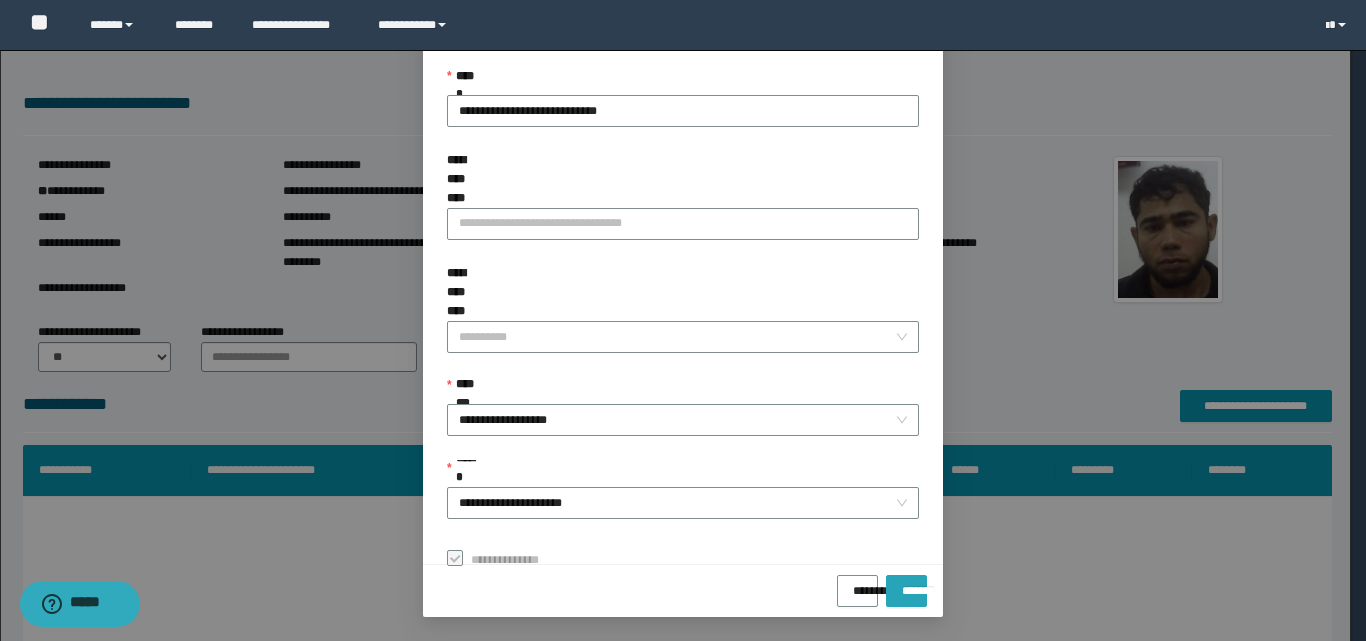 click on "*******" at bounding box center [906, 591] 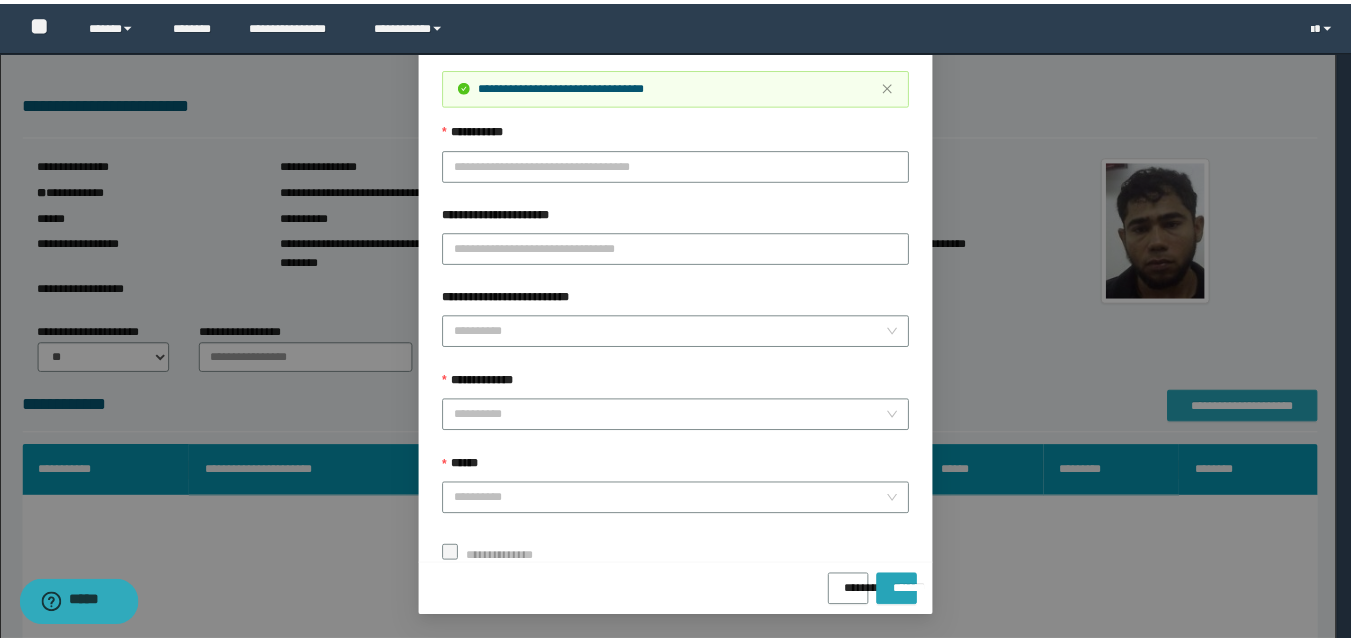 scroll, scrollTop: 0, scrollLeft: 0, axis: both 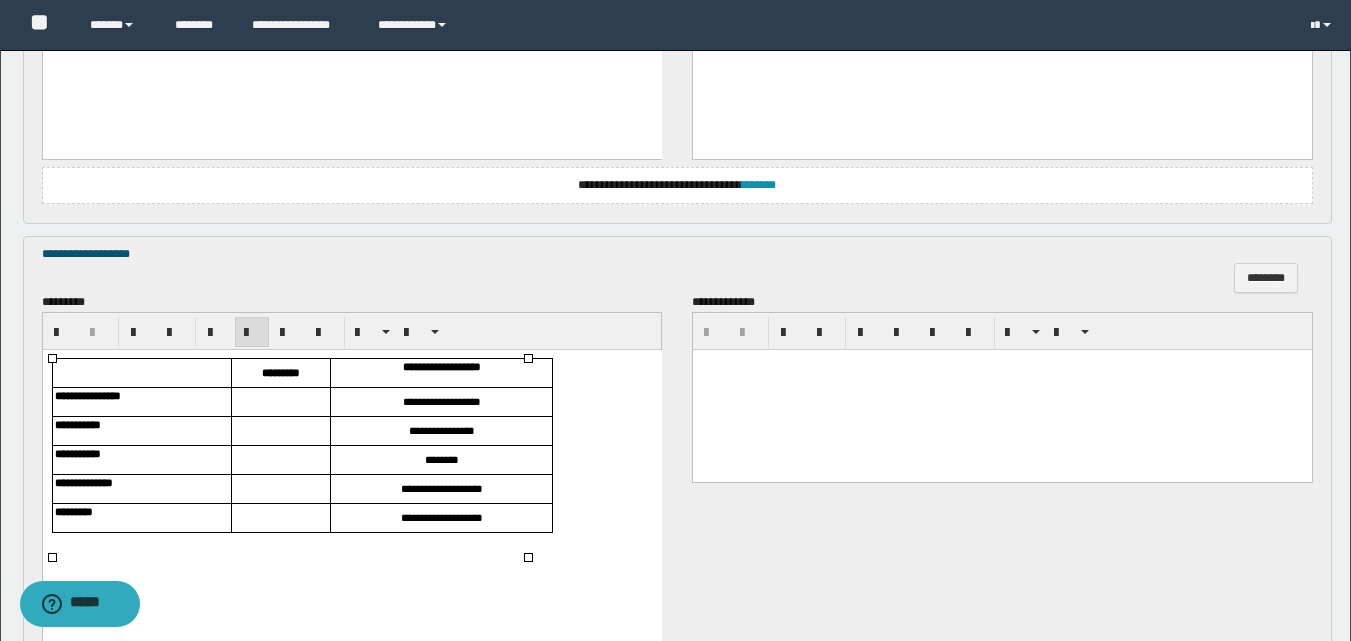click at bounding box center [280, 402] 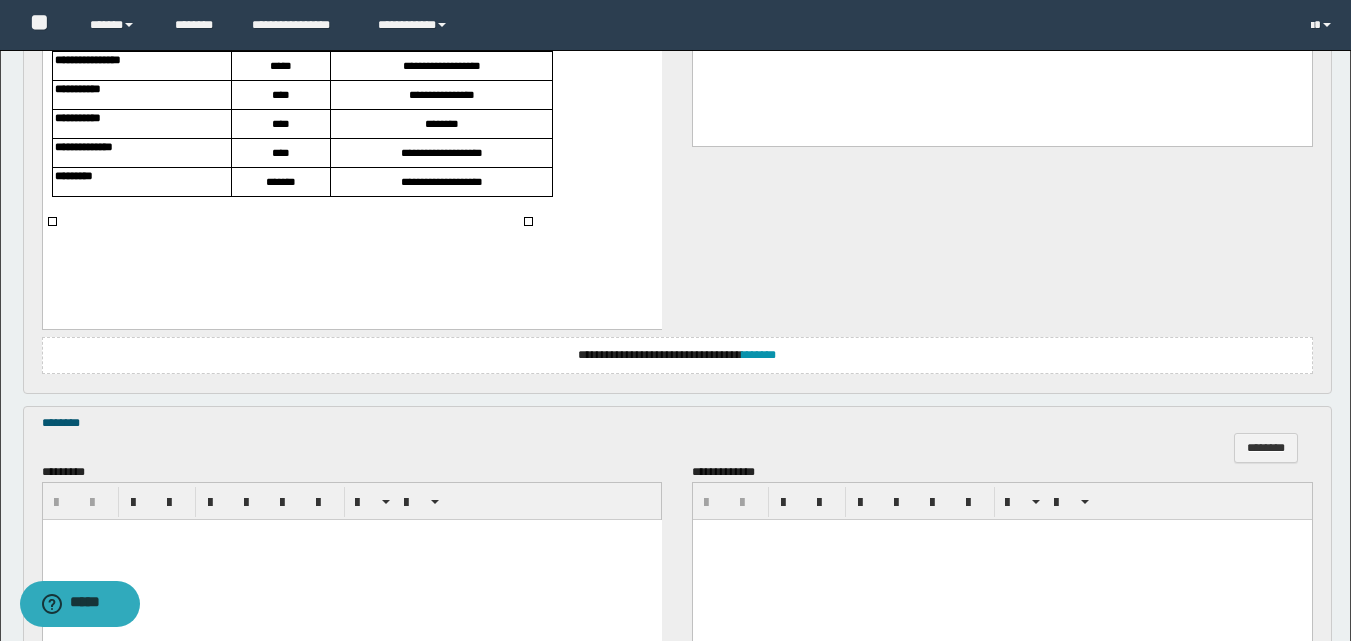 scroll, scrollTop: 1200, scrollLeft: 0, axis: vertical 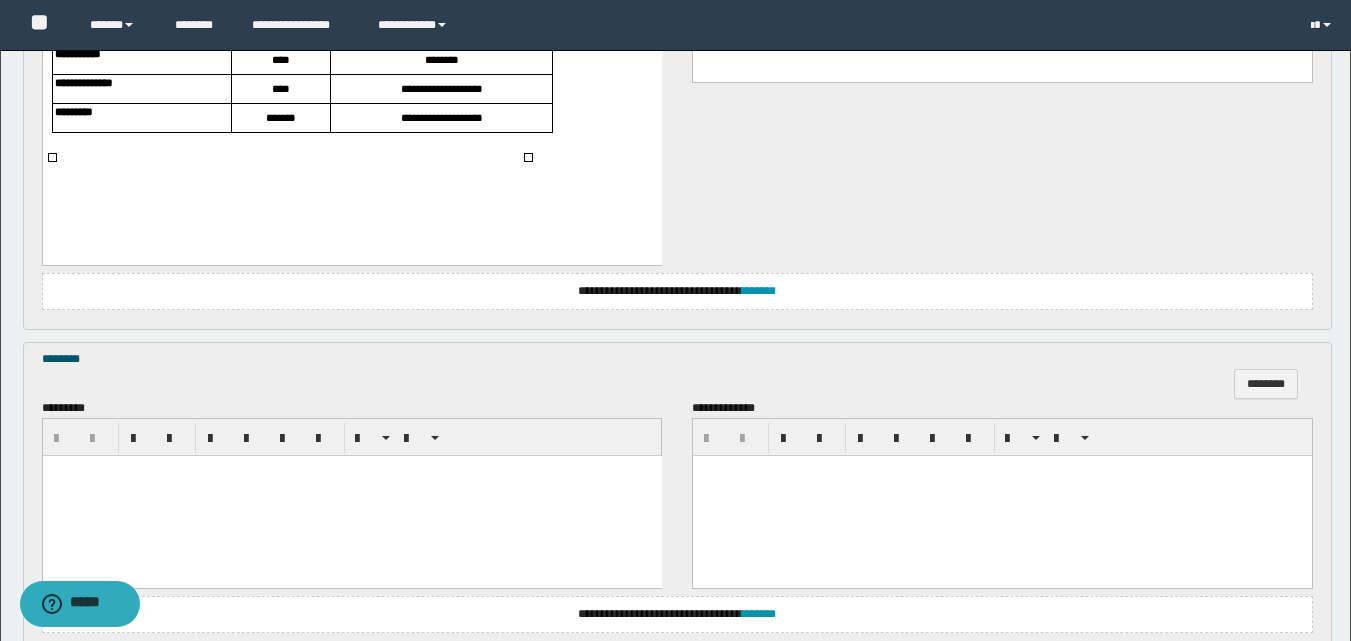 click at bounding box center (351, 495) 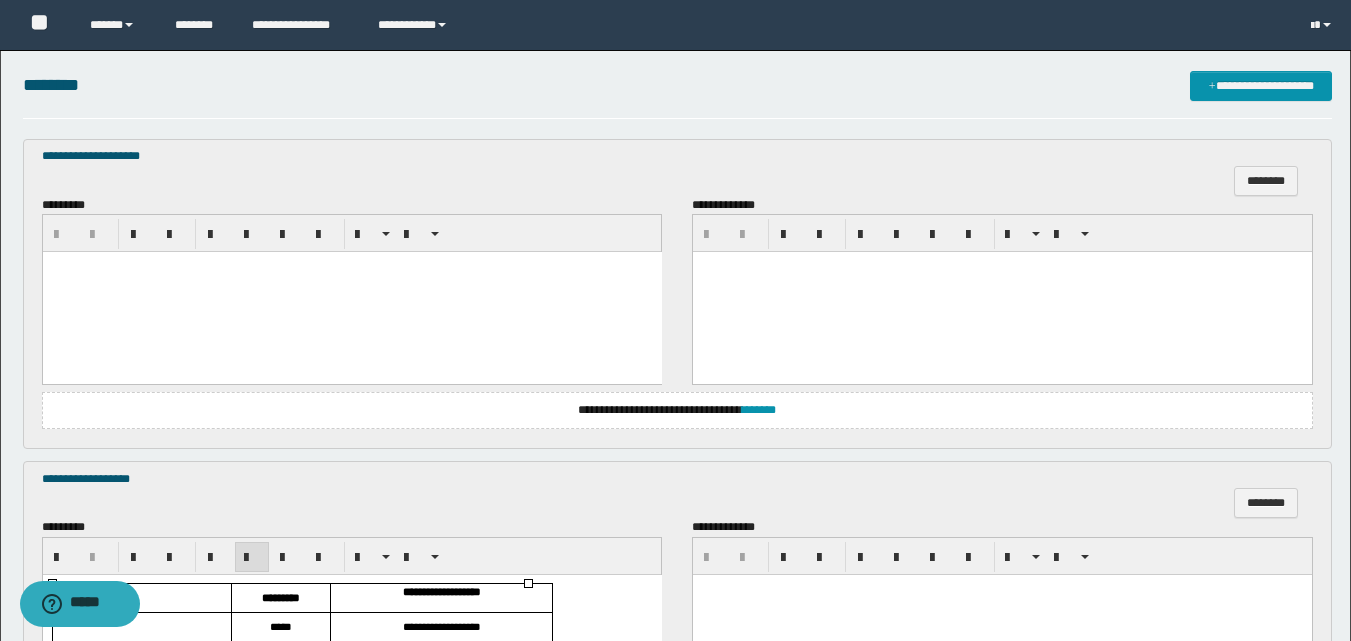 scroll, scrollTop: 562, scrollLeft: 0, axis: vertical 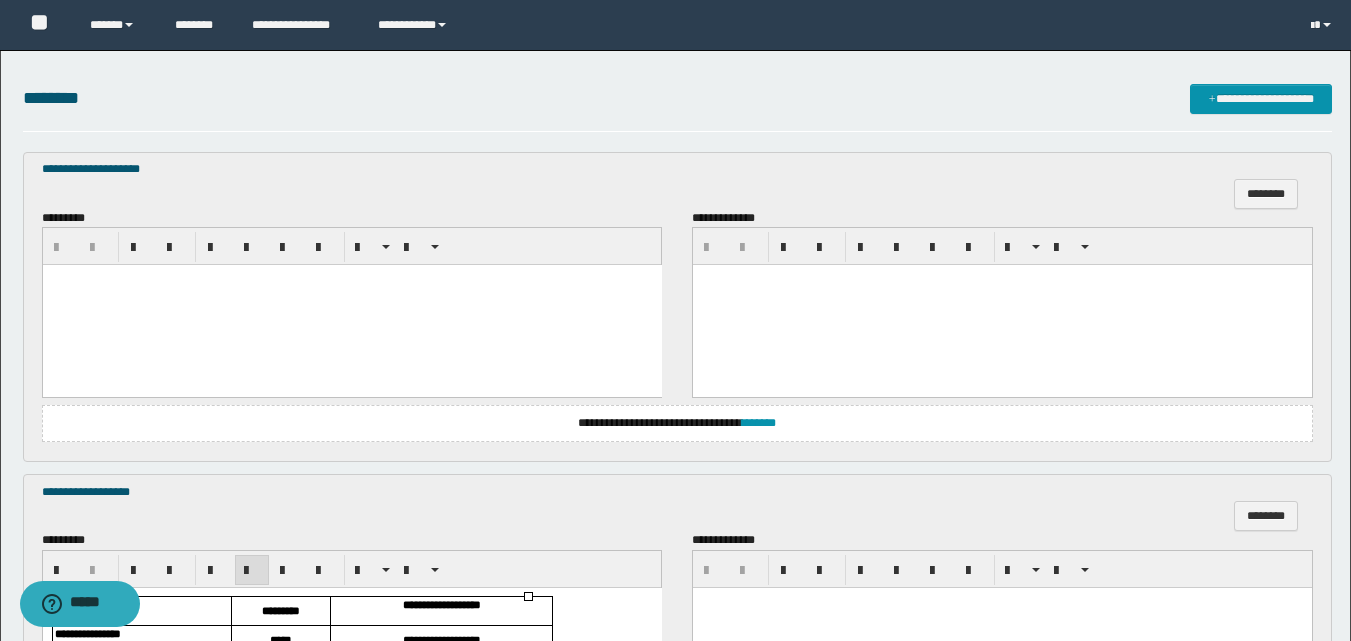 drag, startPoint x: 145, startPoint y: 324, endPoint x: 198, endPoint y: 373, distance: 72.18033 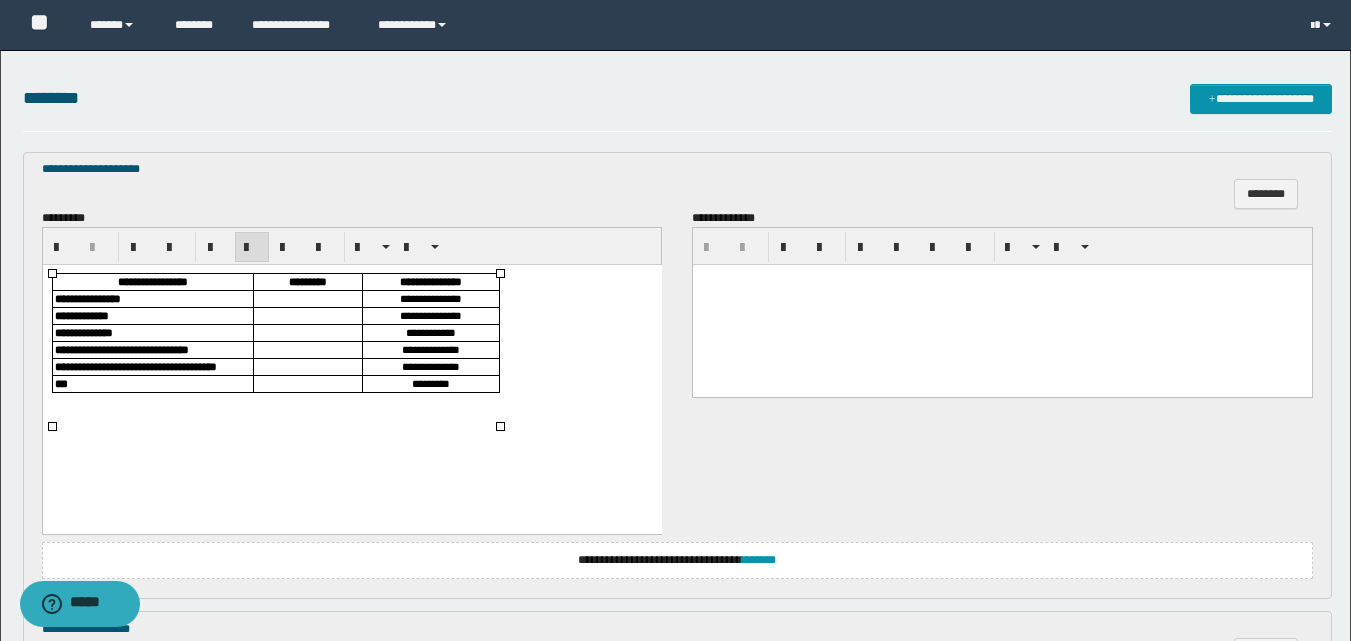 click at bounding box center [307, 299] 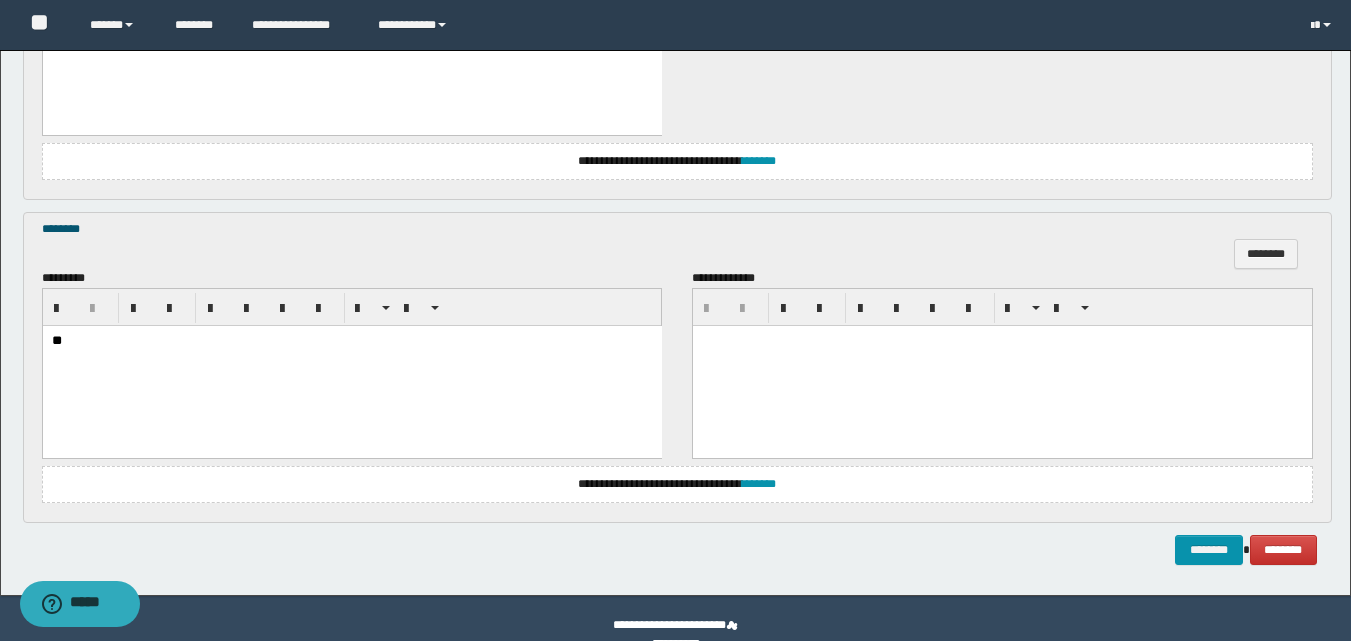 scroll, scrollTop: 1499, scrollLeft: 0, axis: vertical 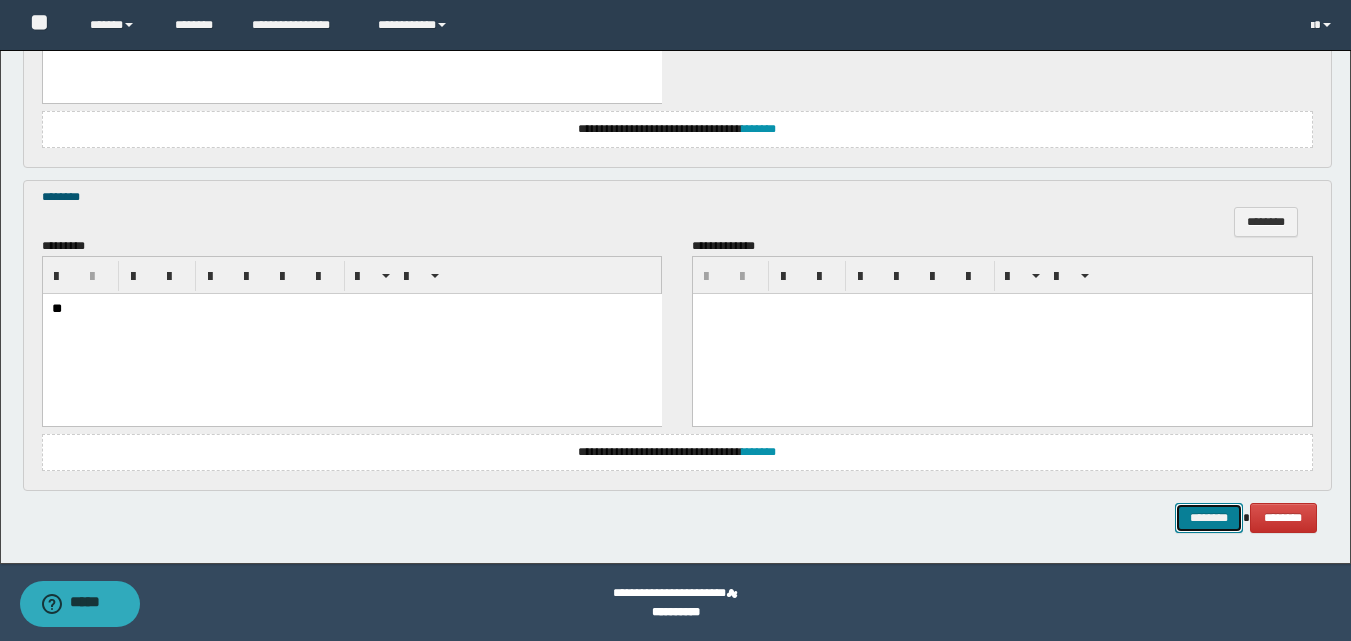 click on "********" at bounding box center [1209, 518] 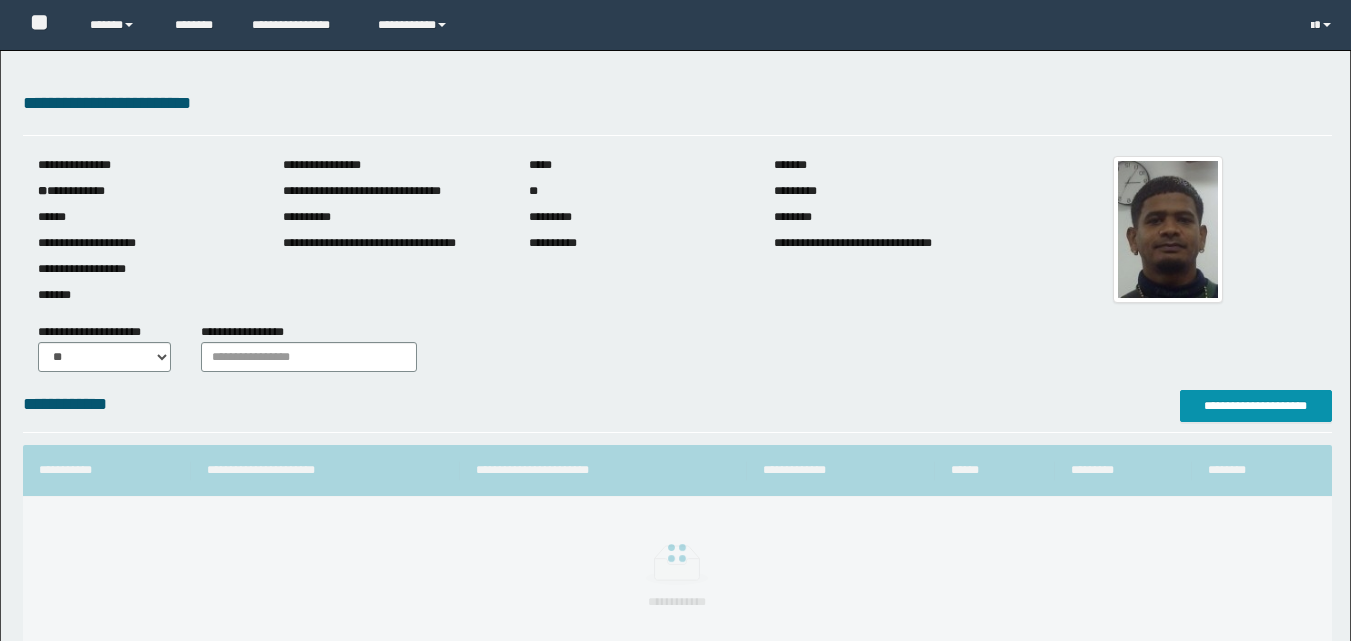 scroll, scrollTop: 0, scrollLeft: 0, axis: both 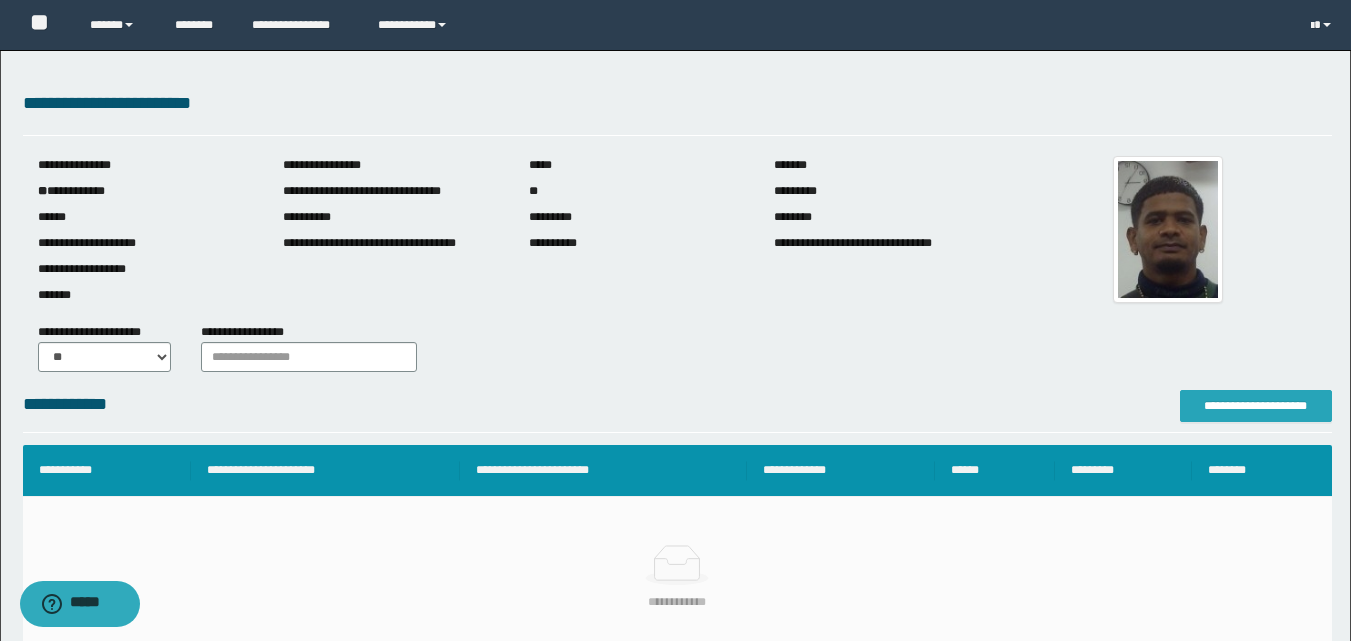 click on "**********" at bounding box center [1256, 406] 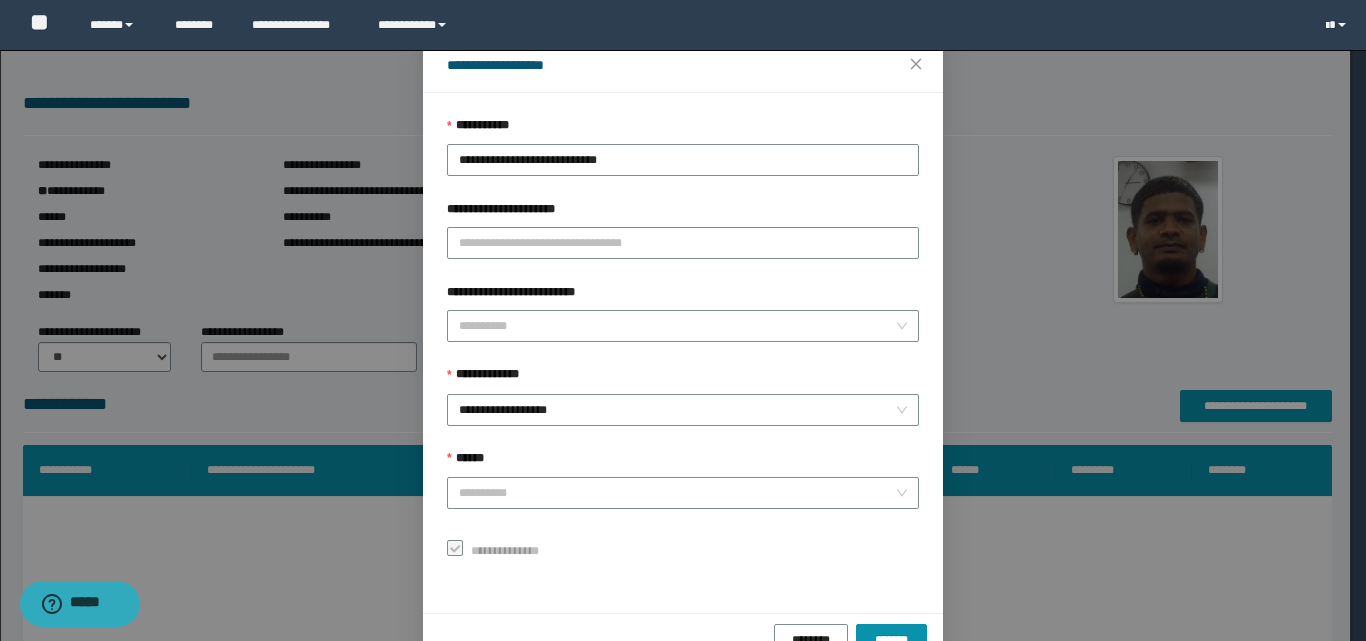 scroll, scrollTop: 111, scrollLeft: 0, axis: vertical 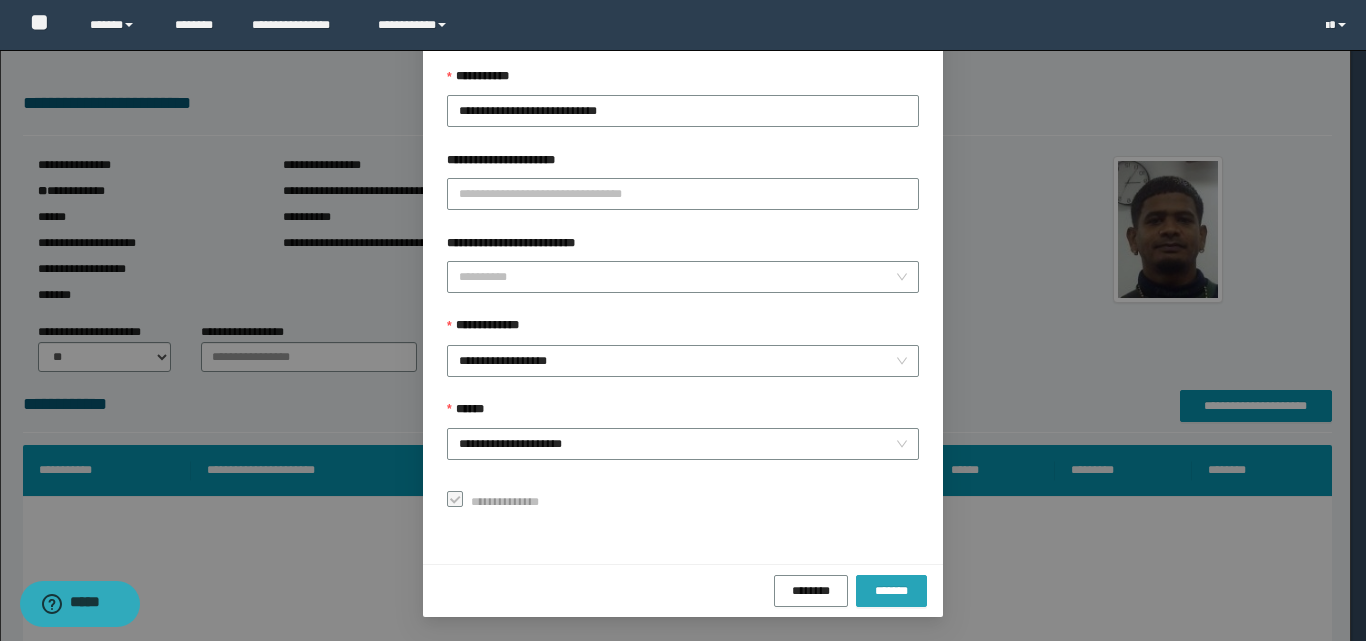 click on "*******" at bounding box center (891, 590) 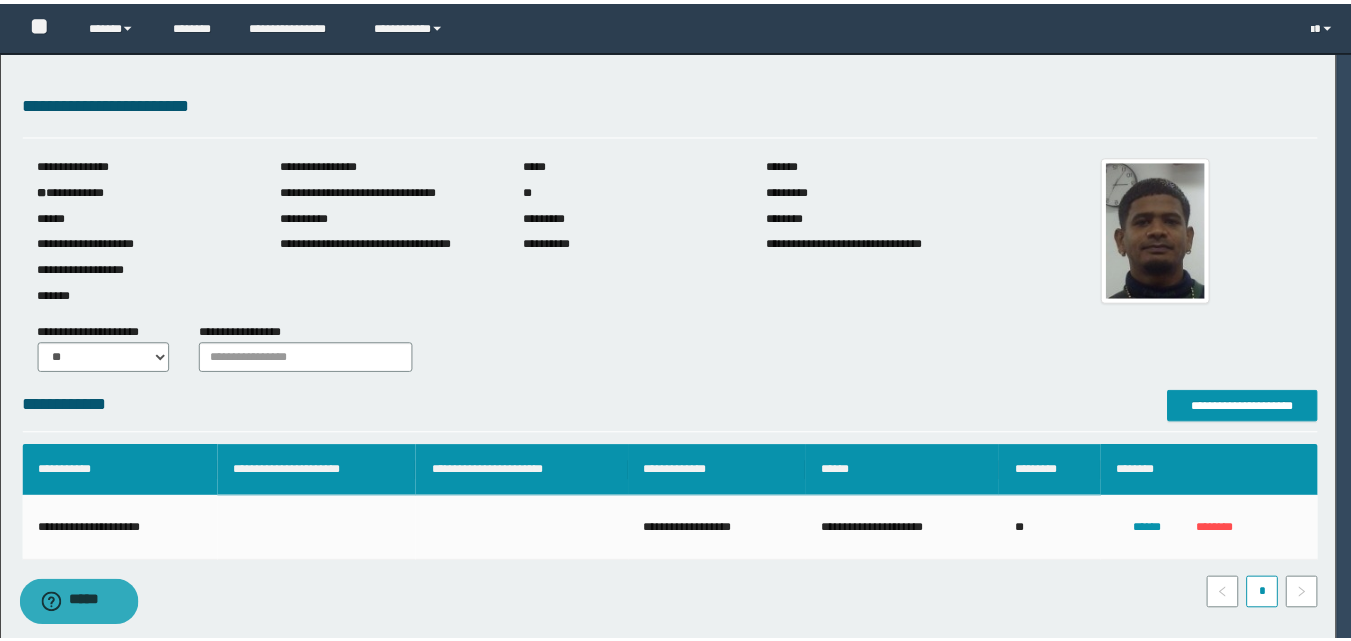 scroll, scrollTop: 64, scrollLeft: 0, axis: vertical 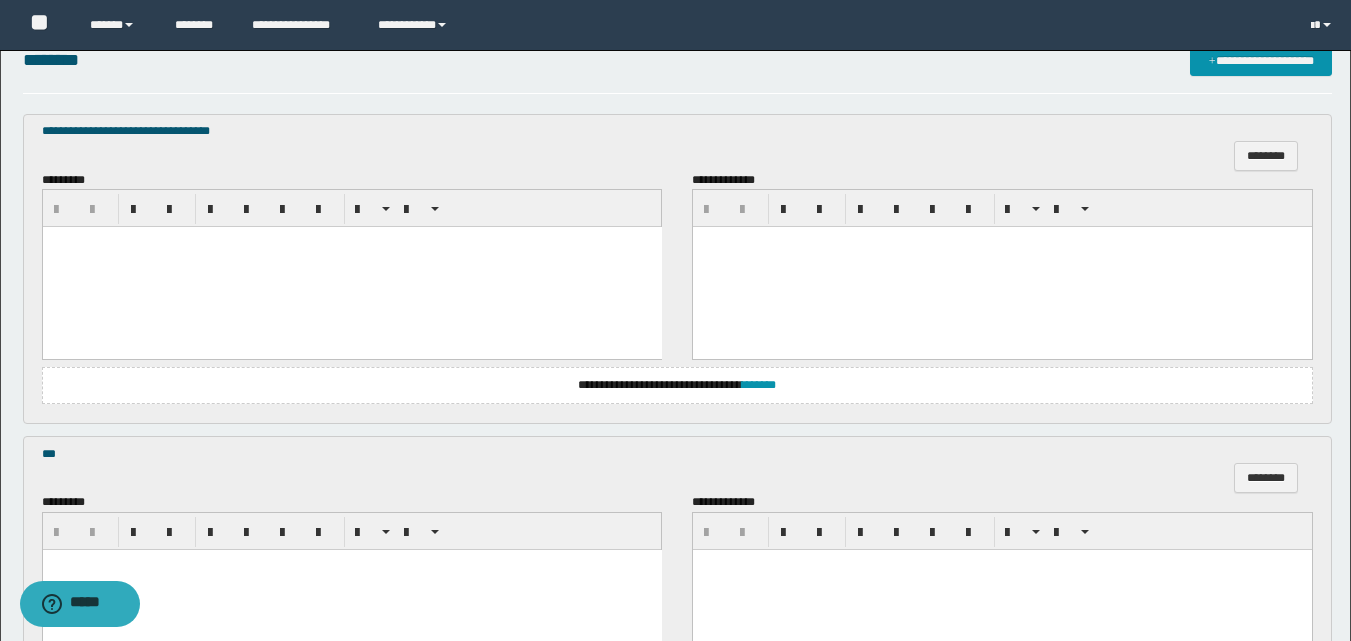 click at bounding box center [351, 267] 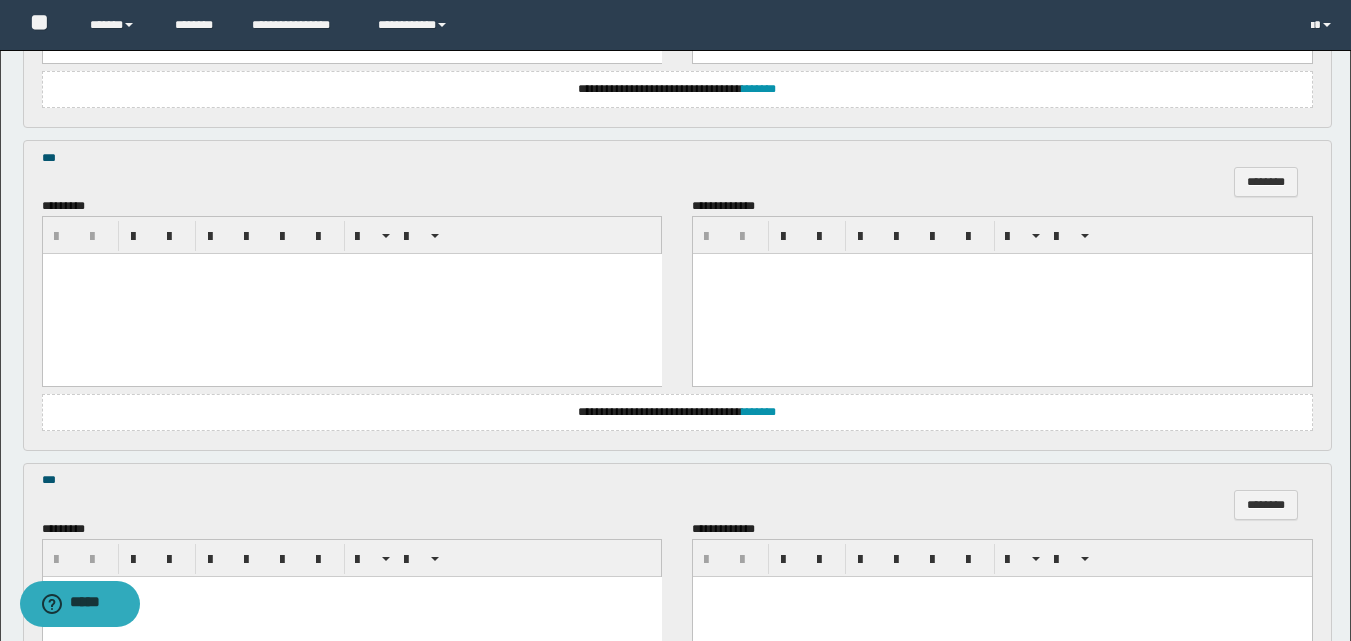 scroll, scrollTop: 900, scrollLeft: 0, axis: vertical 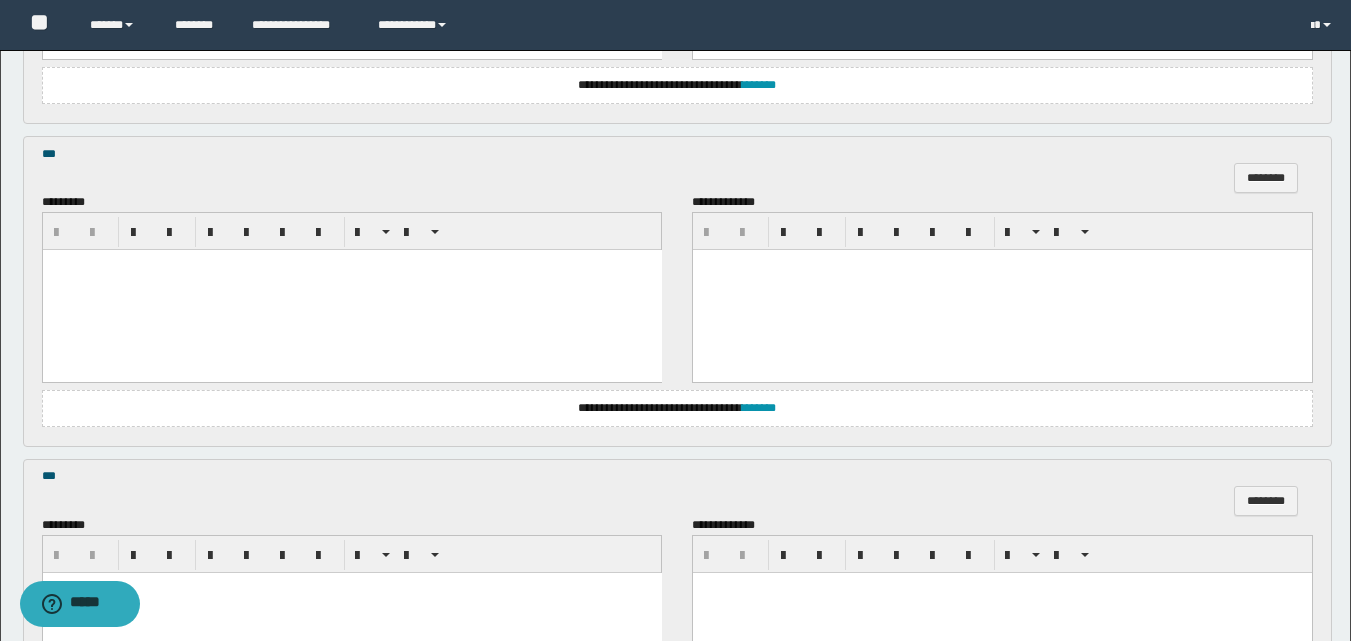 click at bounding box center [351, 290] 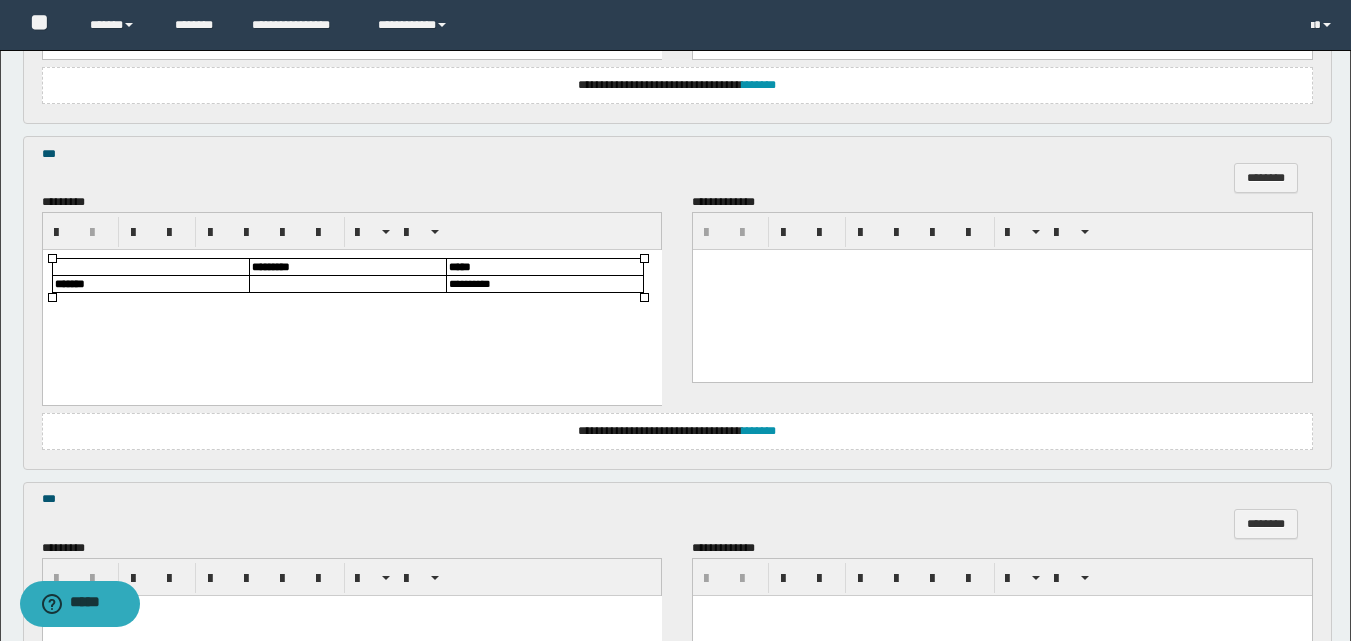 click at bounding box center [347, 284] 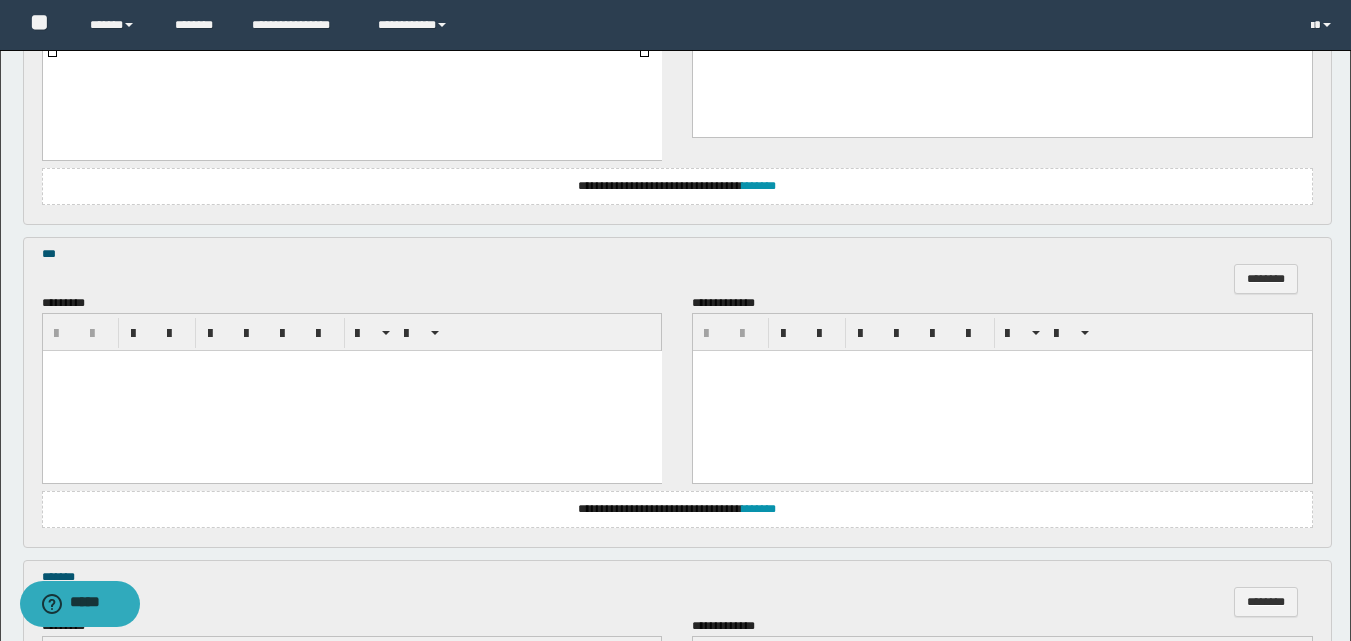 scroll, scrollTop: 1200, scrollLeft: 0, axis: vertical 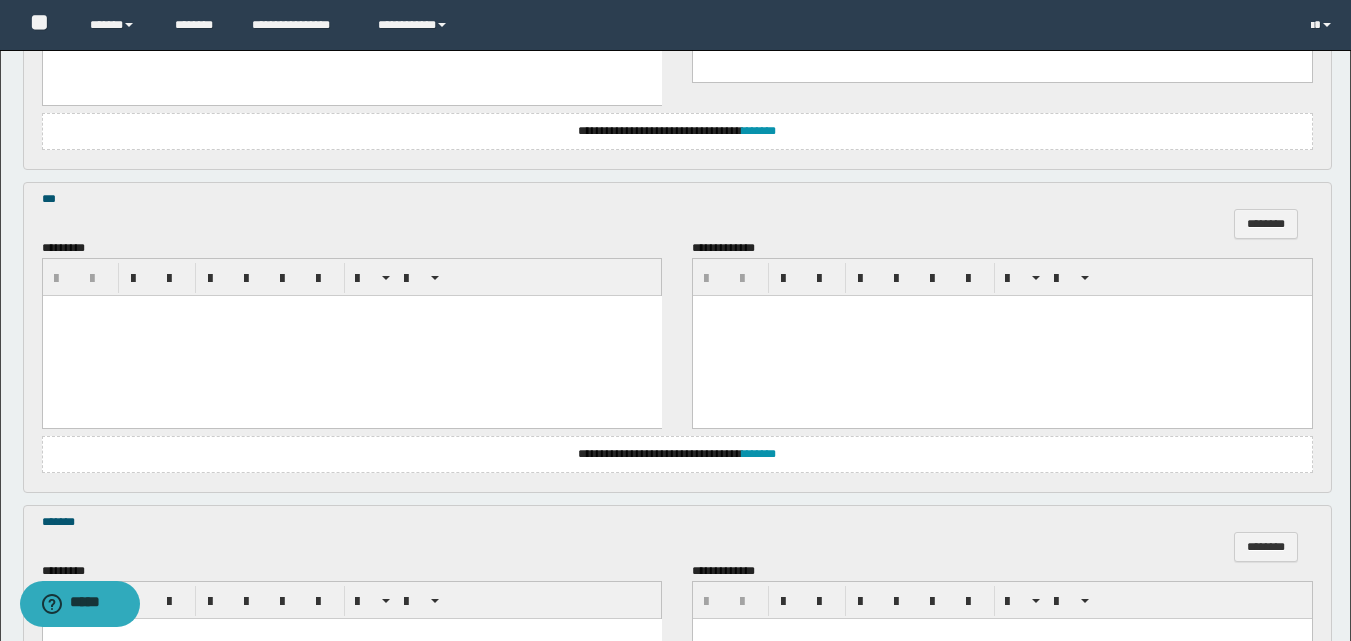 click at bounding box center (351, 335) 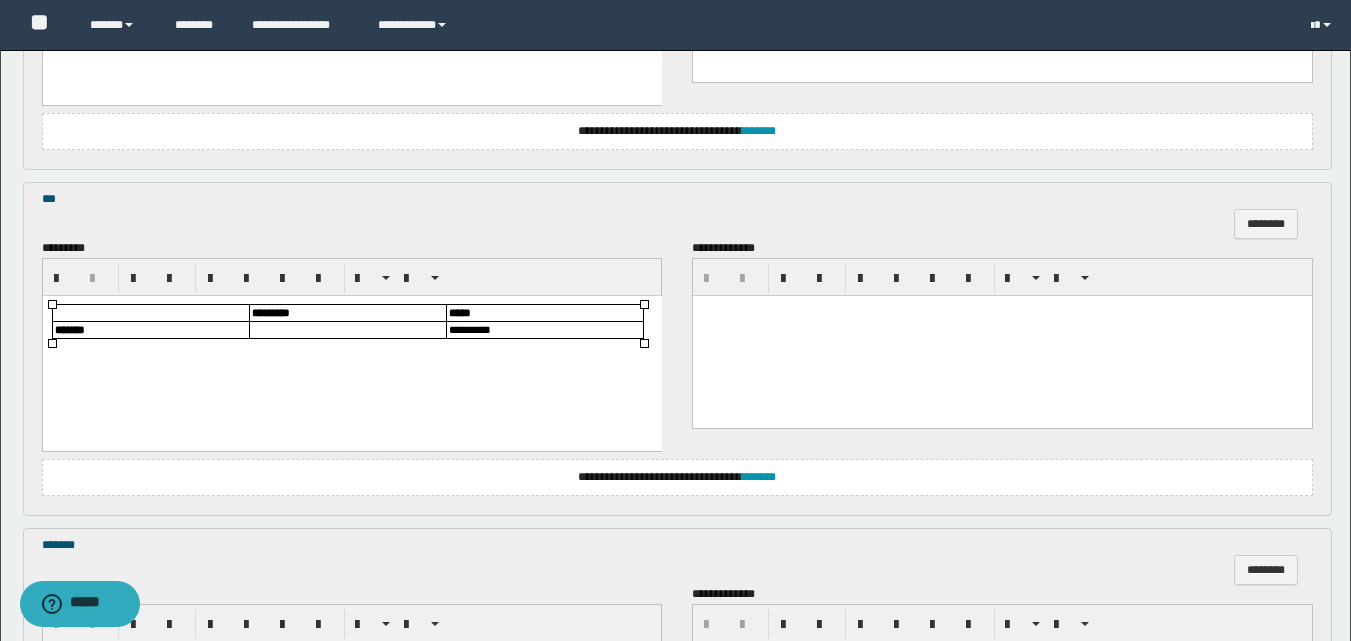 click at bounding box center (347, 329) 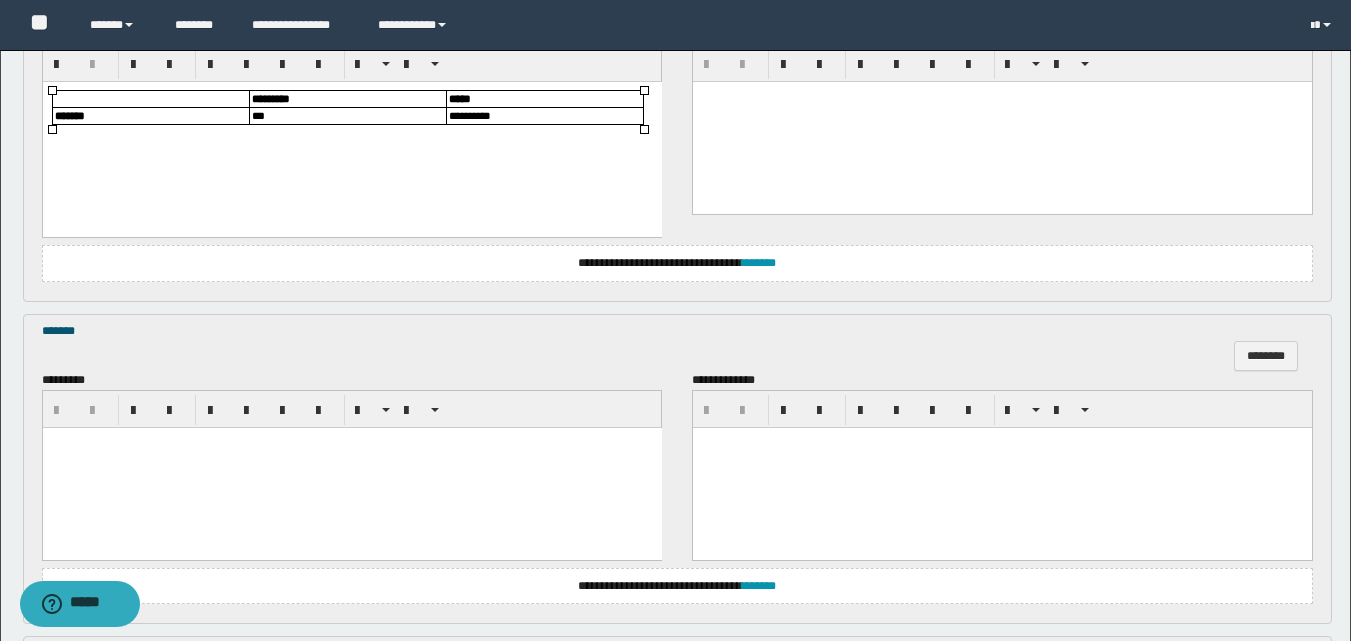scroll, scrollTop: 1500, scrollLeft: 0, axis: vertical 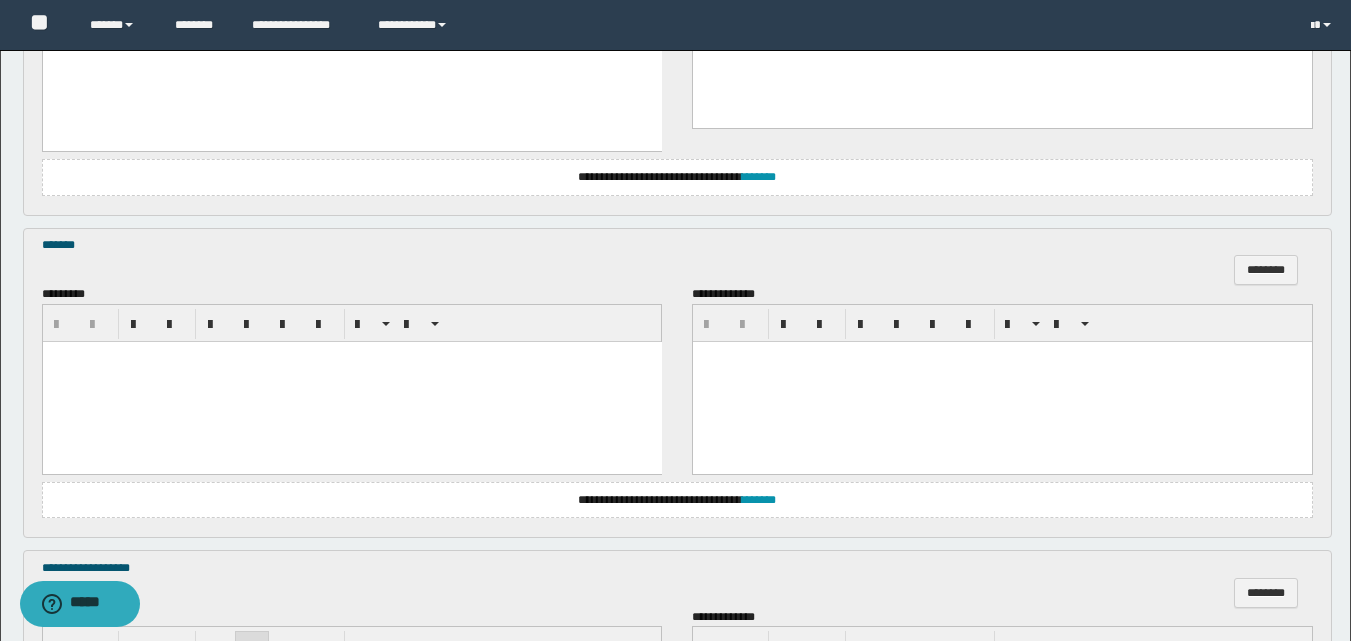 click at bounding box center [351, 381] 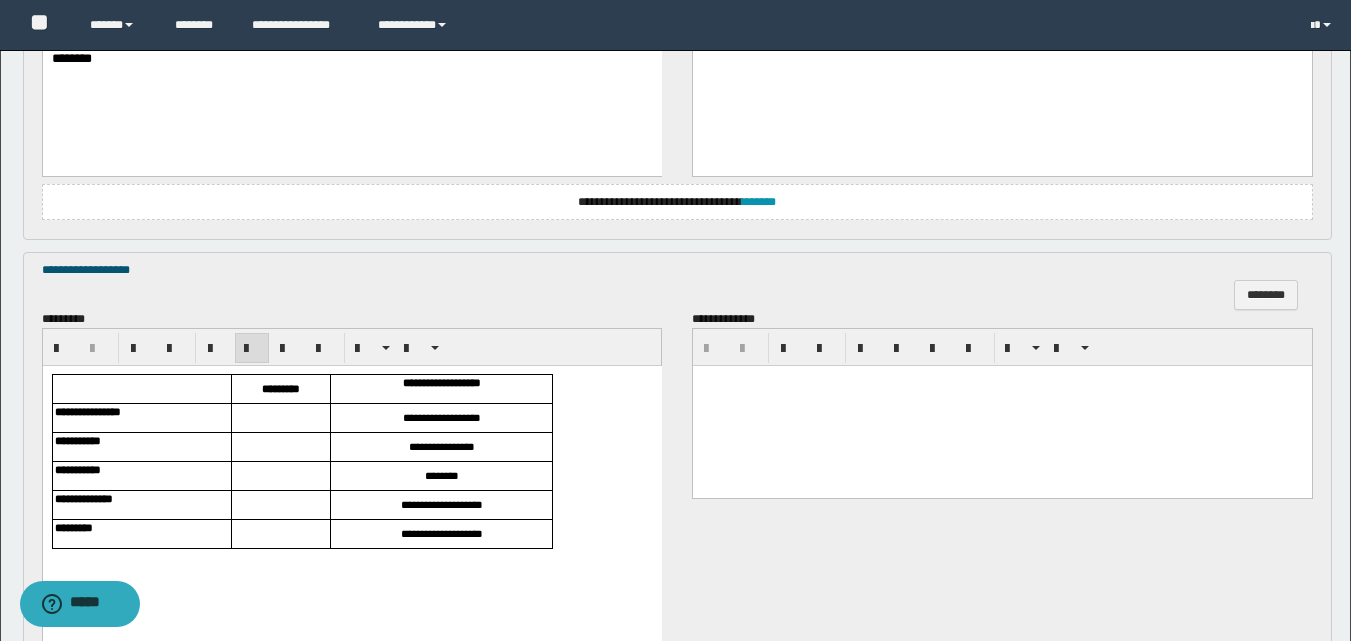 scroll, scrollTop: 1800, scrollLeft: 0, axis: vertical 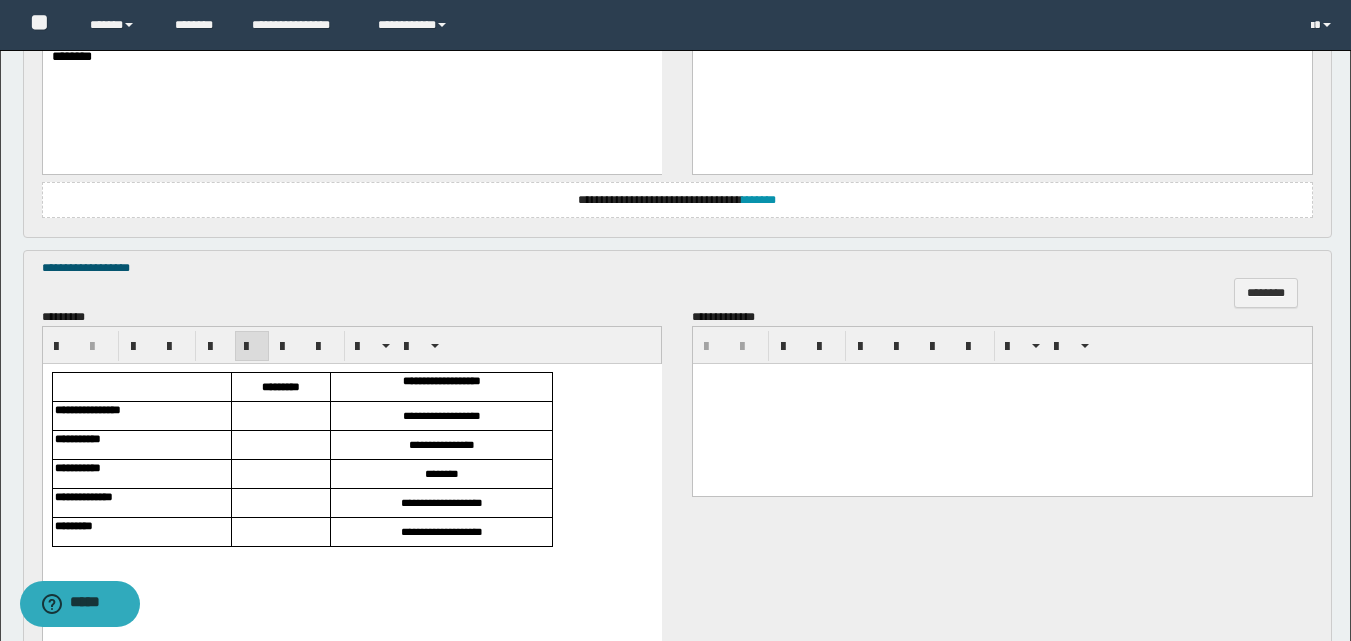 click at bounding box center [280, 416] 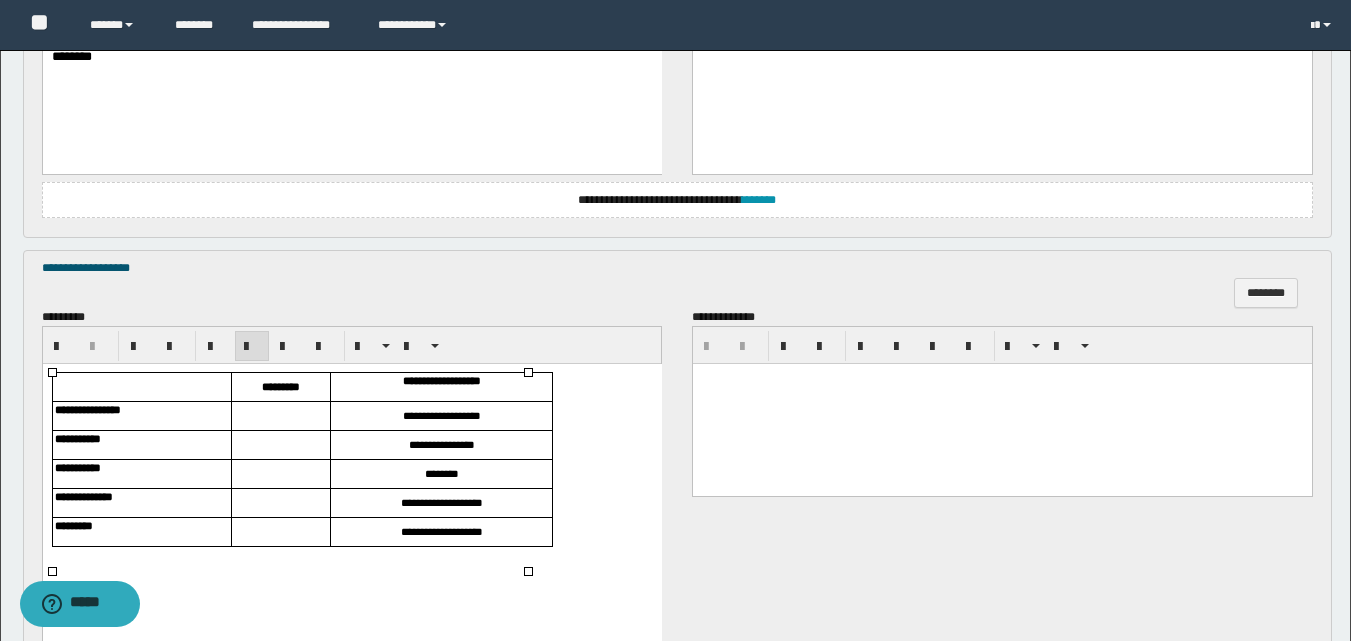 type 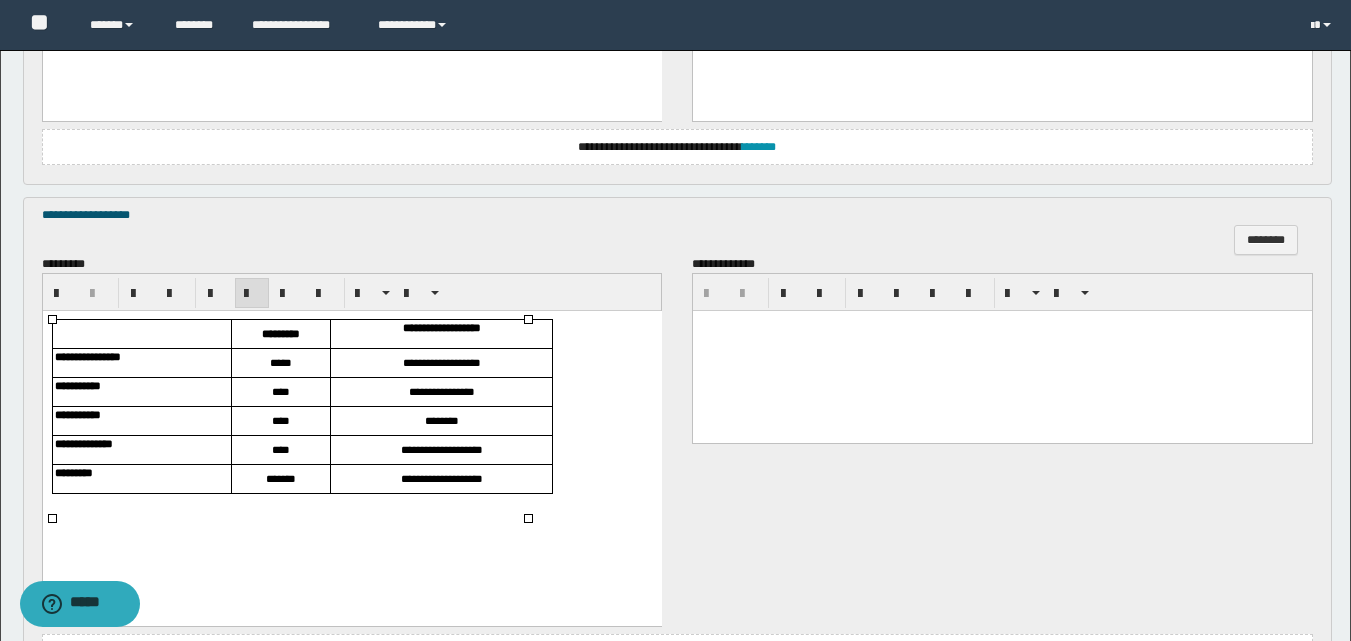 scroll, scrollTop: 2054, scrollLeft: 0, axis: vertical 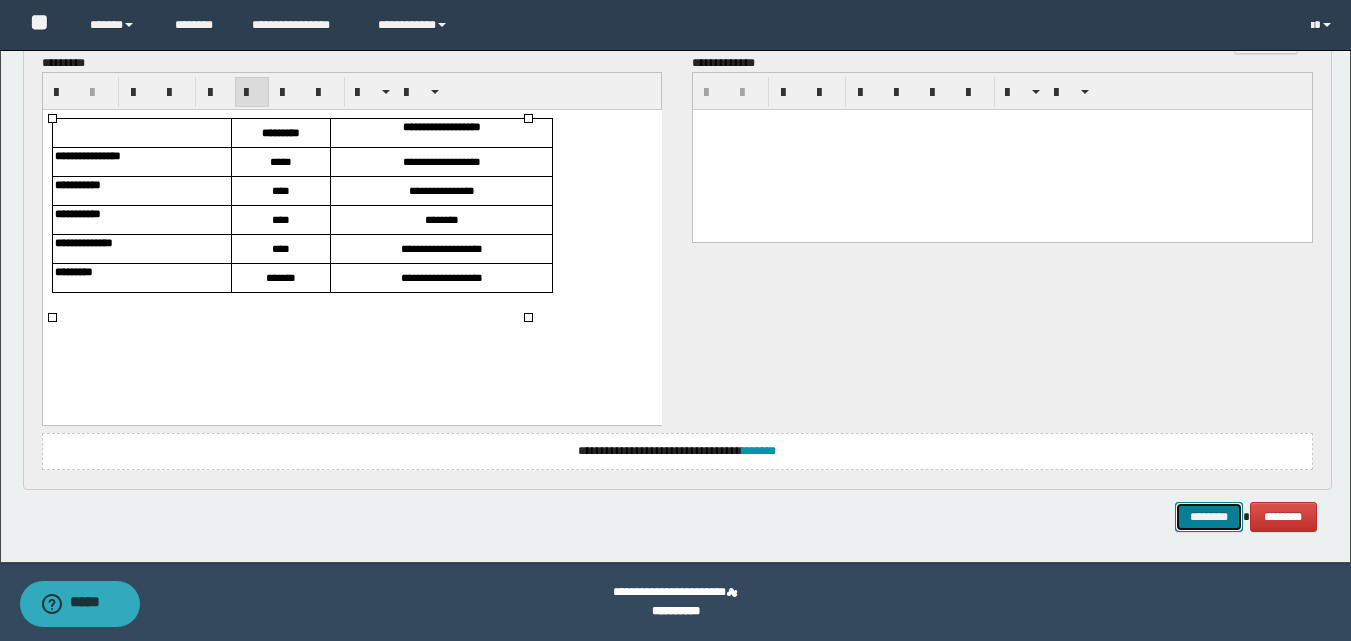 click on "********" at bounding box center [1209, 517] 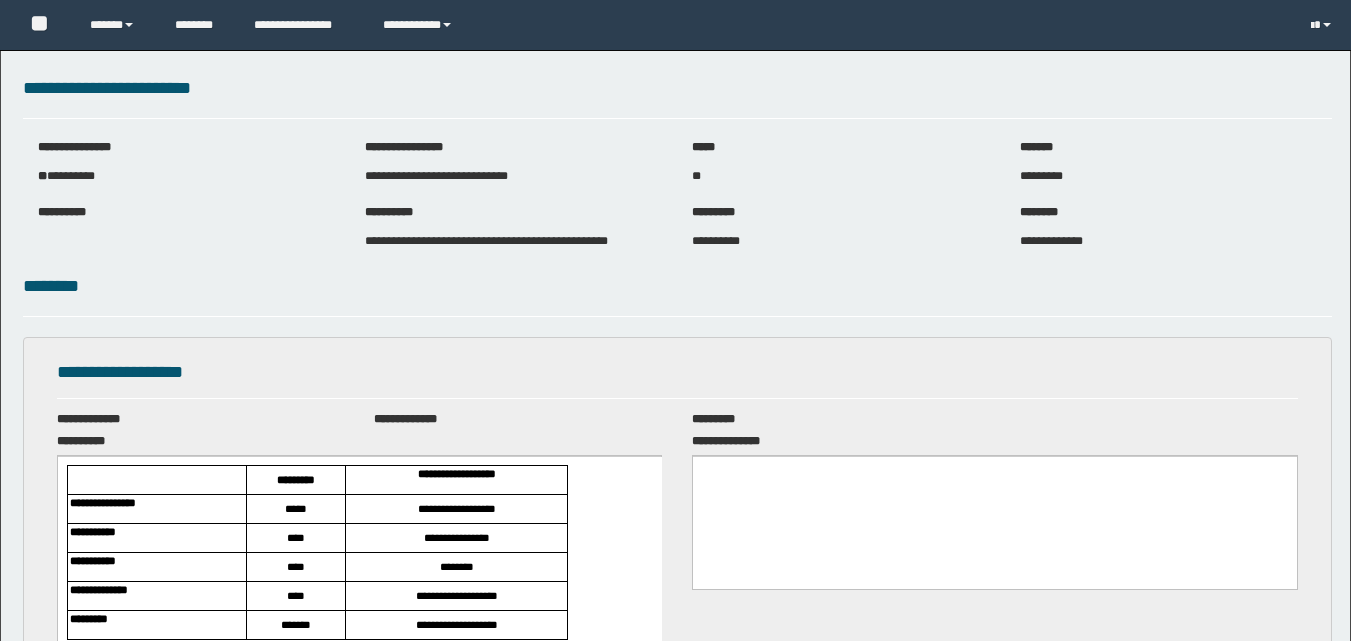 scroll, scrollTop: 0, scrollLeft: 0, axis: both 